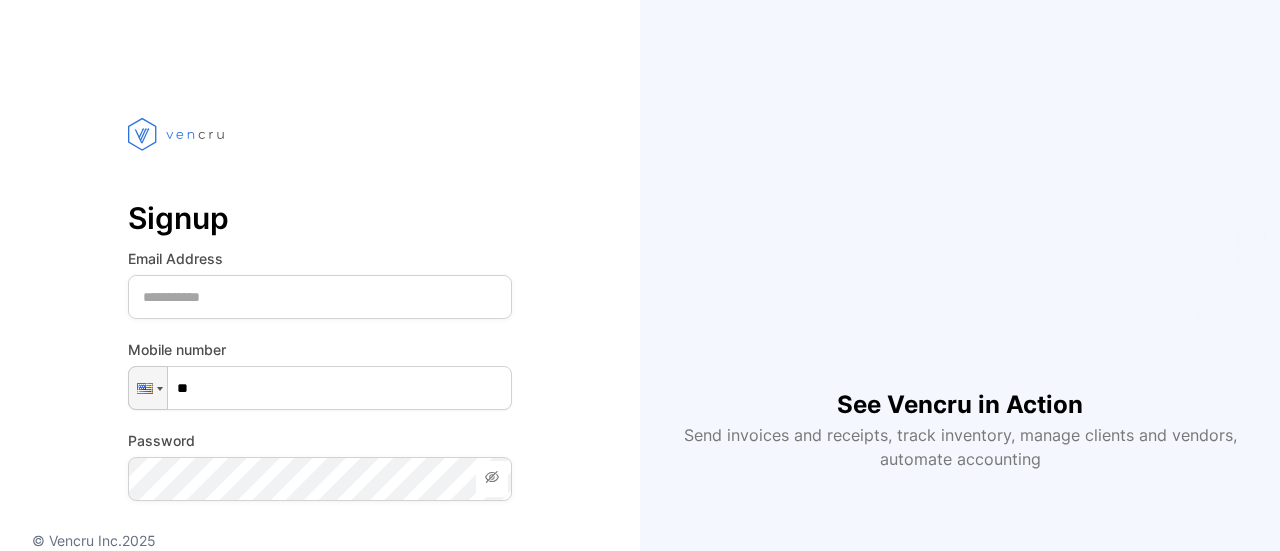 scroll, scrollTop: 0, scrollLeft: 0, axis: both 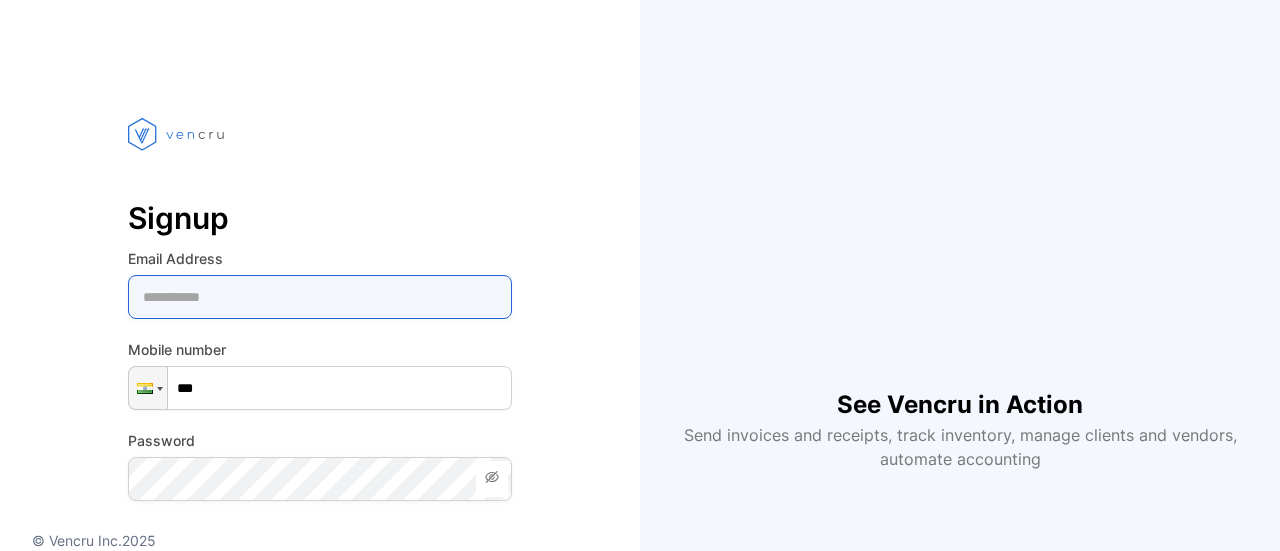 click at bounding box center [320, 297] 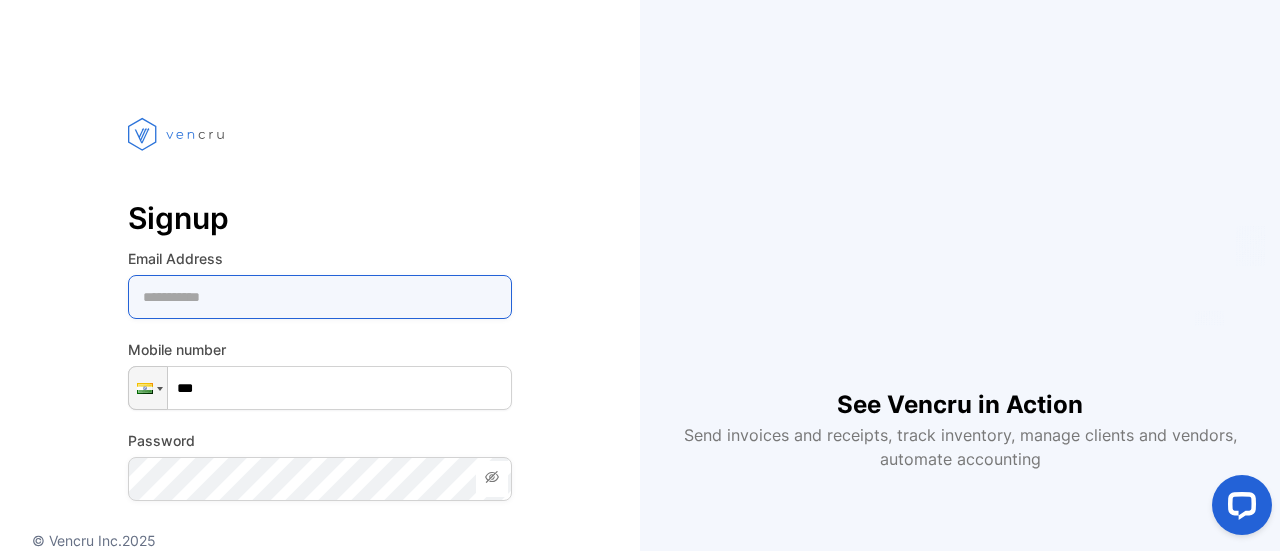 scroll, scrollTop: 0, scrollLeft: 0, axis: both 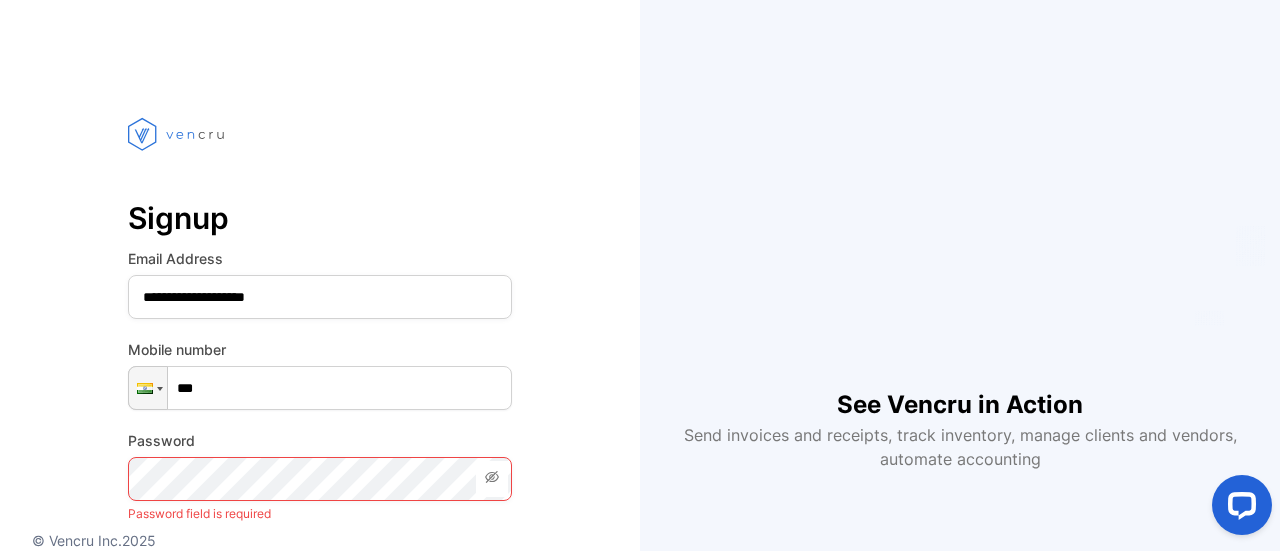 click on "***" at bounding box center [320, 388] 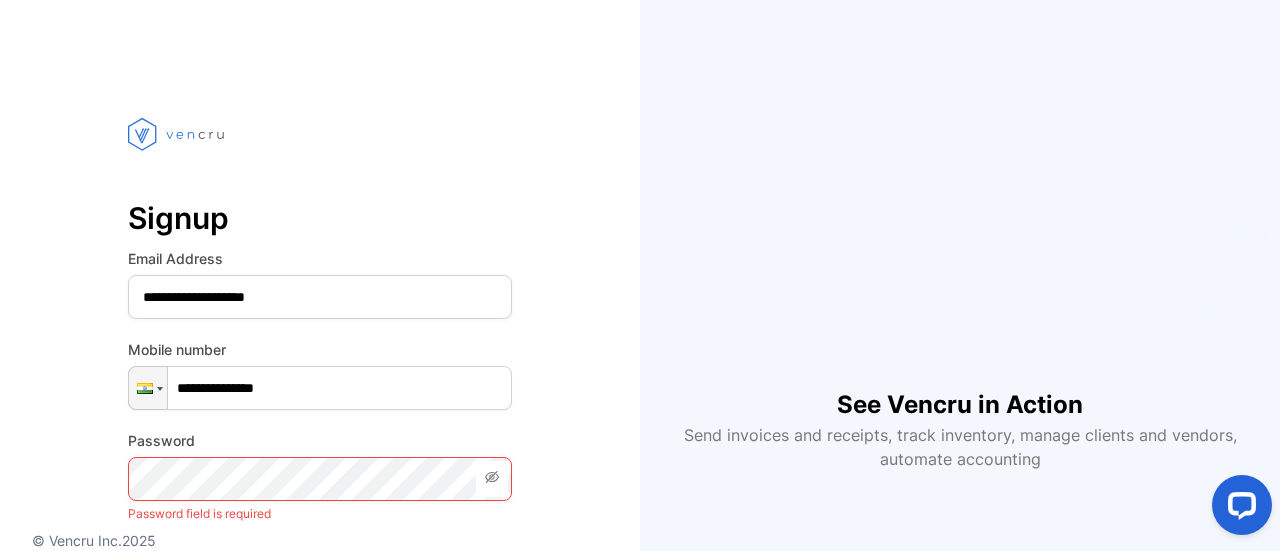 type on "**********" 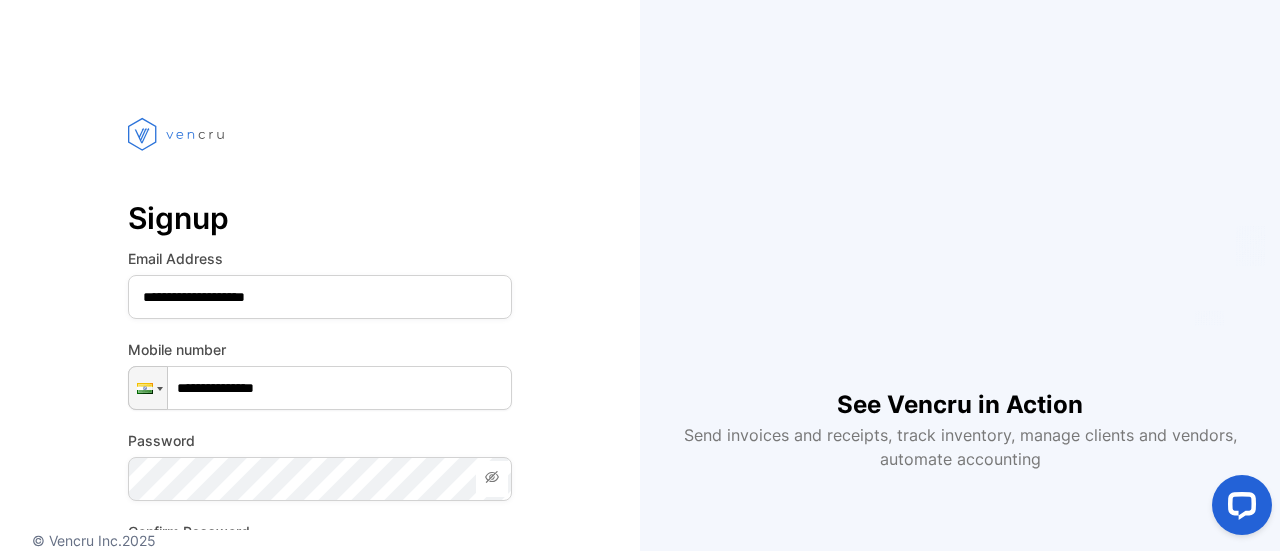 click on "**********" at bounding box center (320, 465) 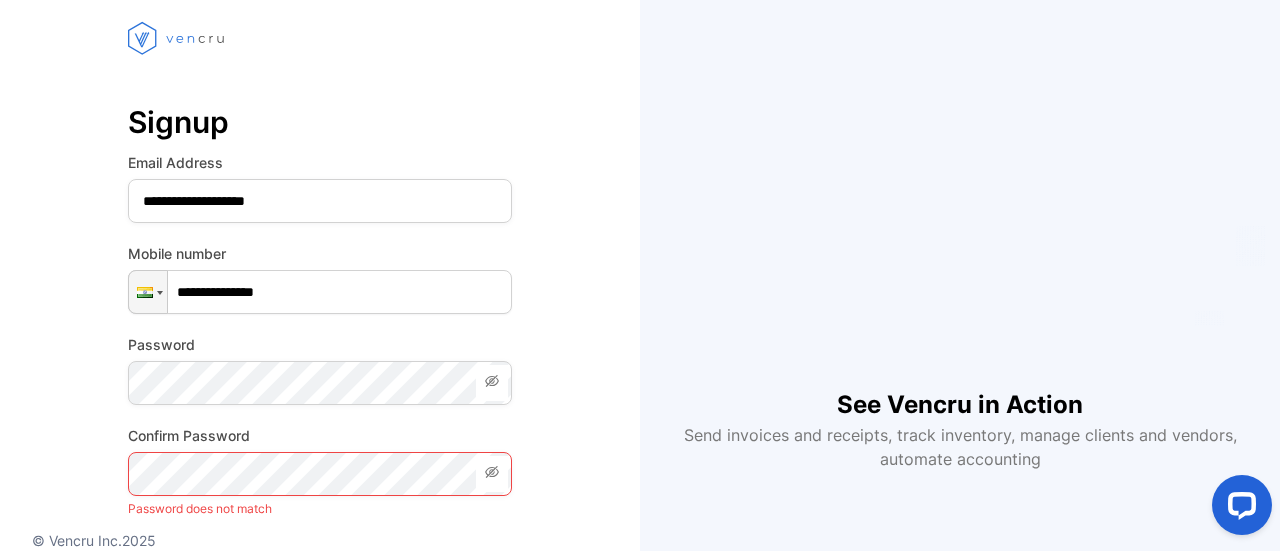 scroll, scrollTop: 160, scrollLeft: 0, axis: vertical 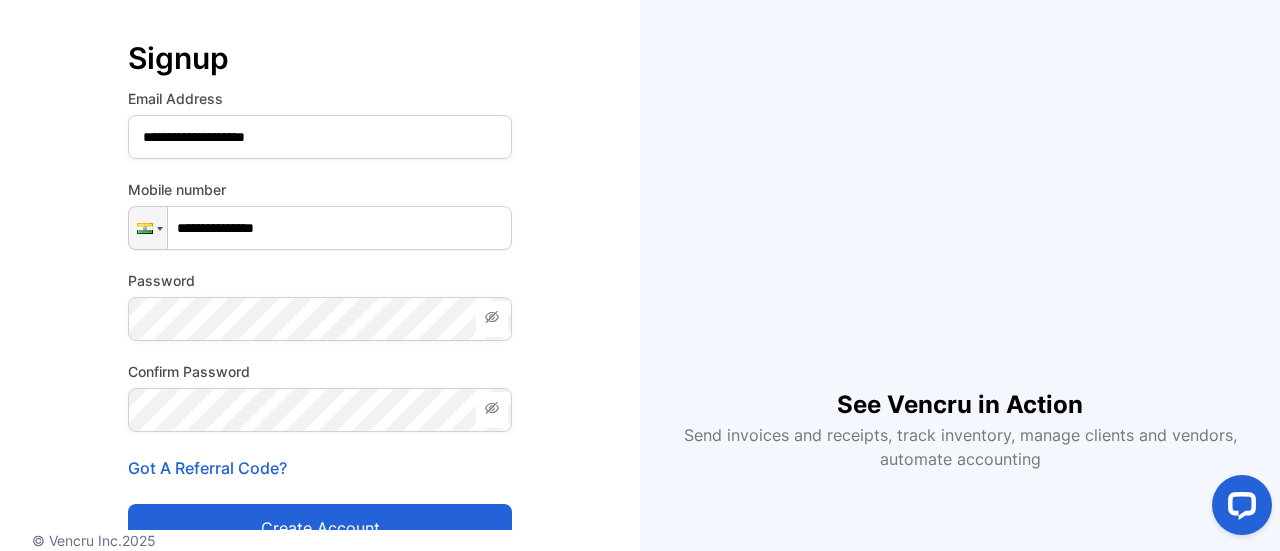 click on "Got A Referral Code?" at bounding box center (320, 468) 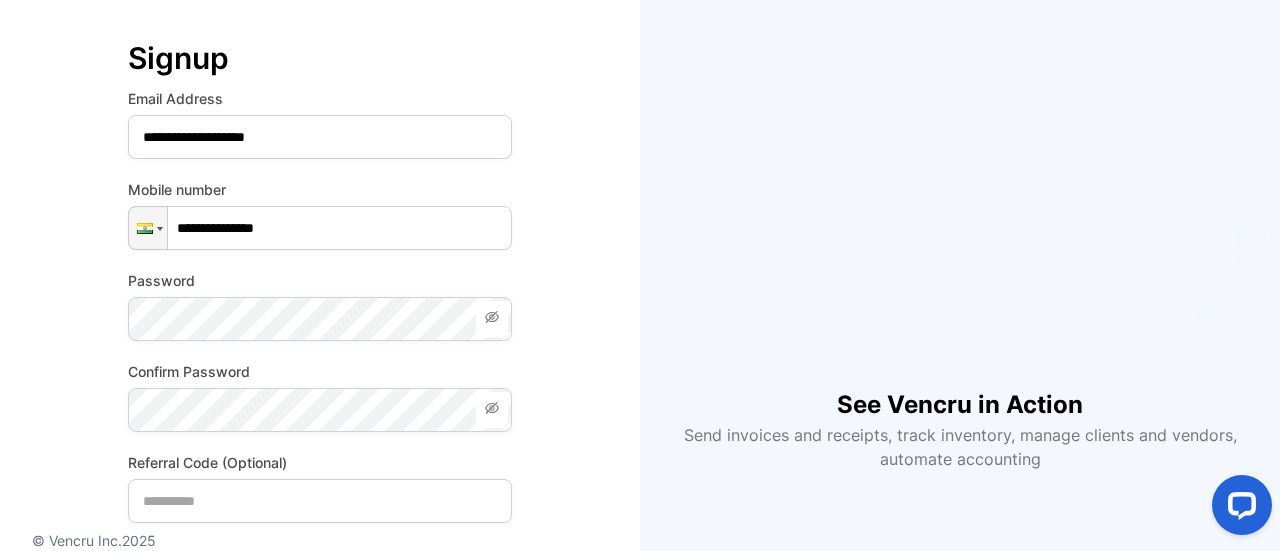 click on "**********" at bounding box center [320, 314] 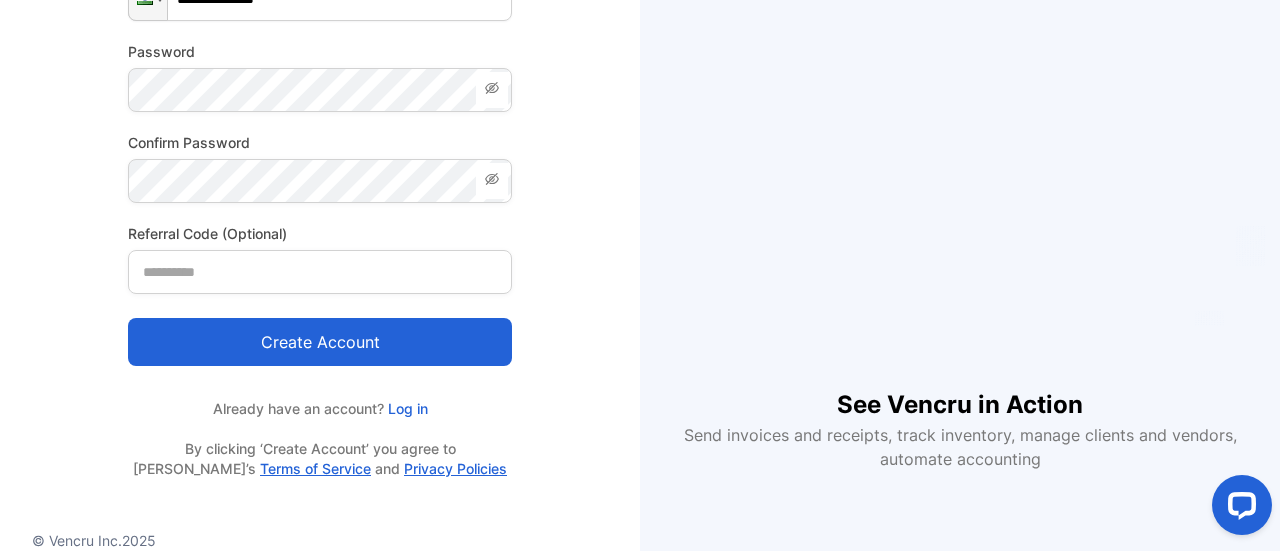 scroll, scrollTop: 397, scrollLeft: 0, axis: vertical 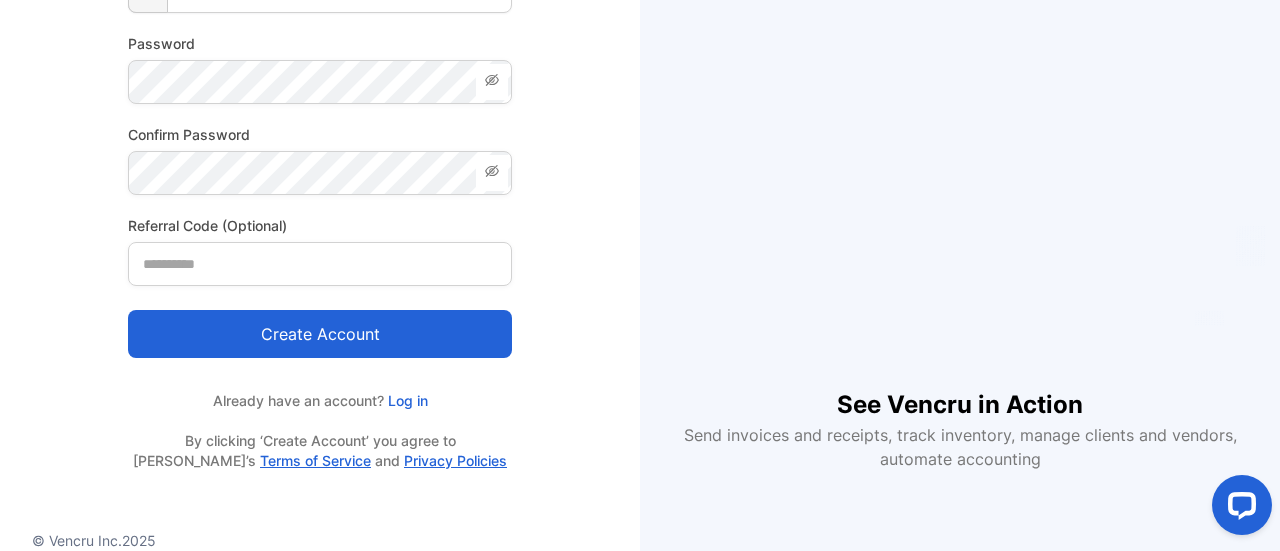 click on "Create account" at bounding box center [320, 334] 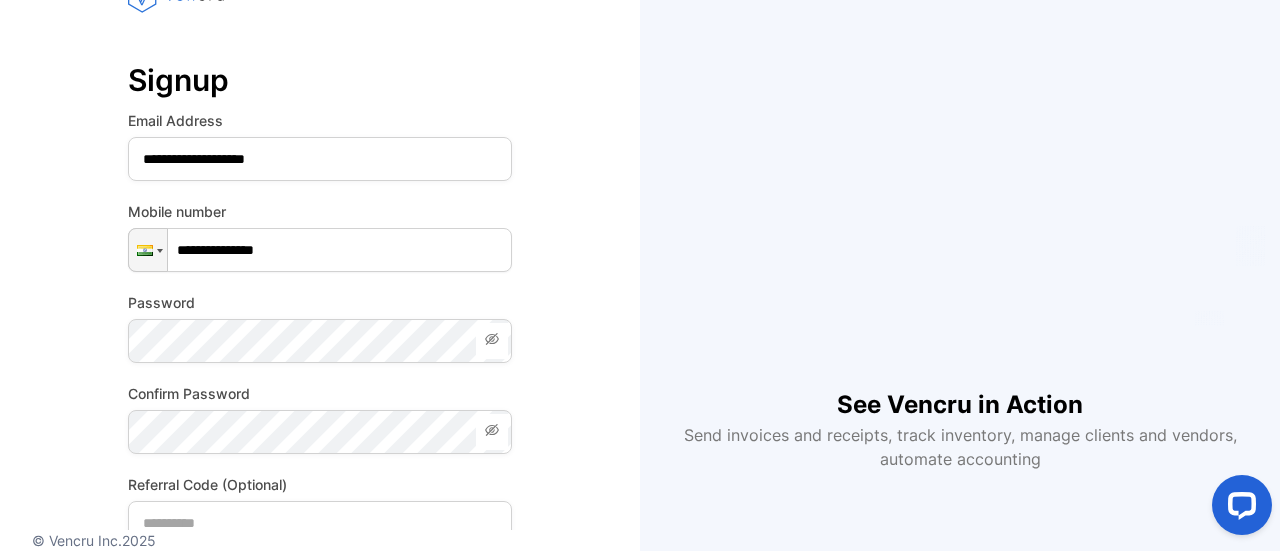 scroll, scrollTop: 77, scrollLeft: 0, axis: vertical 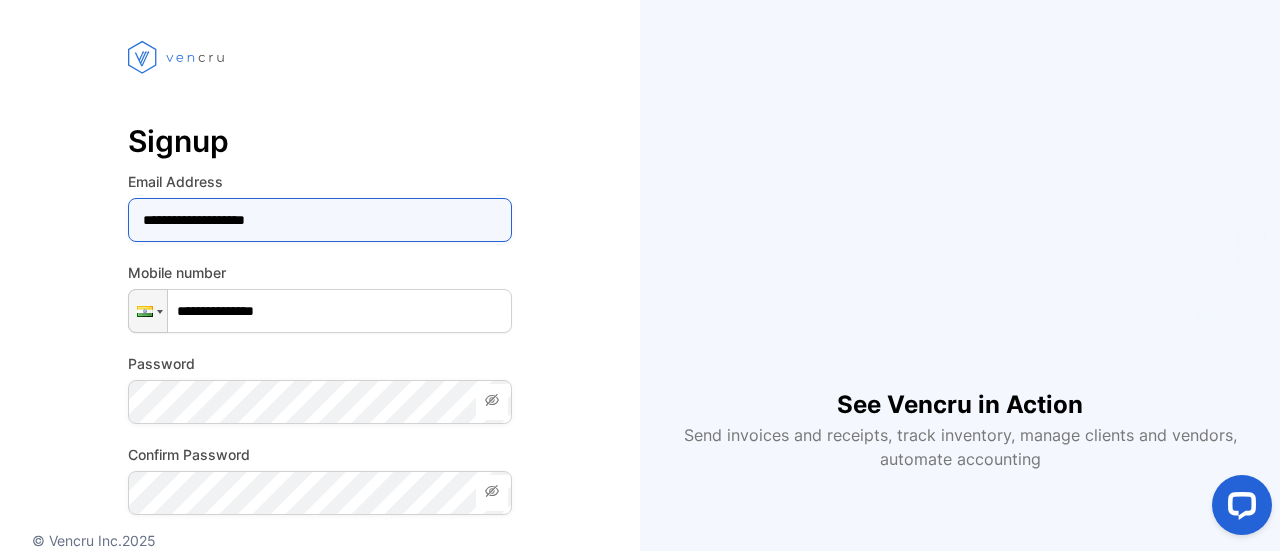 click on "**********" at bounding box center (320, 220) 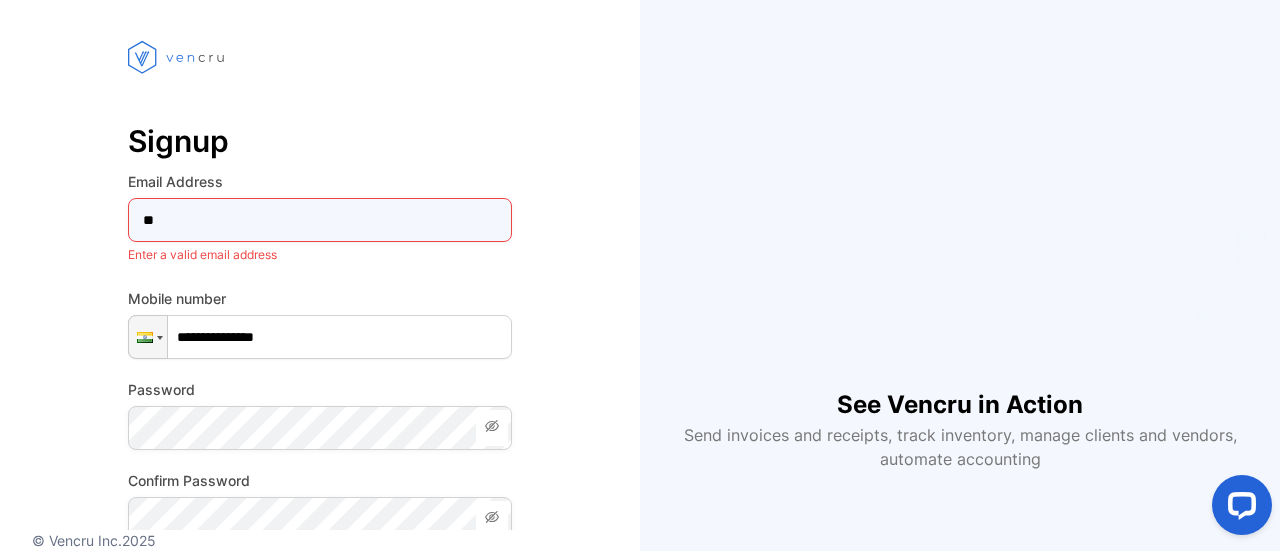 type on "*" 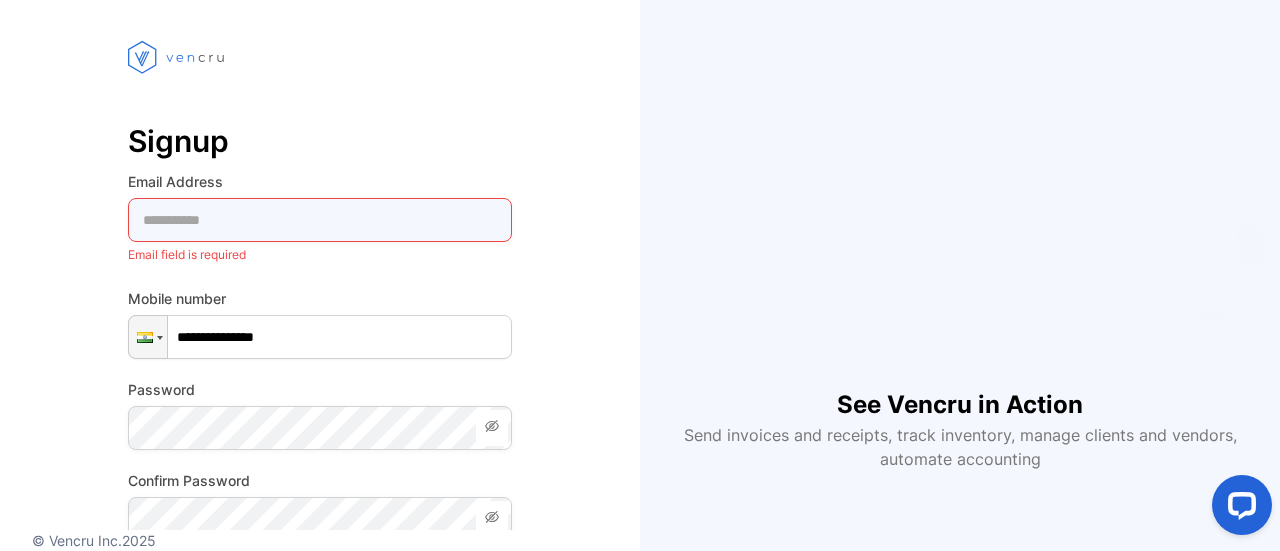 type on "*" 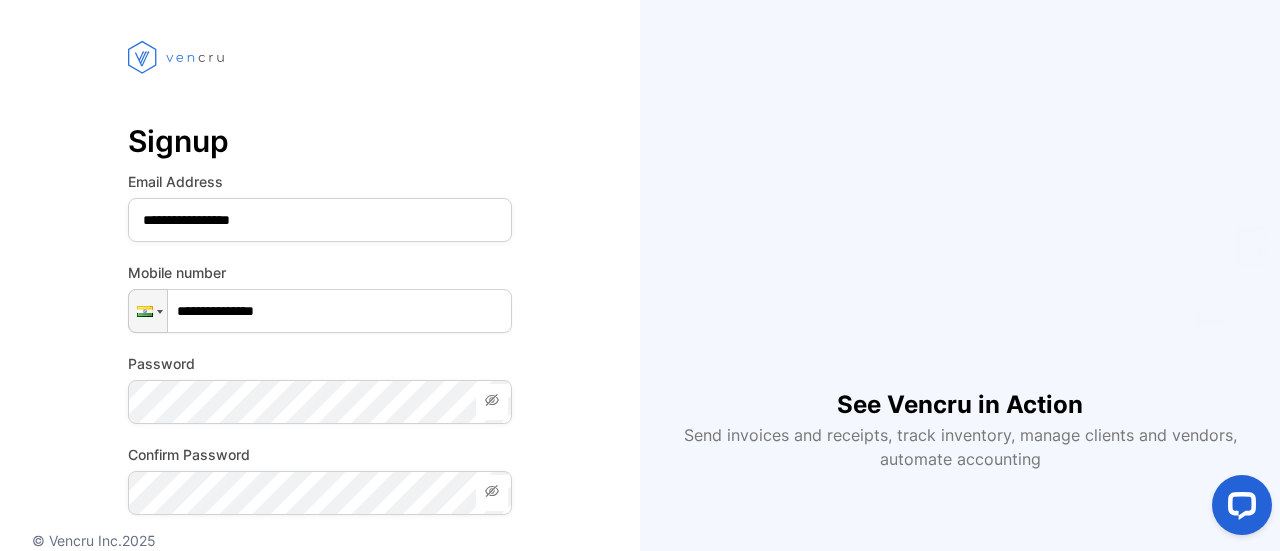 click on "Mobile number" at bounding box center (320, 272) 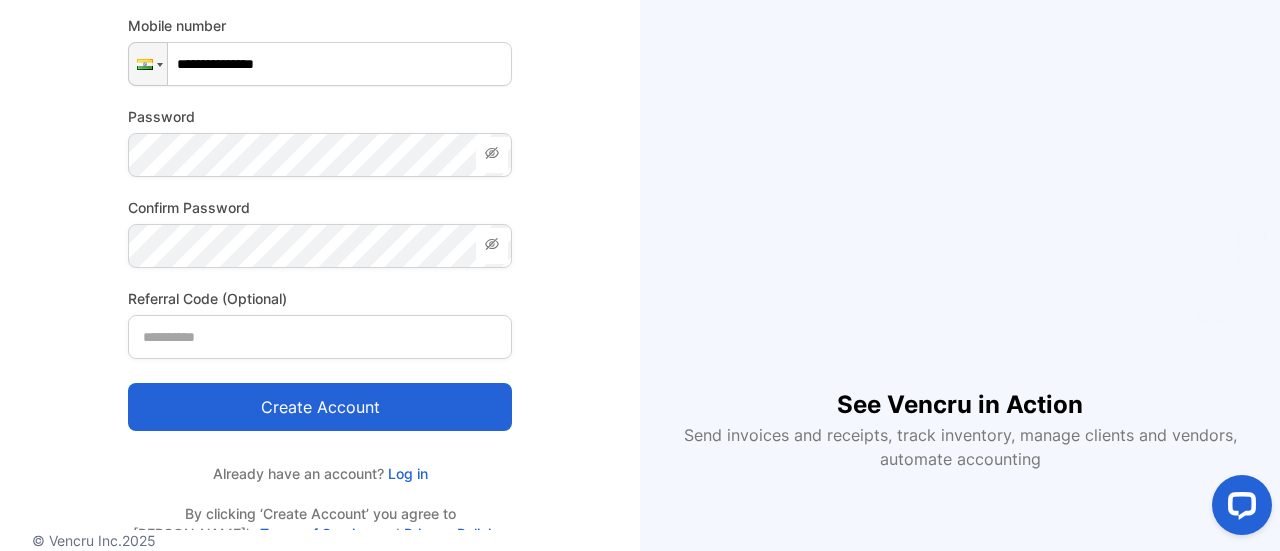 scroll, scrollTop: 397, scrollLeft: 0, axis: vertical 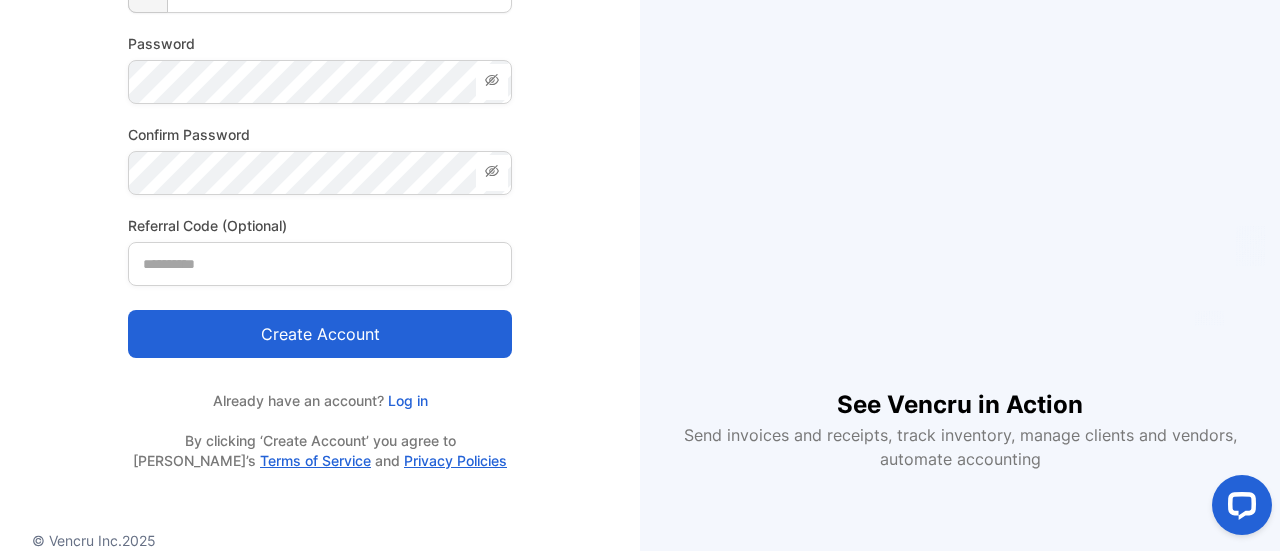 click on "Create account" at bounding box center [320, 334] 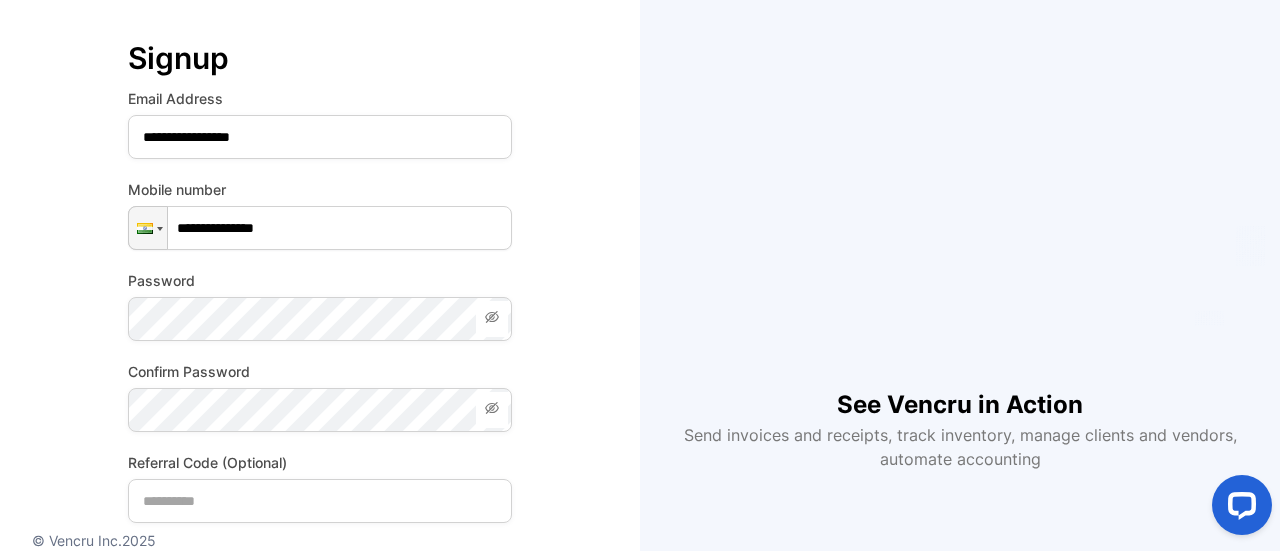 scroll, scrollTop: 157, scrollLeft: 0, axis: vertical 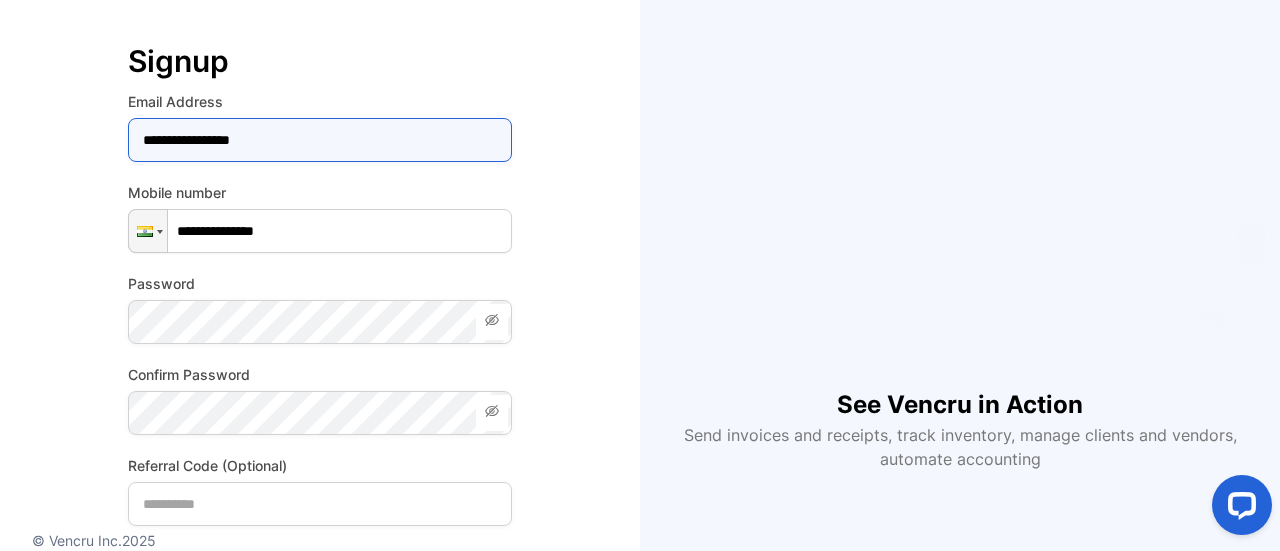 click on "**********" at bounding box center [320, 140] 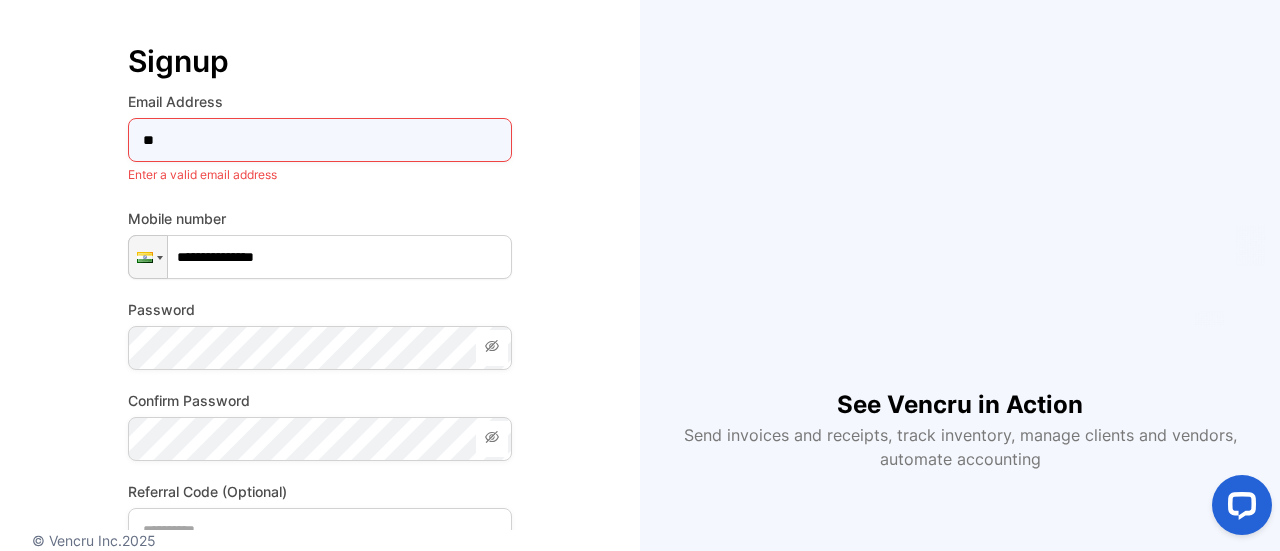 type on "*" 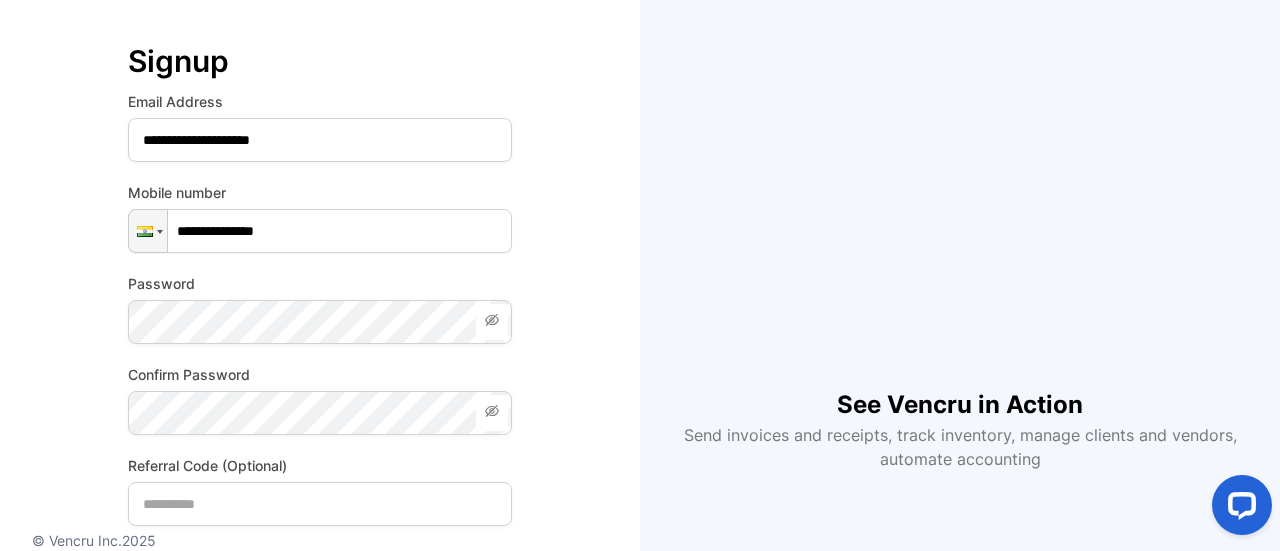 click on "**********" at bounding box center [320, 317] 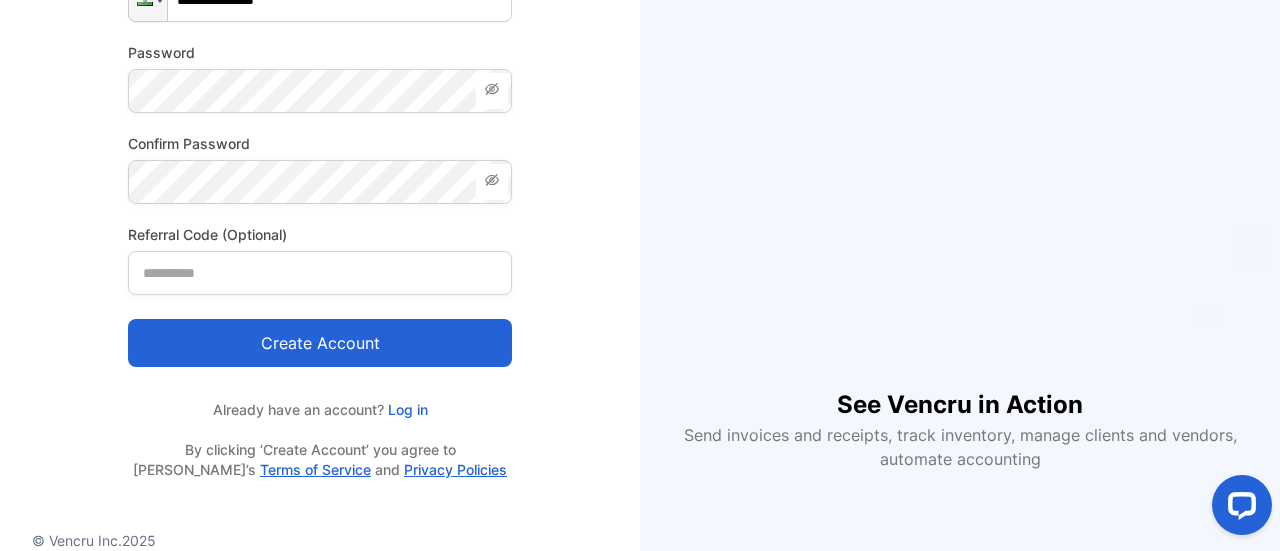 scroll, scrollTop: 397, scrollLeft: 0, axis: vertical 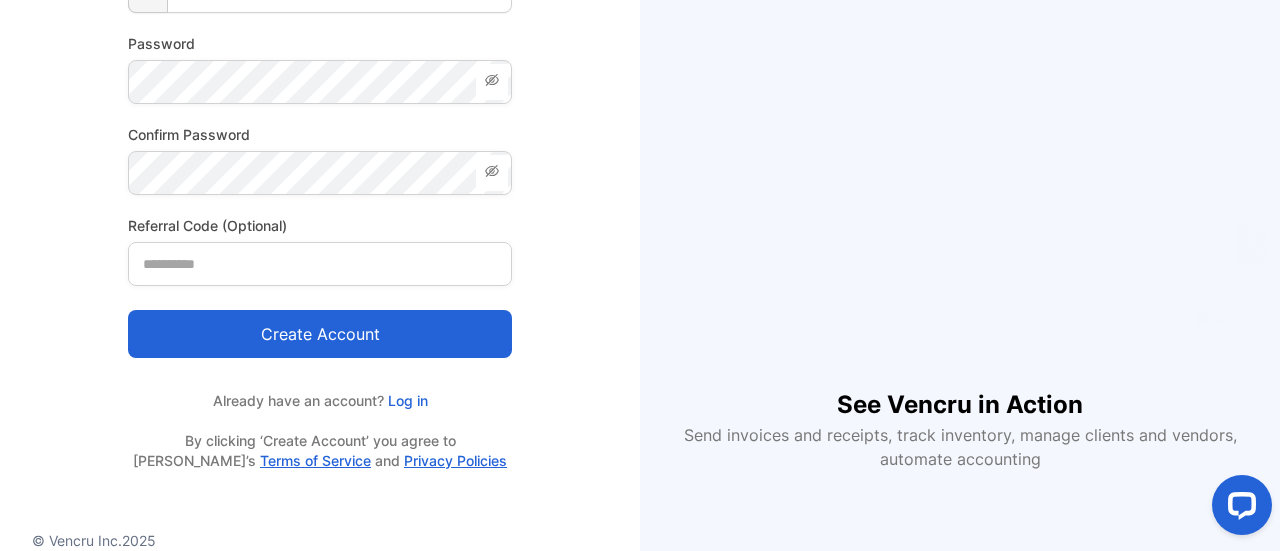 click on "Create account" at bounding box center [320, 334] 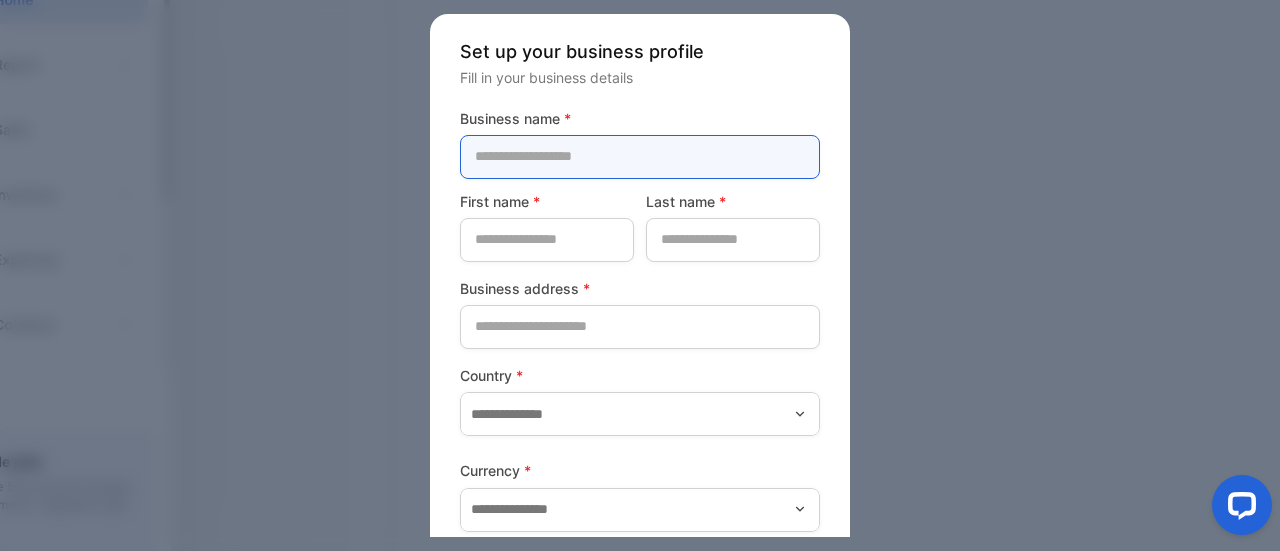click at bounding box center [640, 157] 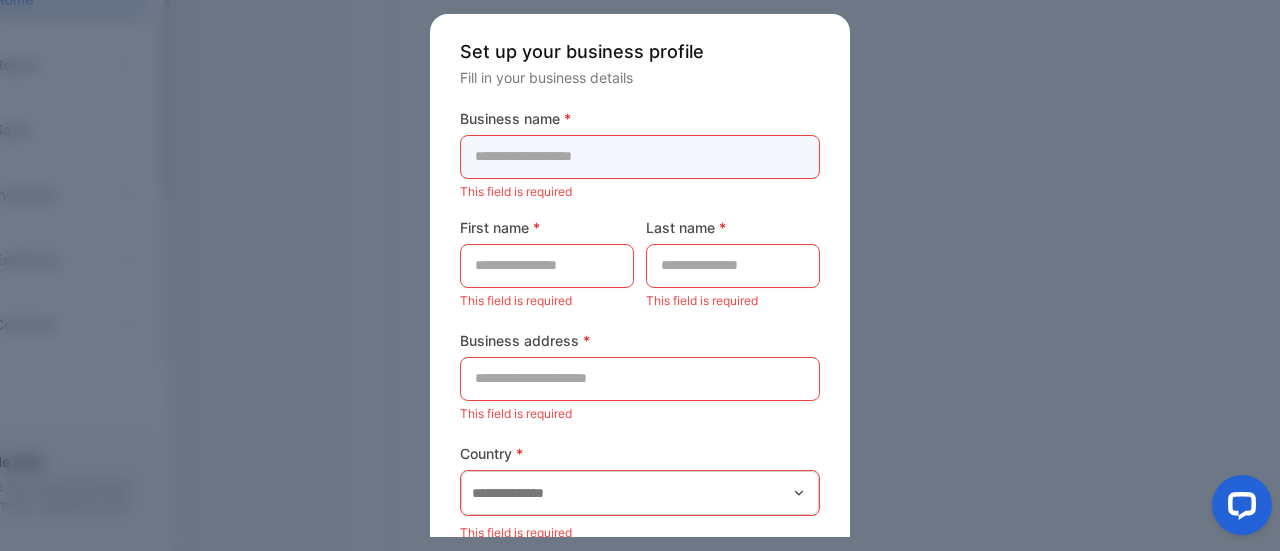 click at bounding box center [640, 157] 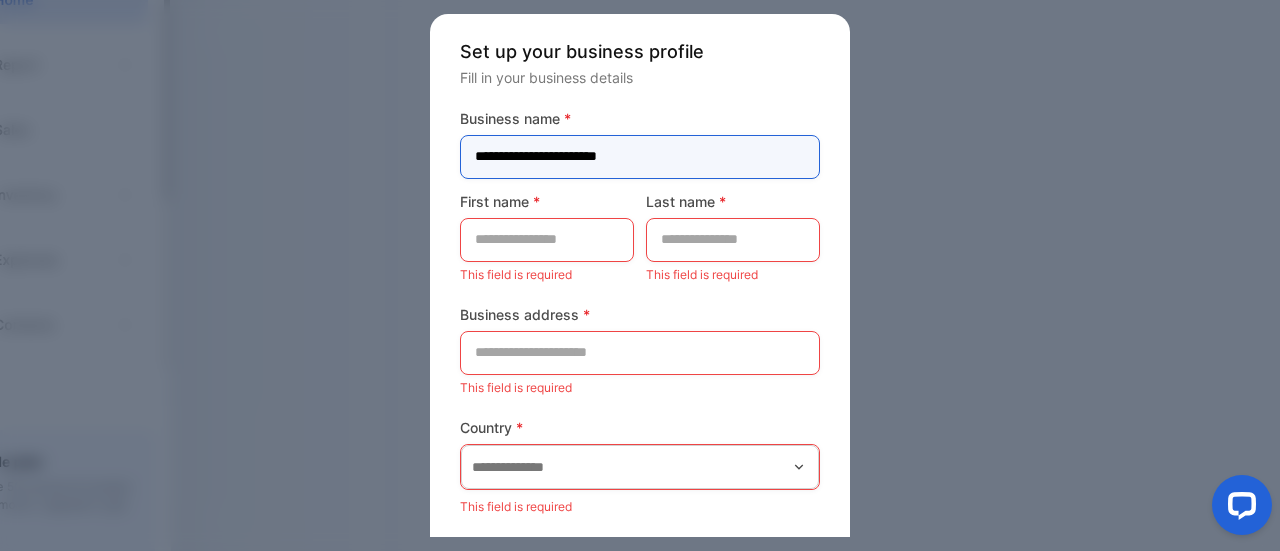 type on "**********" 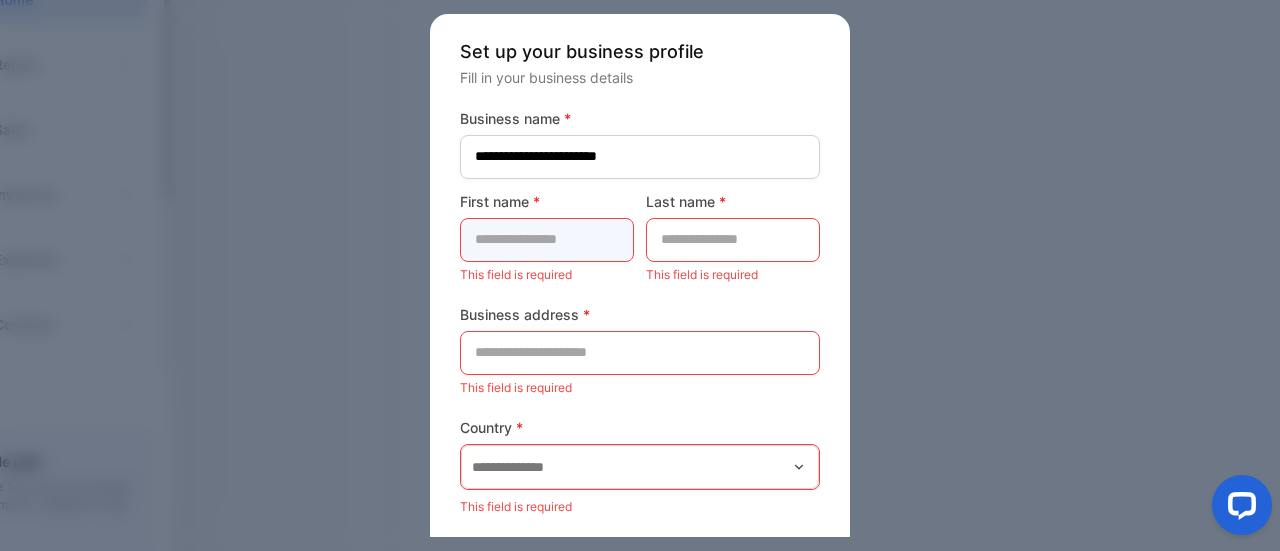 click at bounding box center [547, 240] 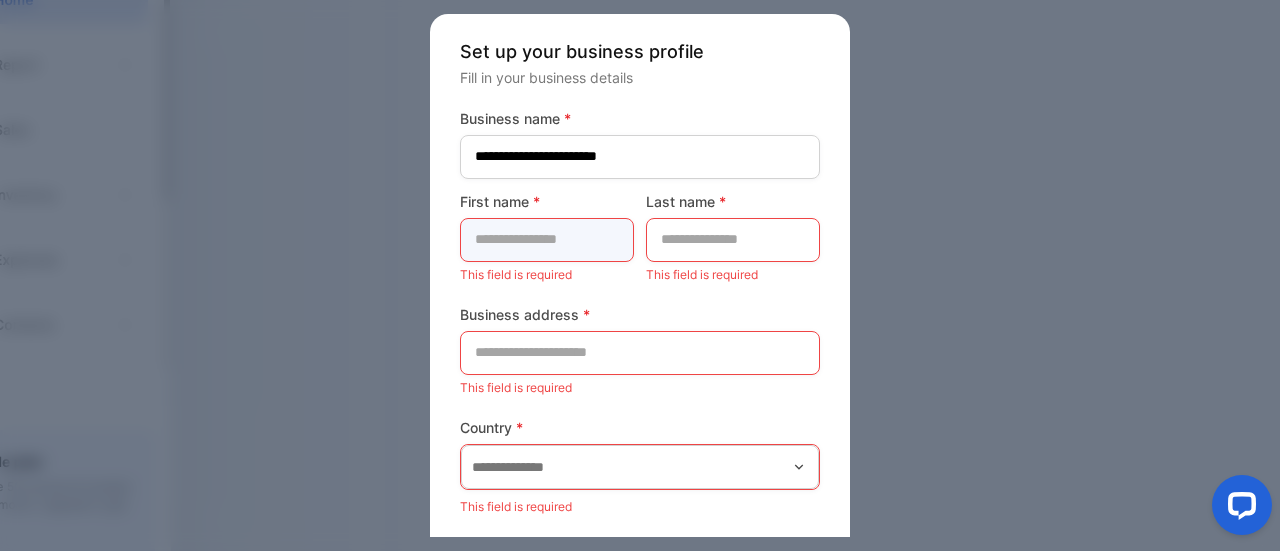type on "**********" 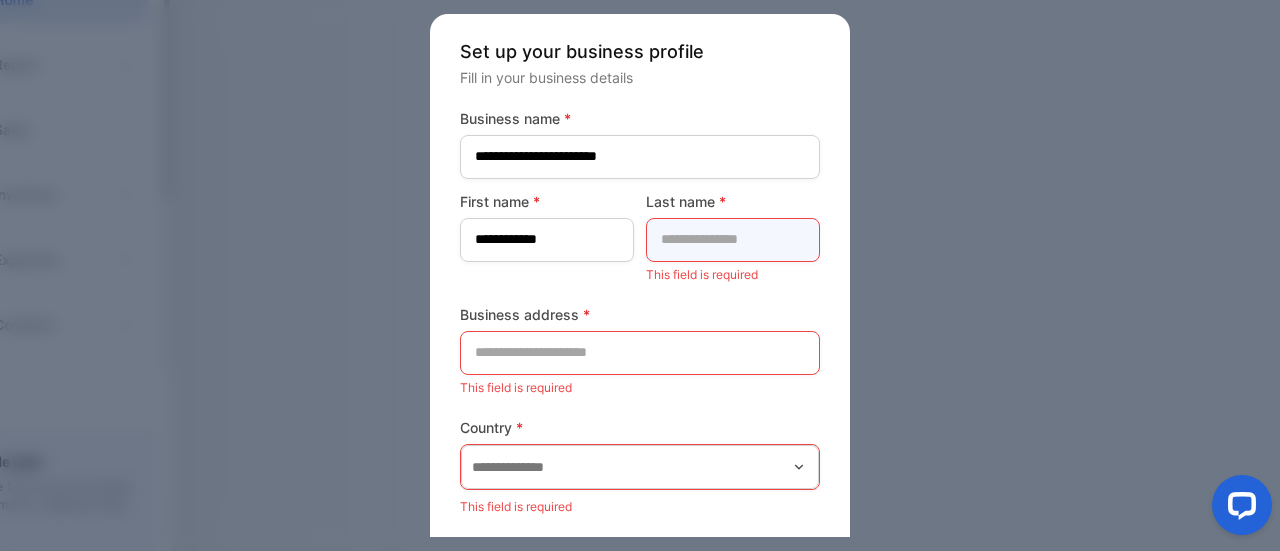 click at bounding box center [733, 240] 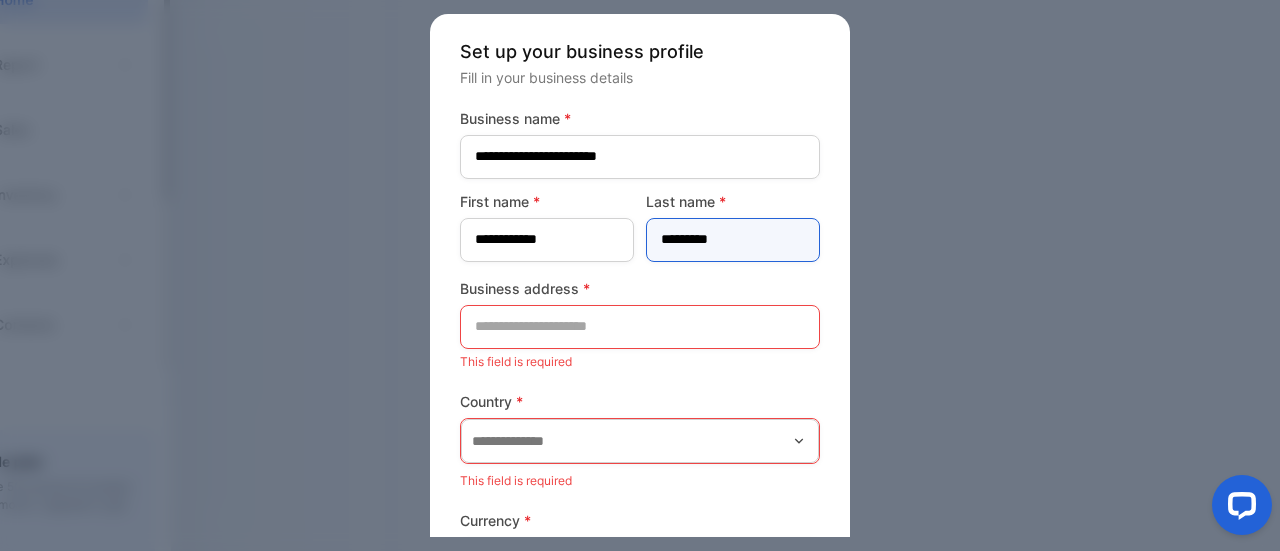 type on "*********" 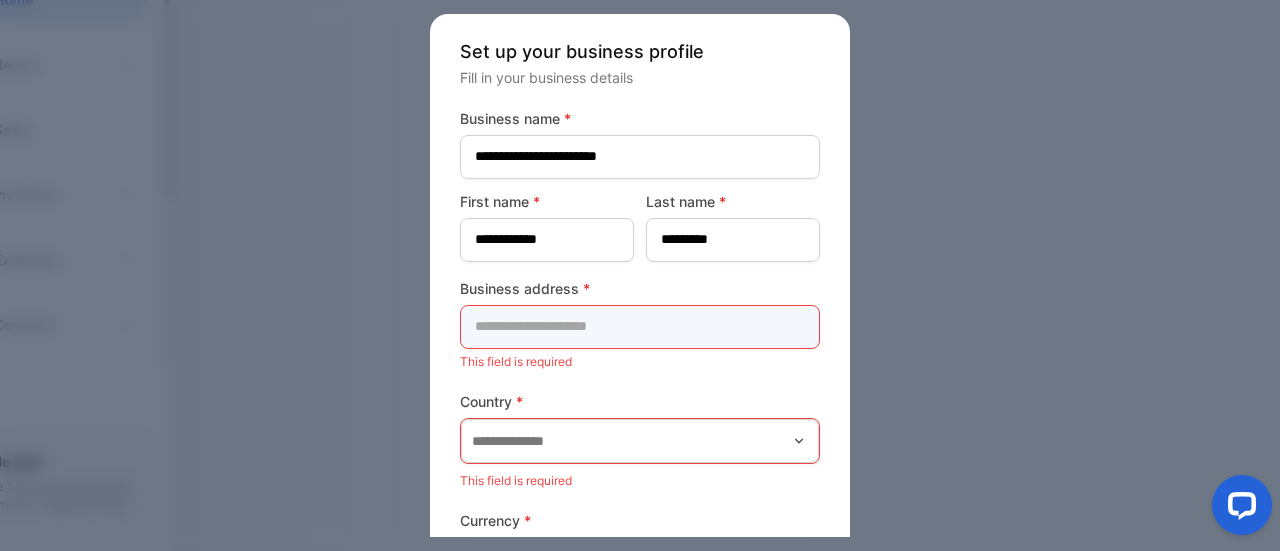 click at bounding box center (640, 327) 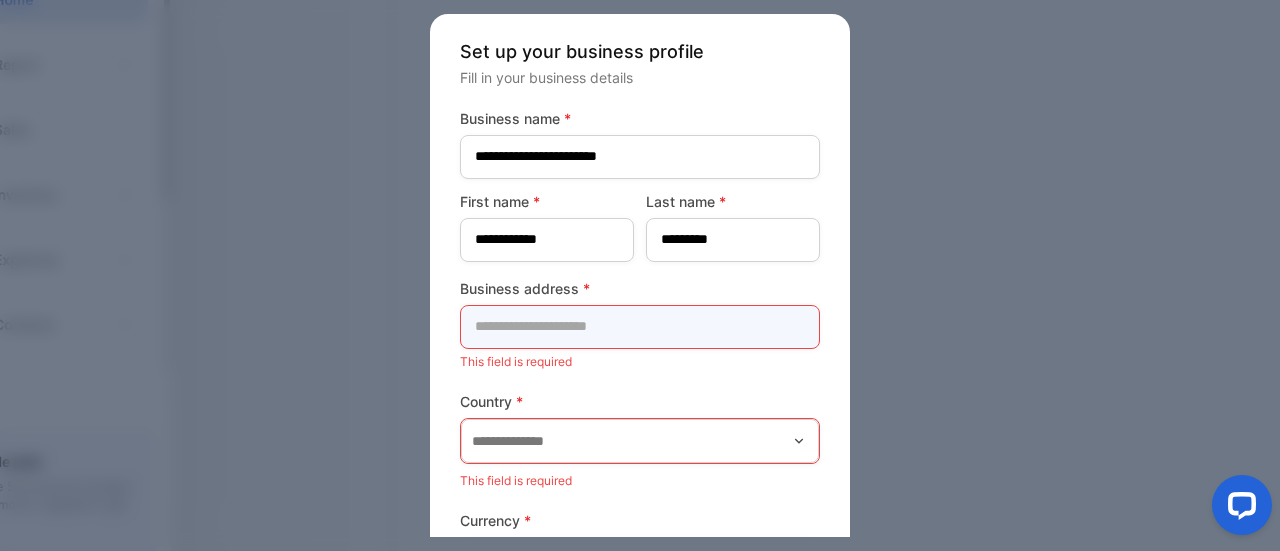click at bounding box center [640, 327] 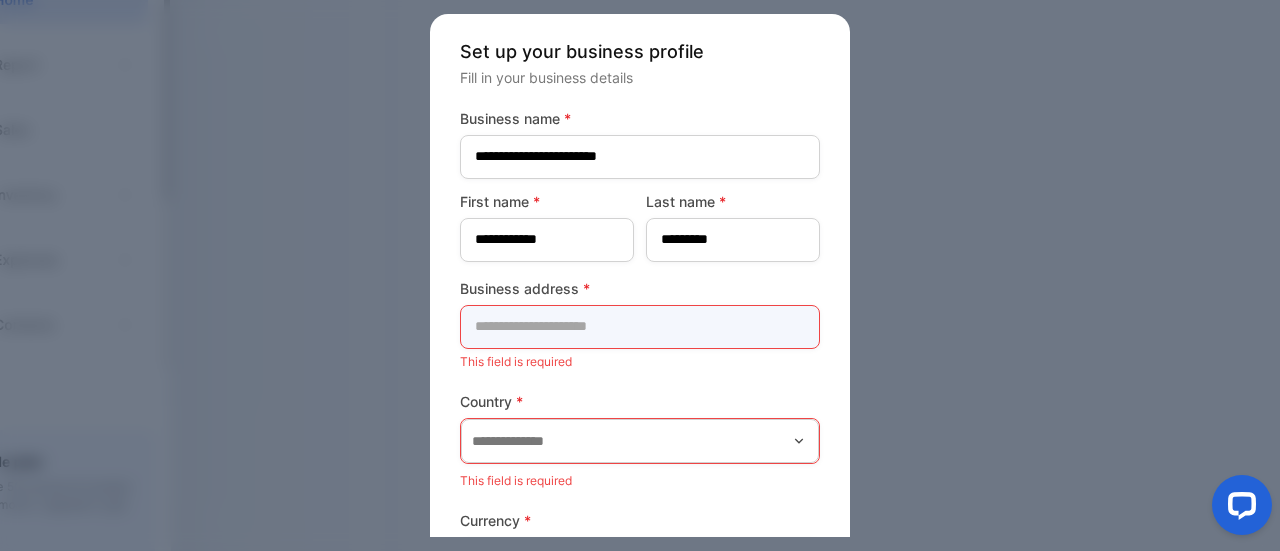 type on "*" 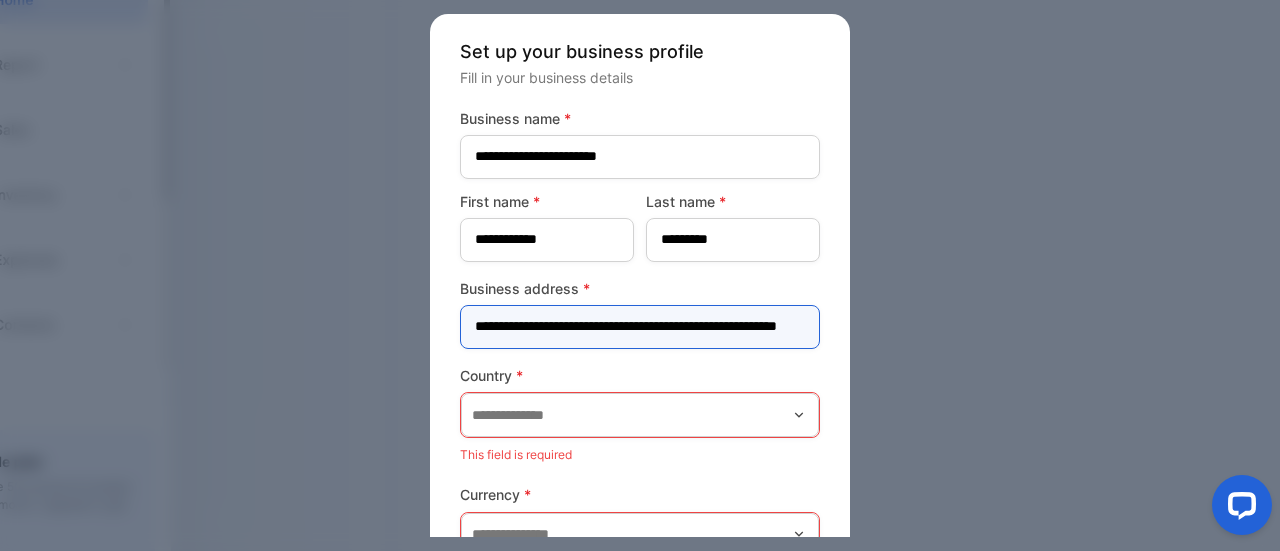 scroll, scrollTop: 0, scrollLeft: 80, axis: horizontal 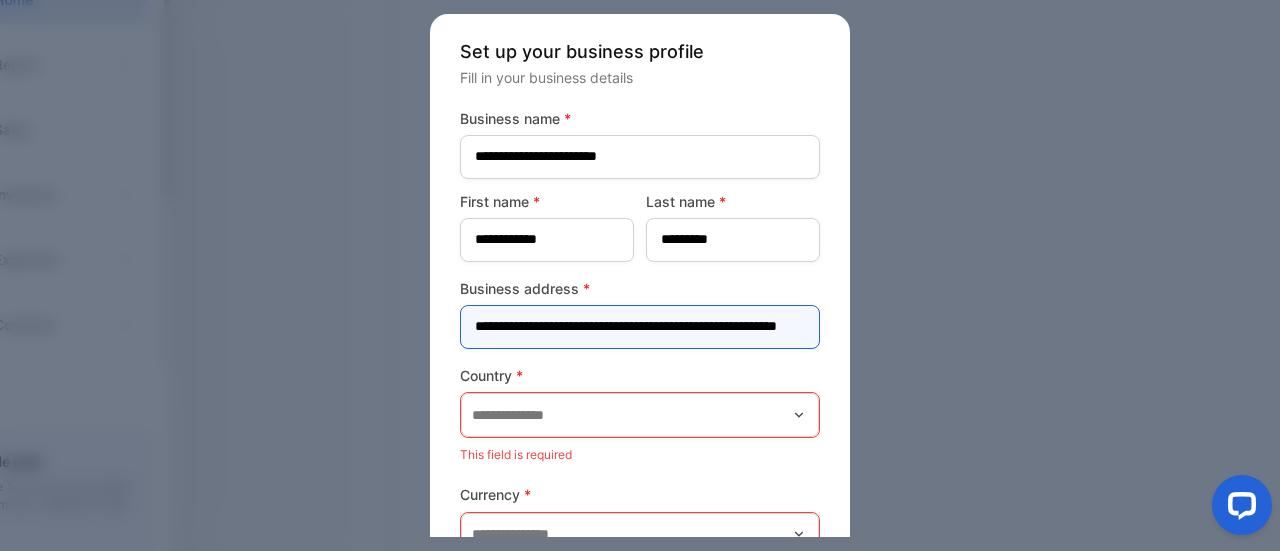 type on "**********" 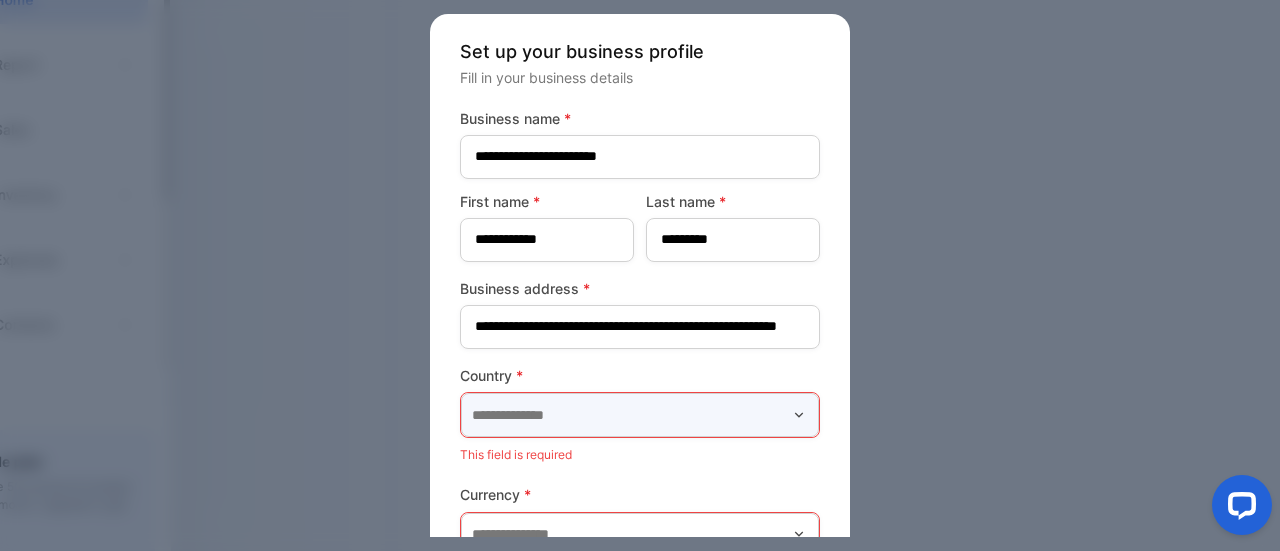 scroll, scrollTop: 0, scrollLeft: 0, axis: both 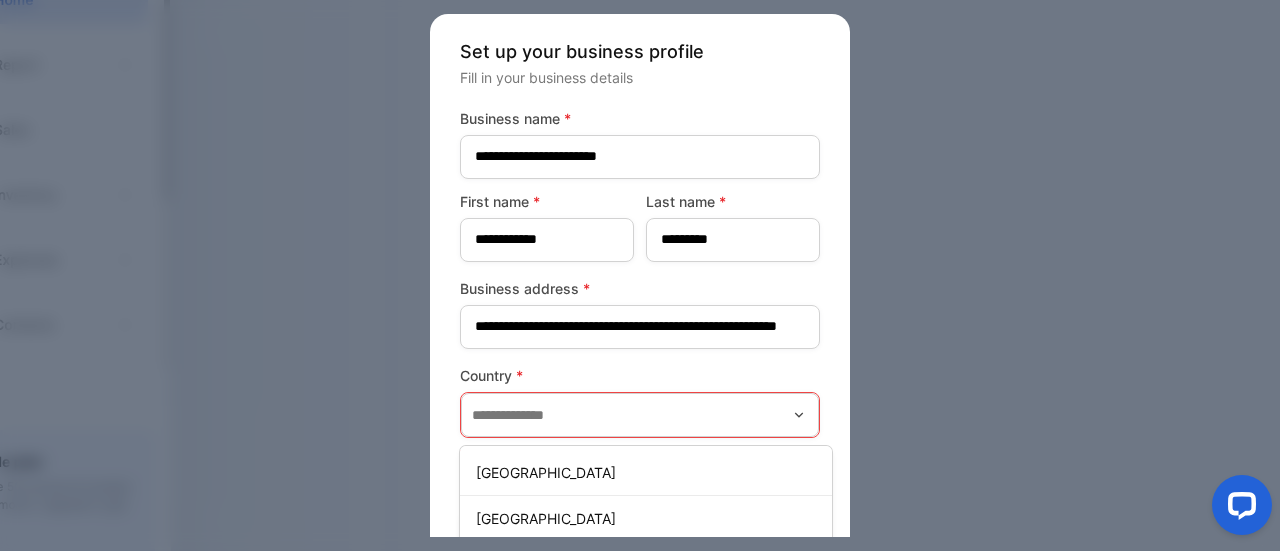 click at bounding box center (640, 275) 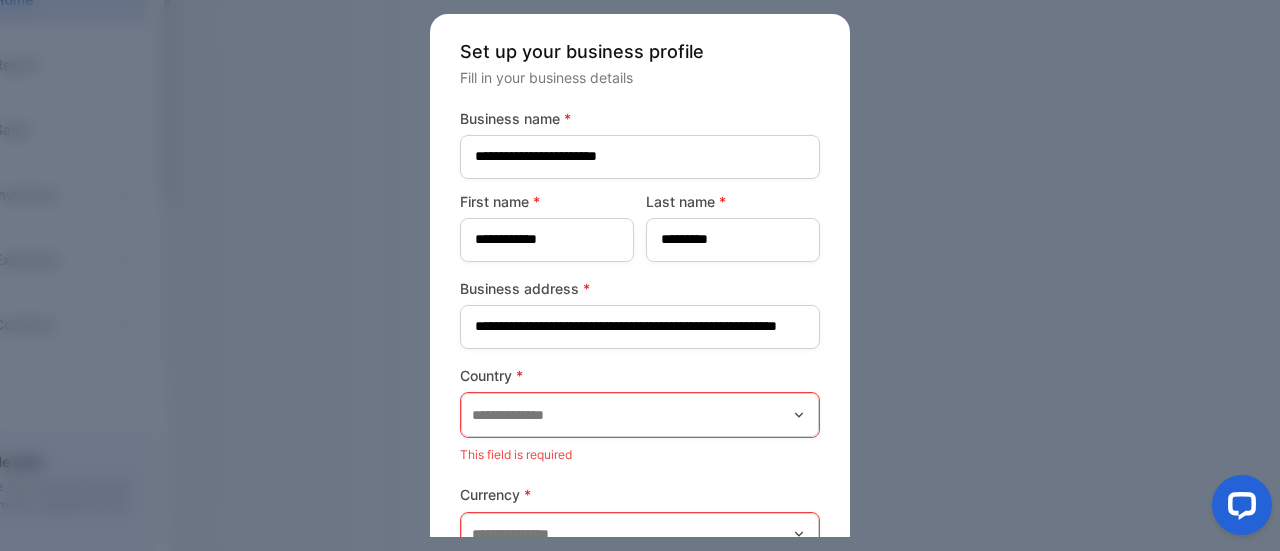 click at bounding box center (640, 275) 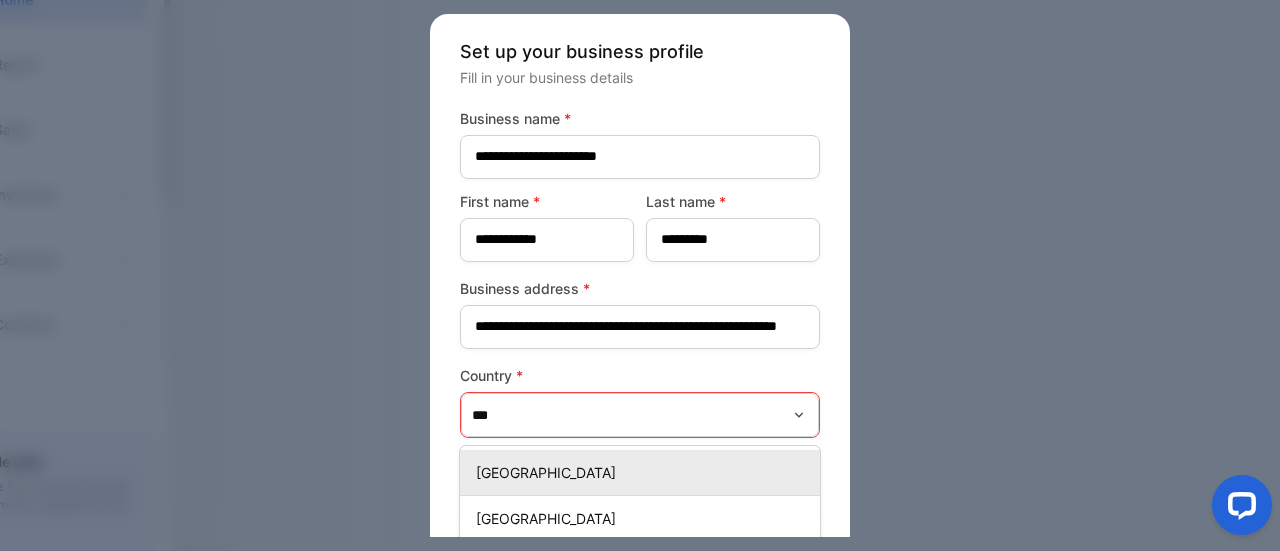 click on "[GEOGRAPHIC_DATA]" at bounding box center (644, 472) 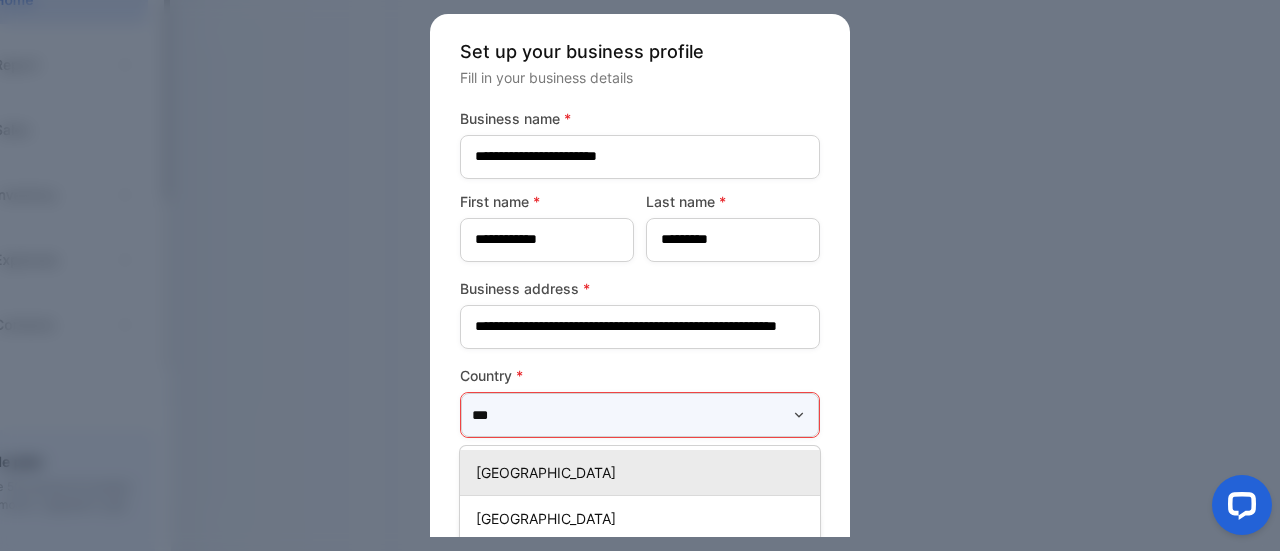 type on "*****" 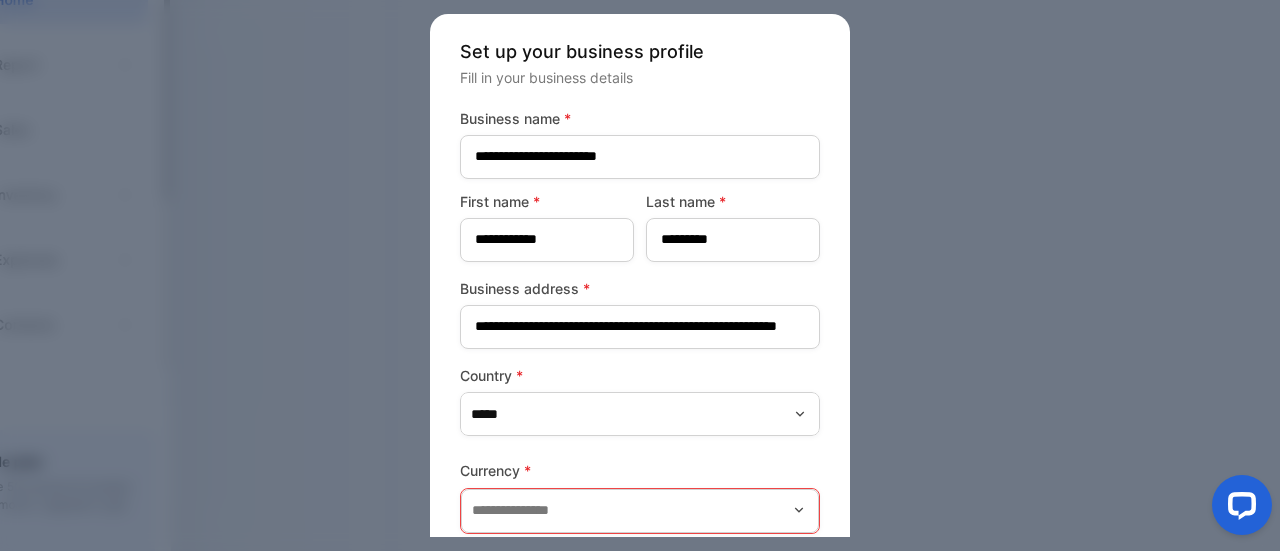 click on "Currency   *" at bounding box center (640, 470) 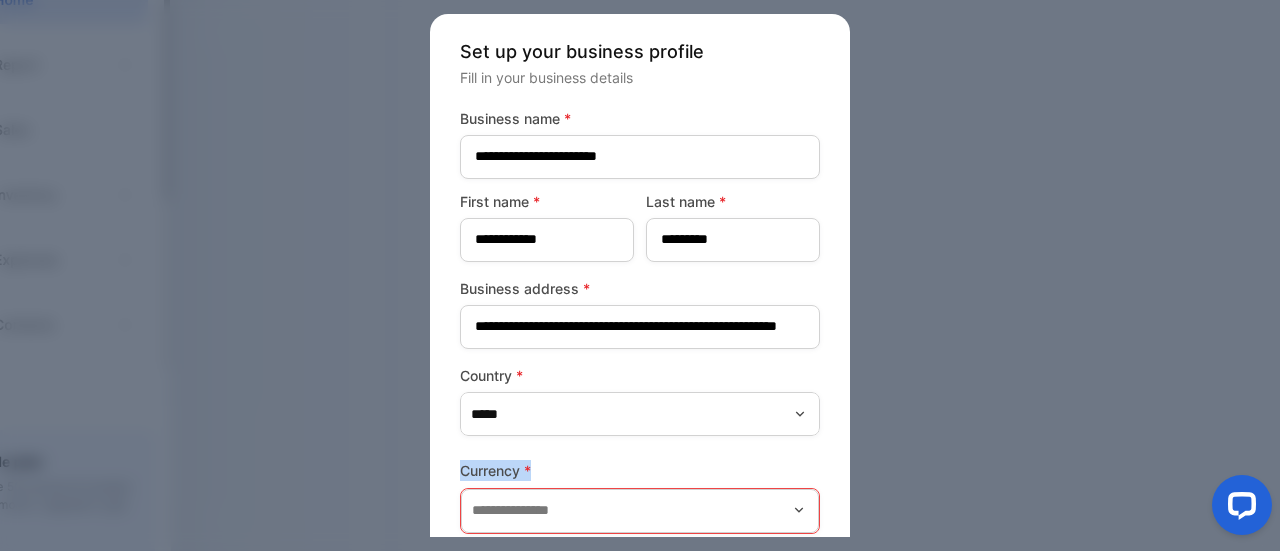 click on "**********" at bounding box center [640, 385] 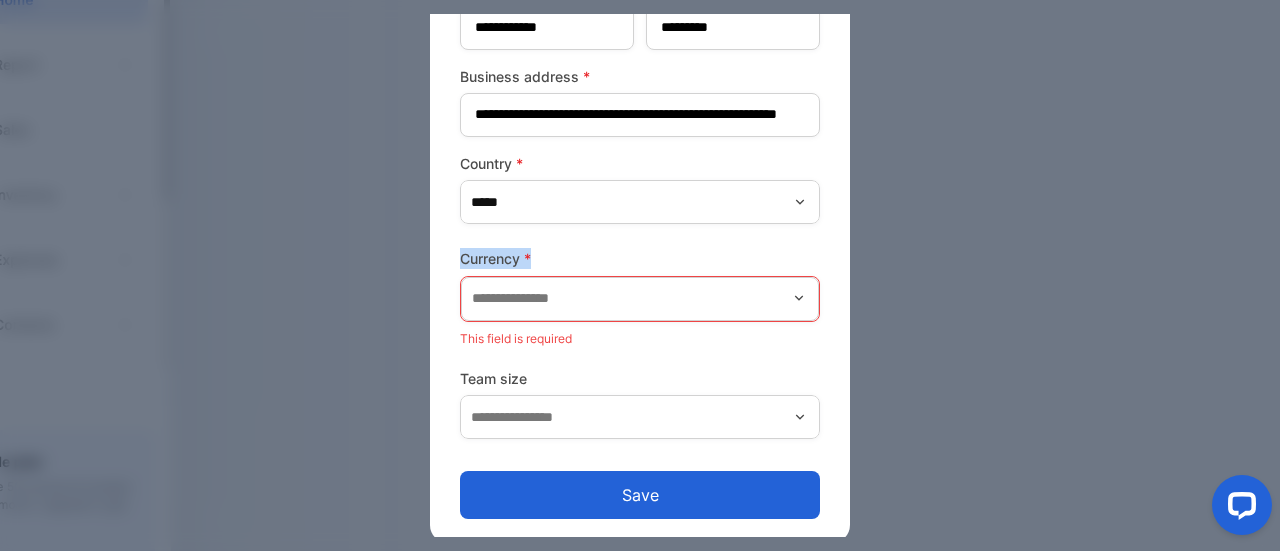 scroll, scrollTop: 216, scrollLeft: 0, axis: vertical 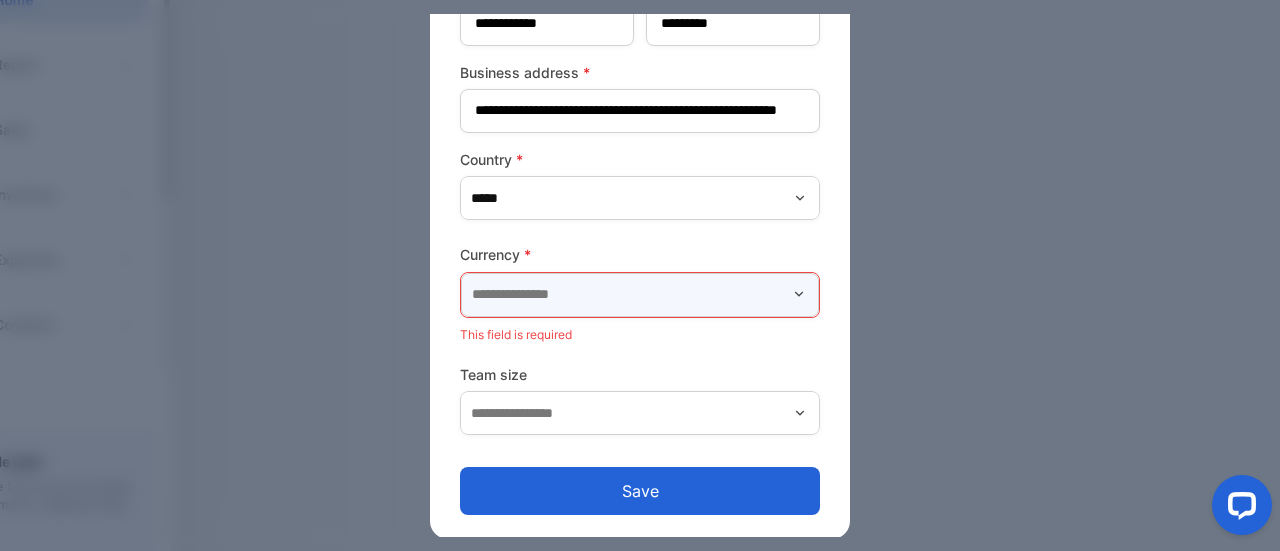 click at bounding box center (640, 295) 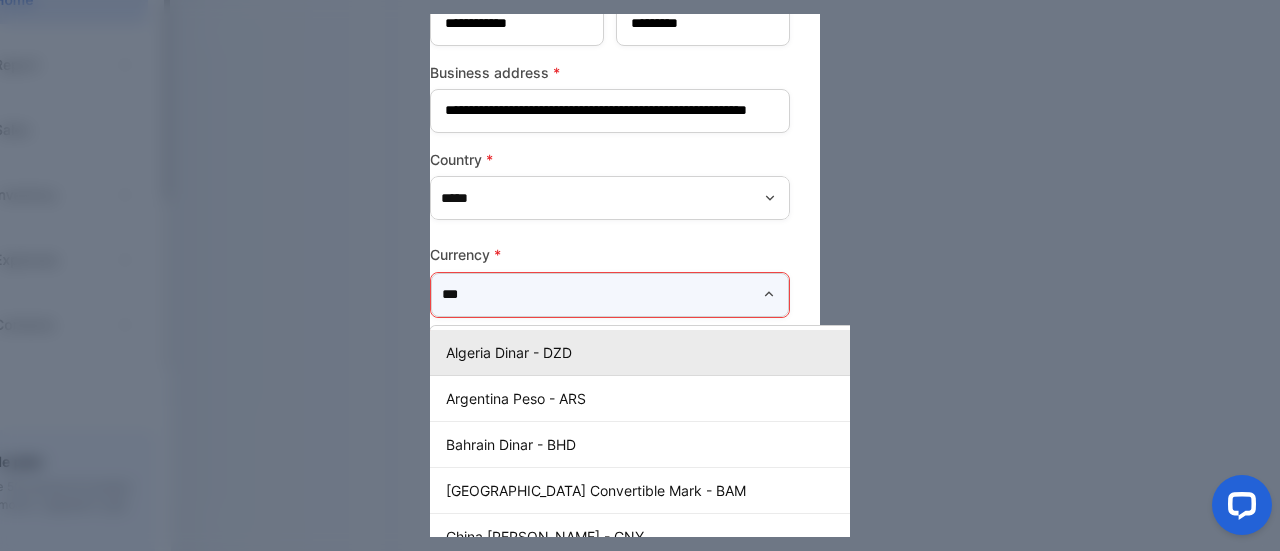 scroll, scrollTop: 216, scrollLeft: 0, axis: vertical 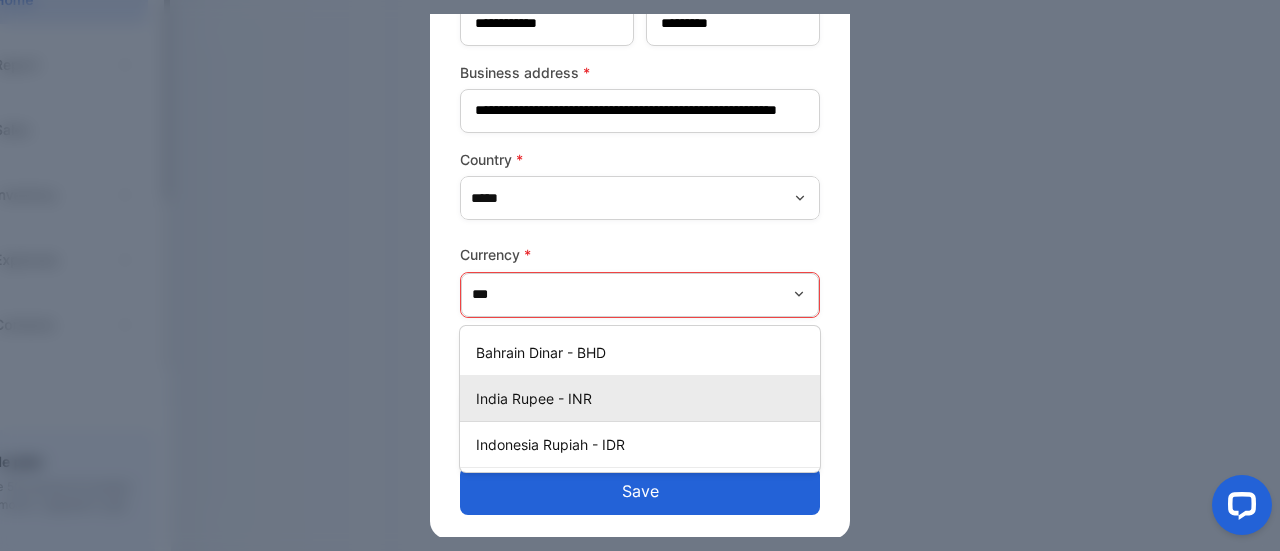 click on "India Rupee - INR" at bounding box center [644, 398] 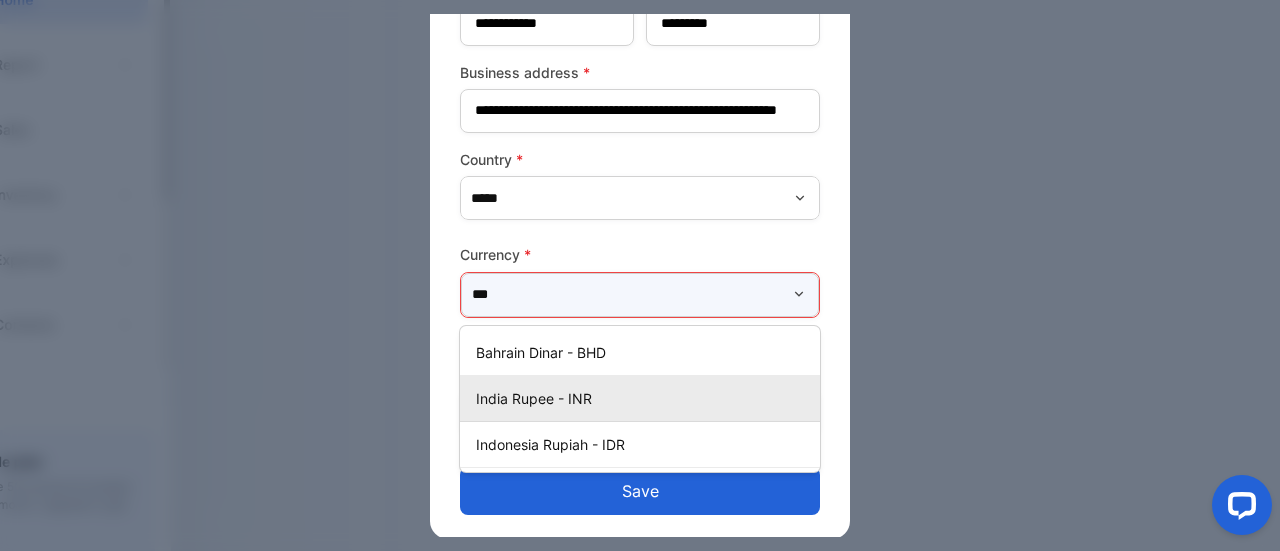 type on "**********" 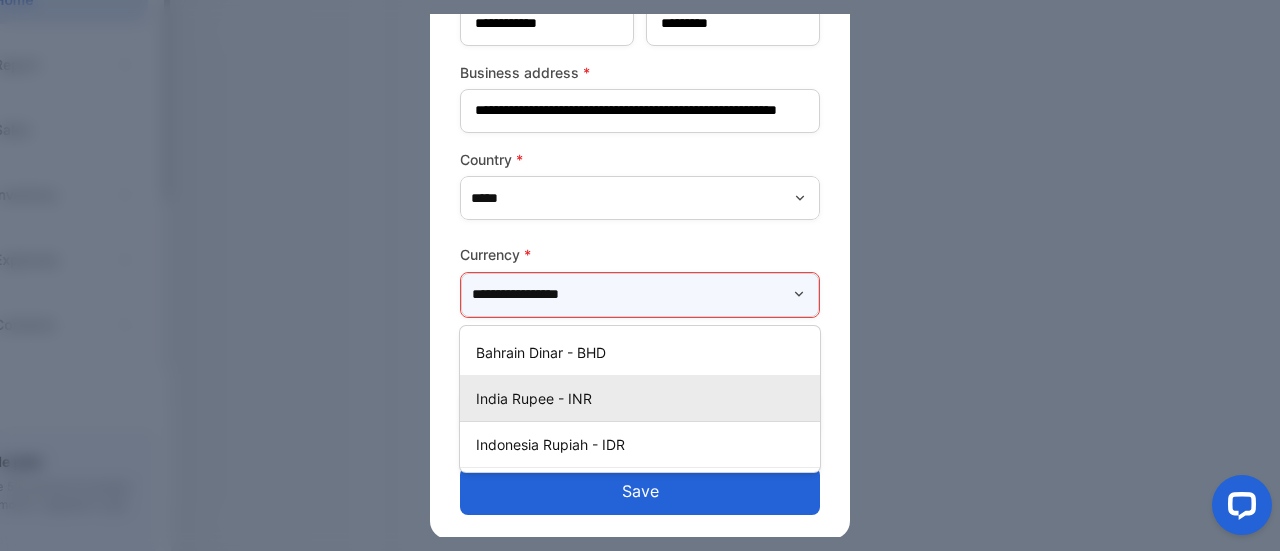 scroll, scrollTop: 193, scrollLeft: 0, axis: vertical 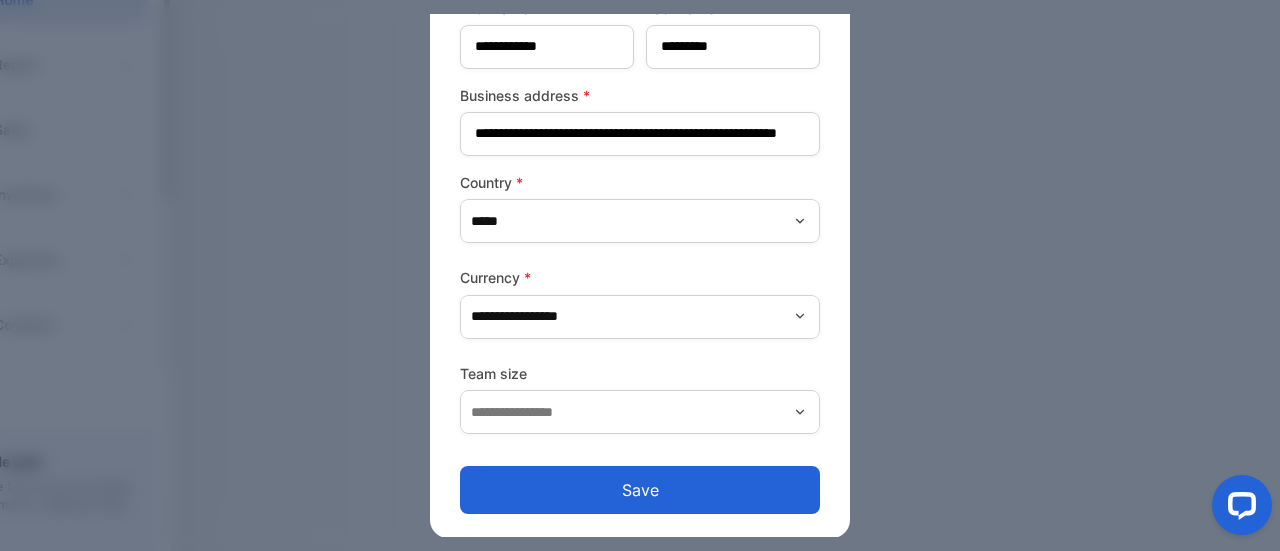 click 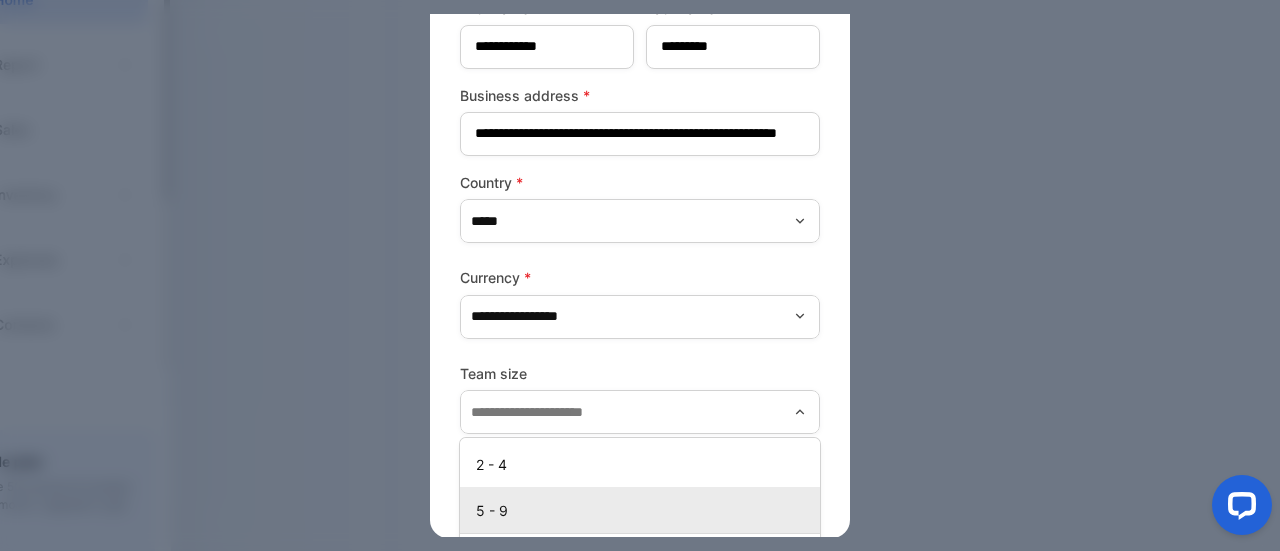 click on "5 - 9" at bounding box center [644, 510] 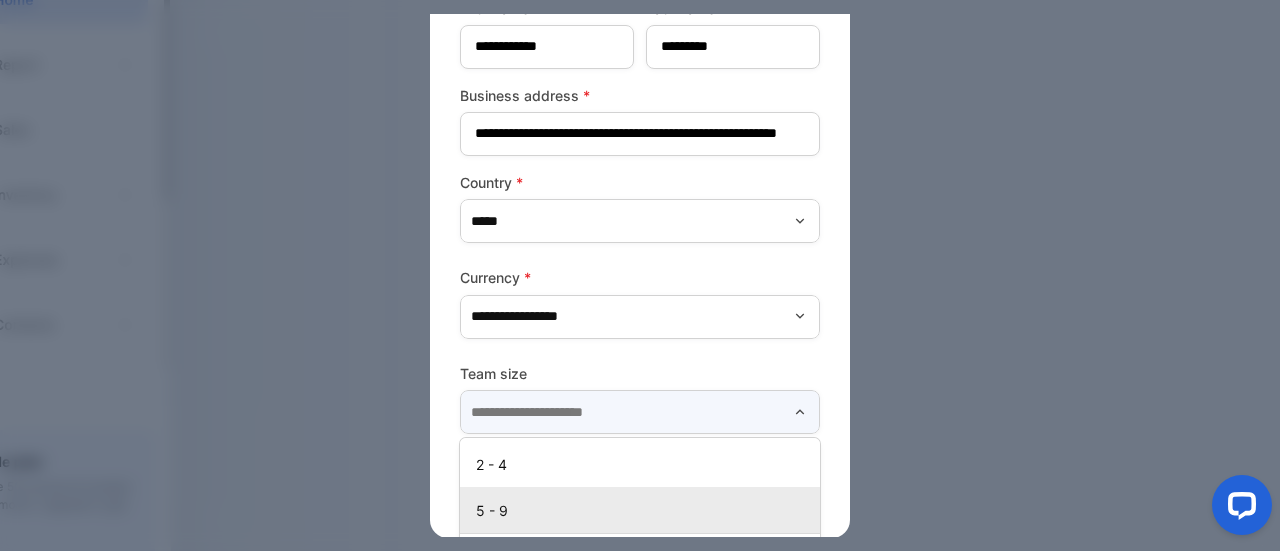 type on "*****" 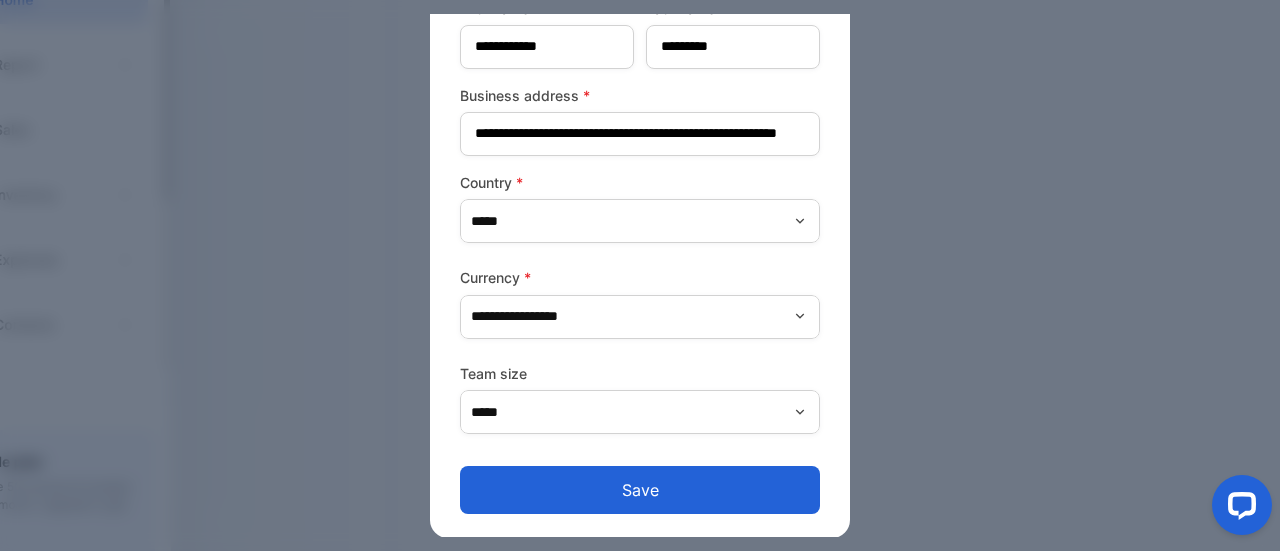 click on "Save" at bounding box center [640, 490] 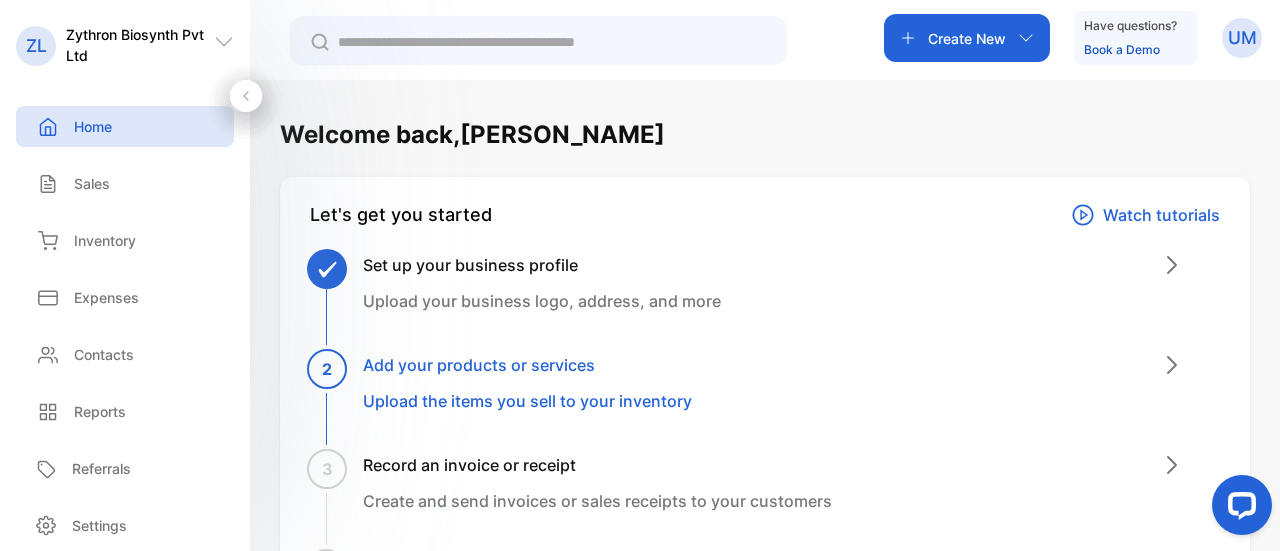 click on "Set up your business profile Upload your business logo, address, and more" at bounding box center [773, 303] 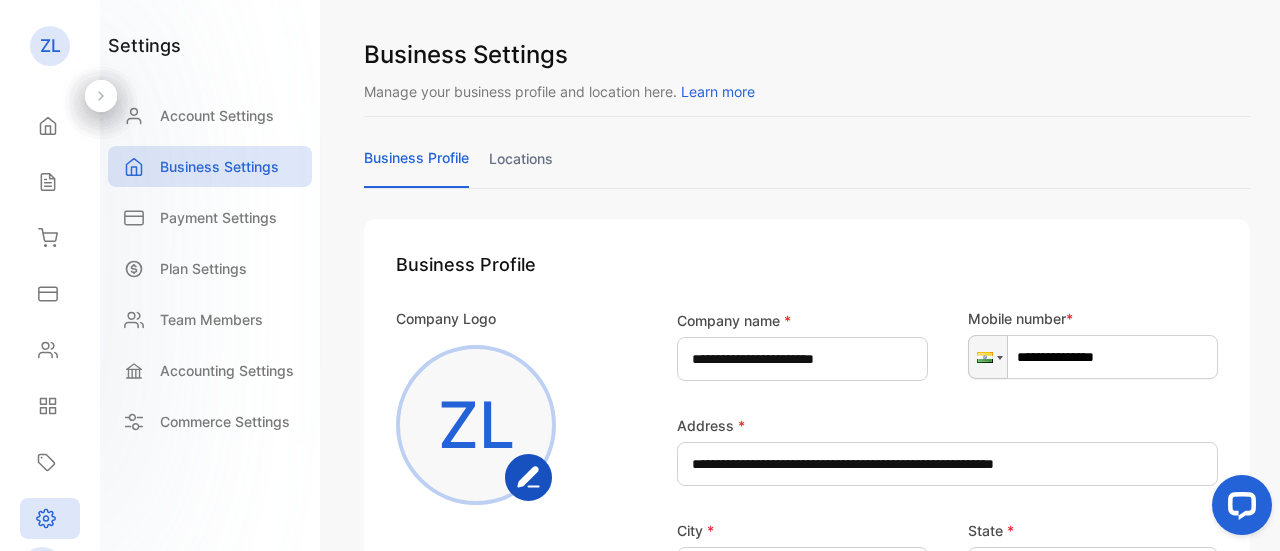 click on "**********" at bounding box center [807, 603] 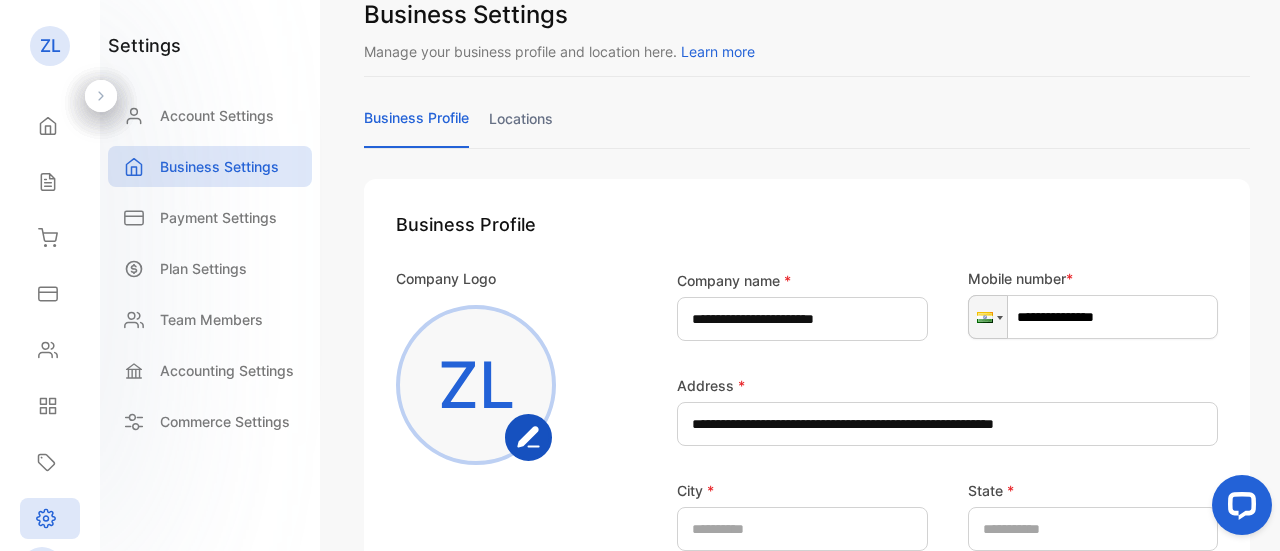 scroll, scrollTop: 0, scrollLeft: 0, axis: both 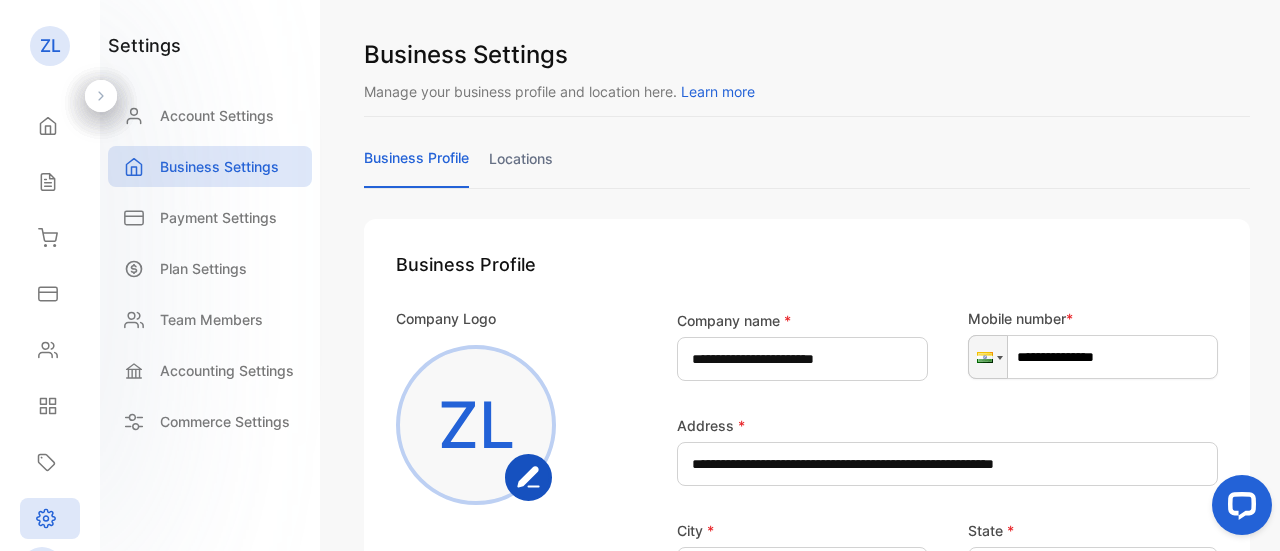 click on "Business Settings Manage your business profile and location here.   Learn more" at bounding box center [807, 77] 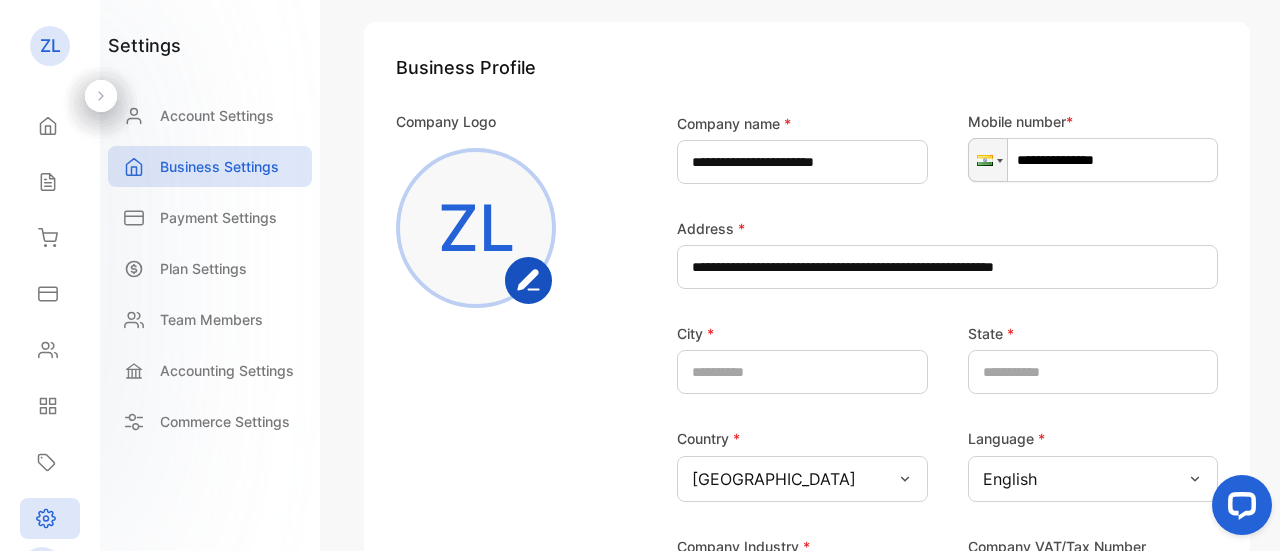 scroll, scrollTop: 160, scrollLeft: 0, axis: vertical 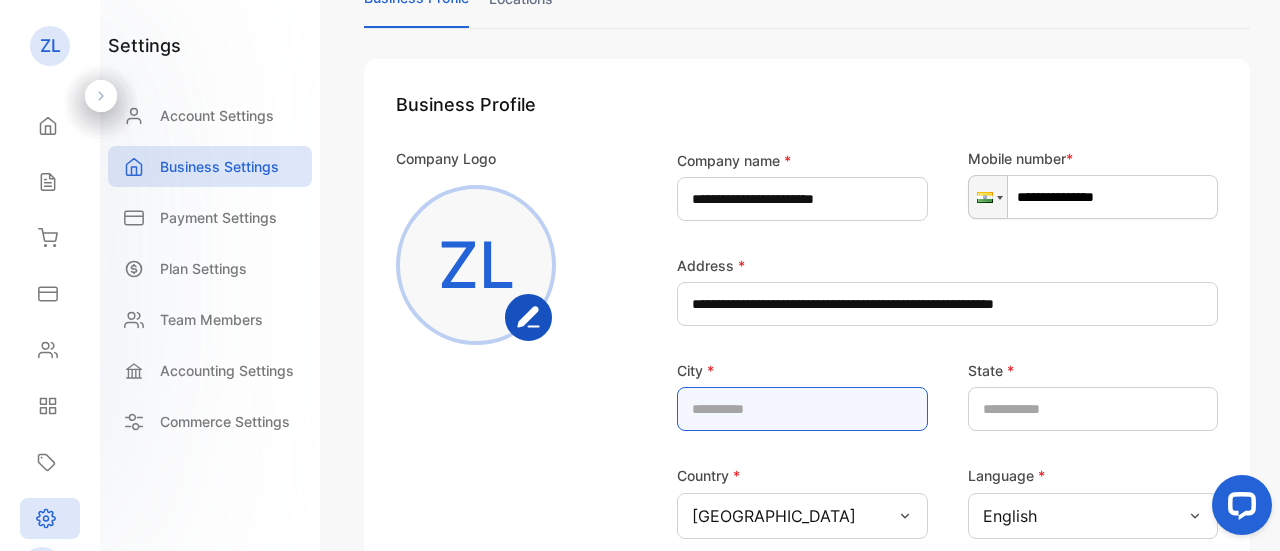 click at bounding box center (802, 409) 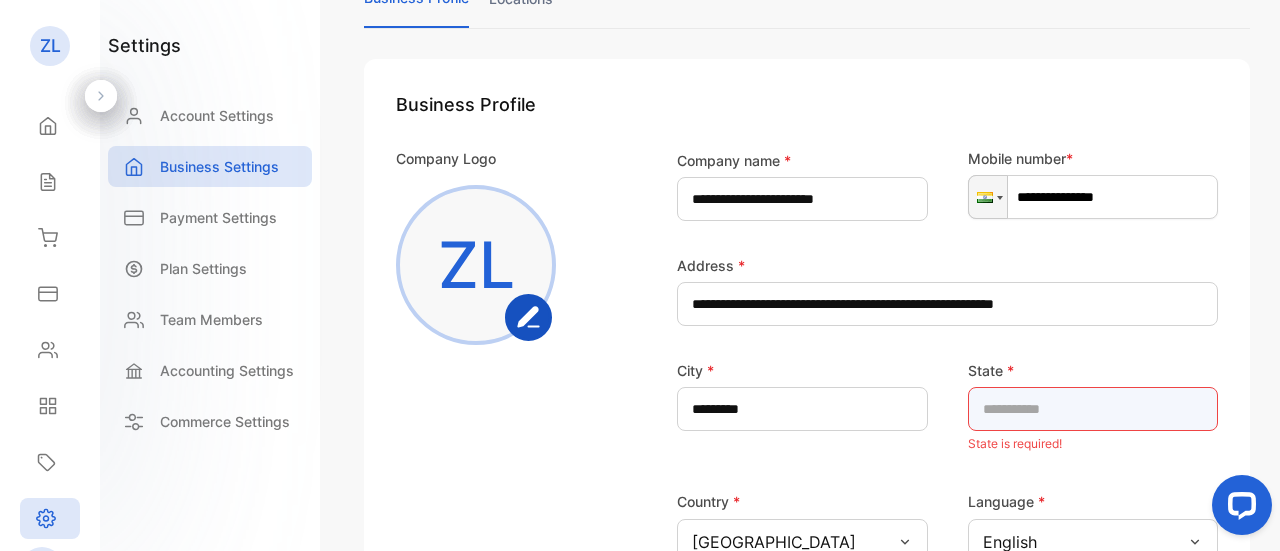 click at bounding box center (1093, 409) 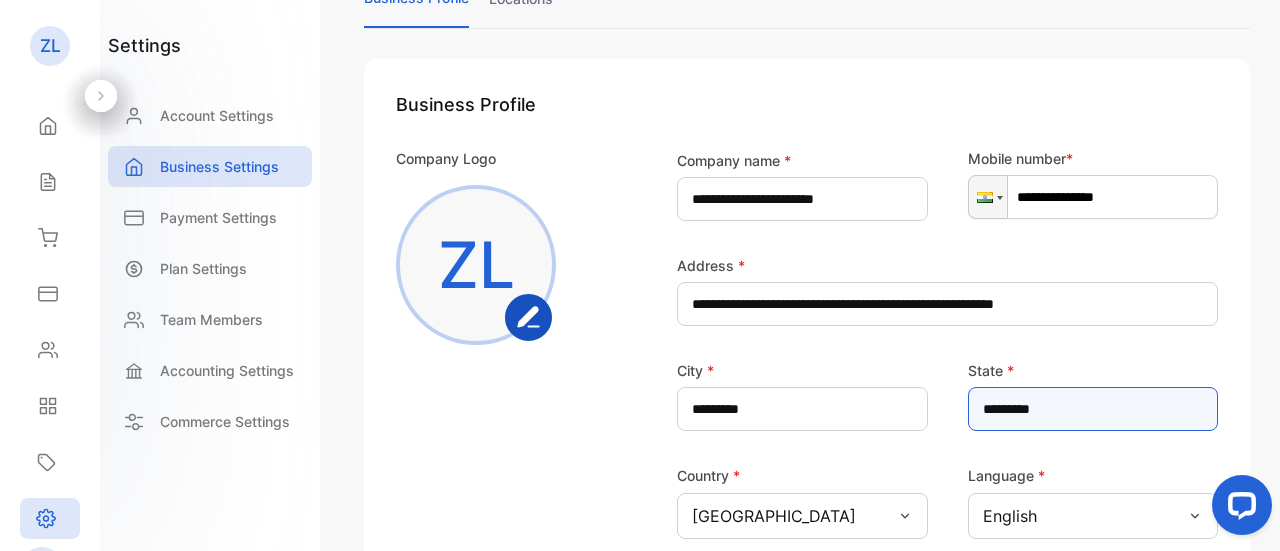 type on "*********" 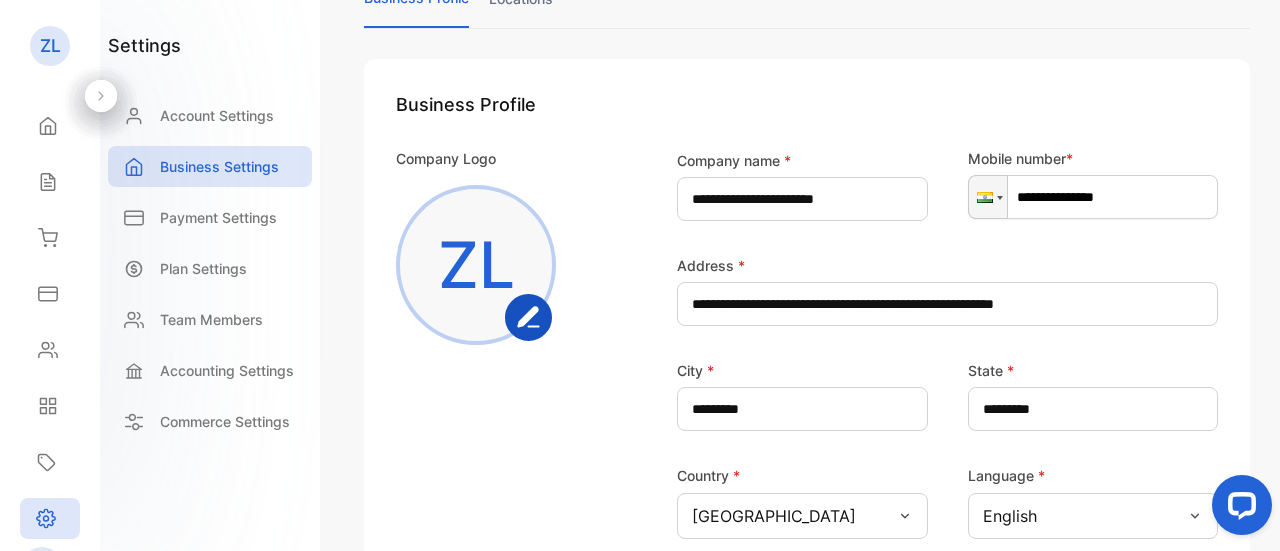 click on "**********" at bounding box center (919, 410) 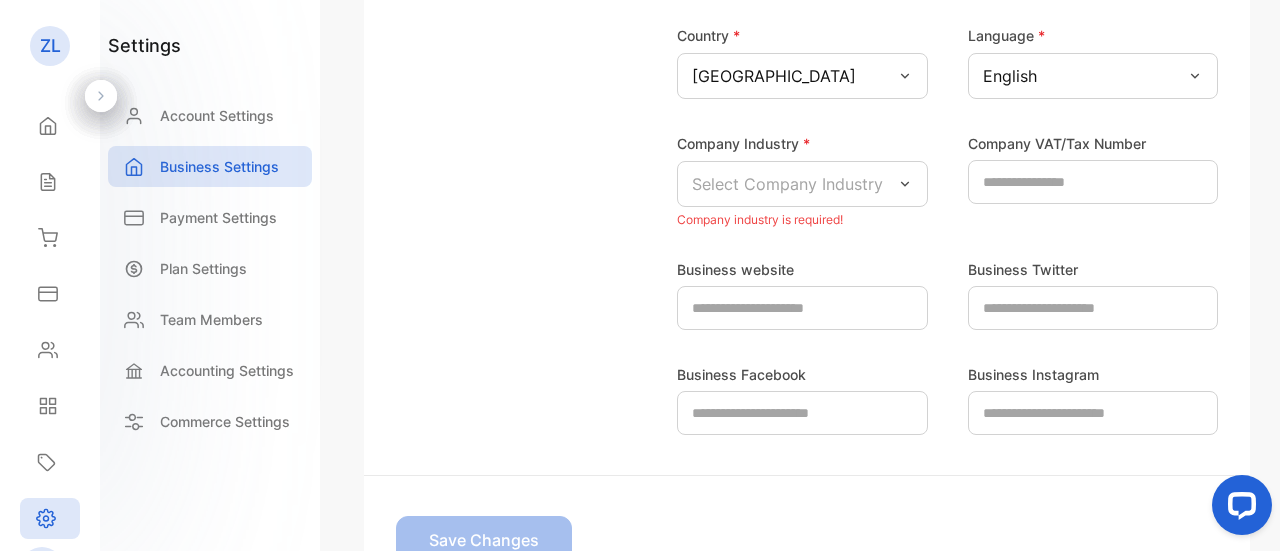 scroll, scrollTop: 640, scrollLeft: 0, axis: vertical 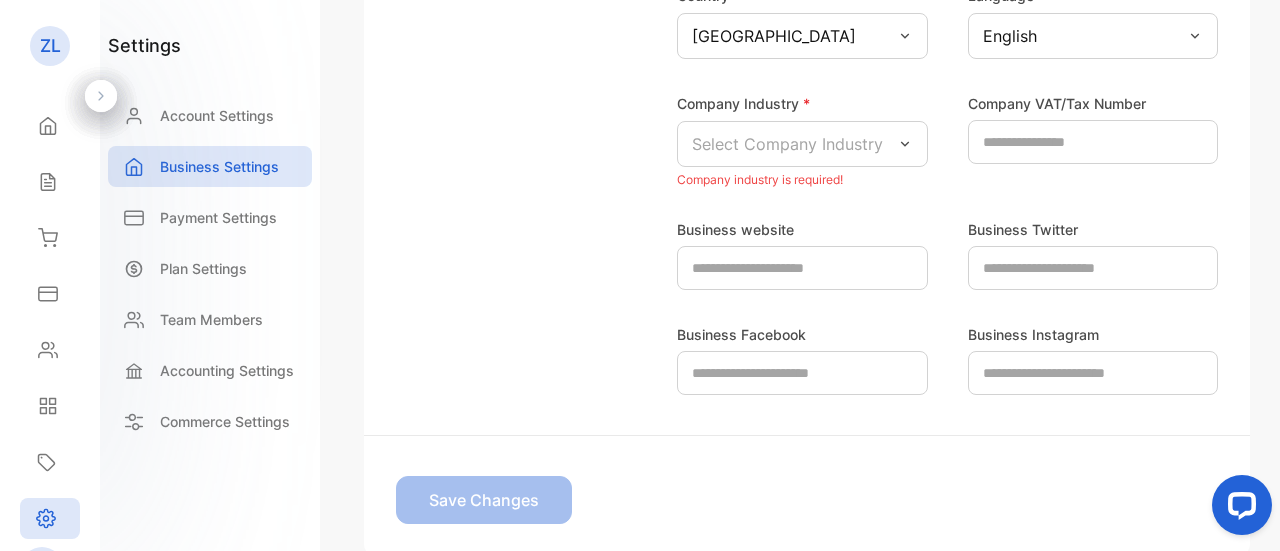 click on "Select Company Industry" at bounding box center (802, 144) 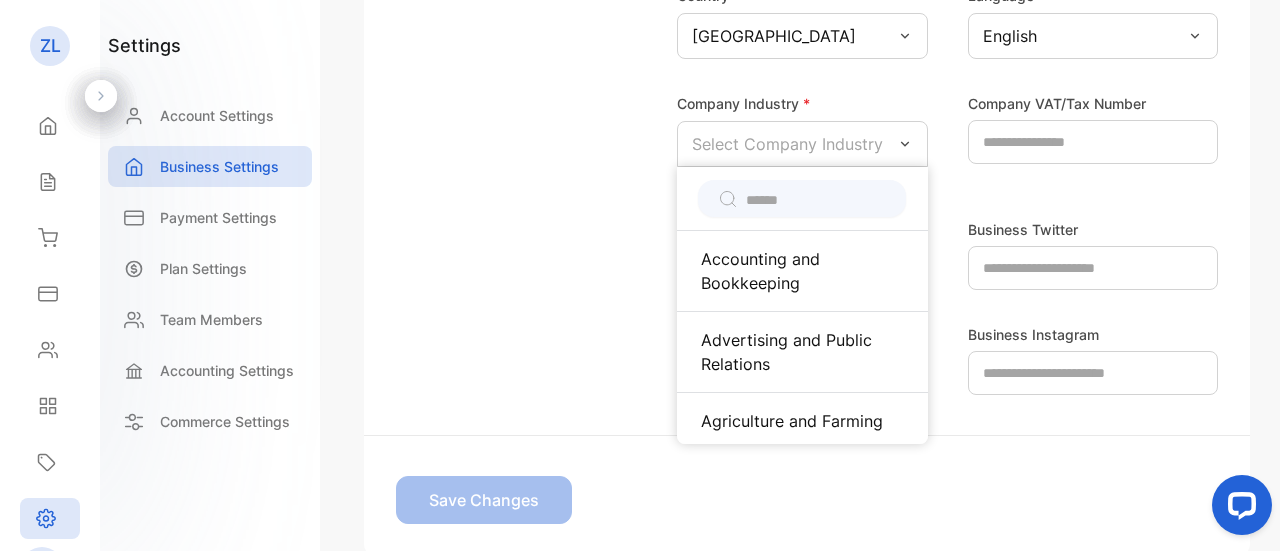 click at bounding box center [816, 200] 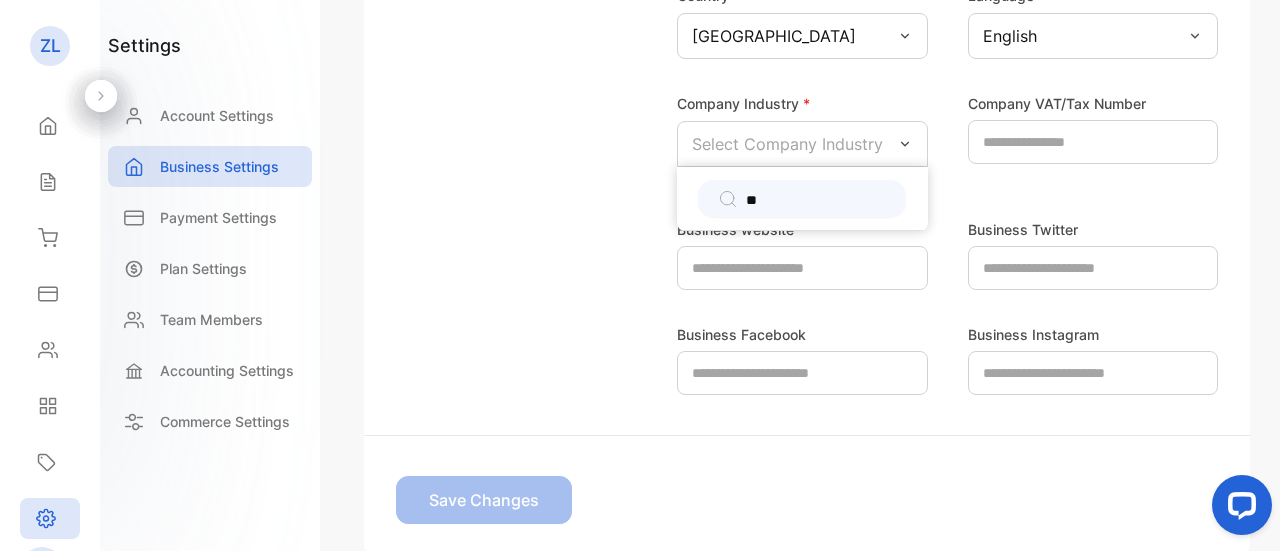 type on "*" 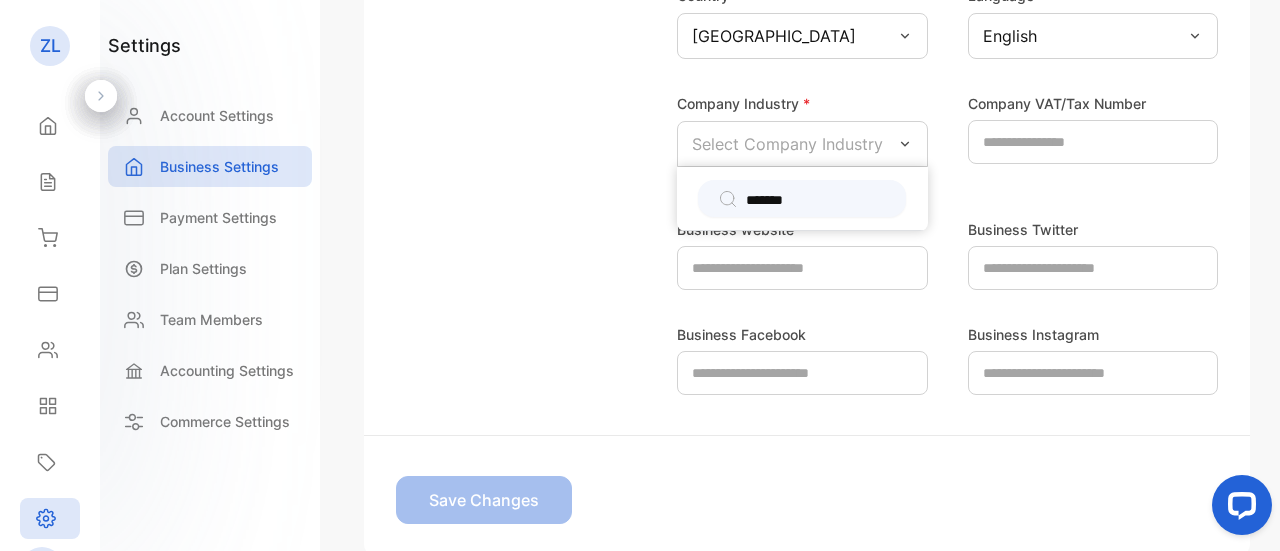 click 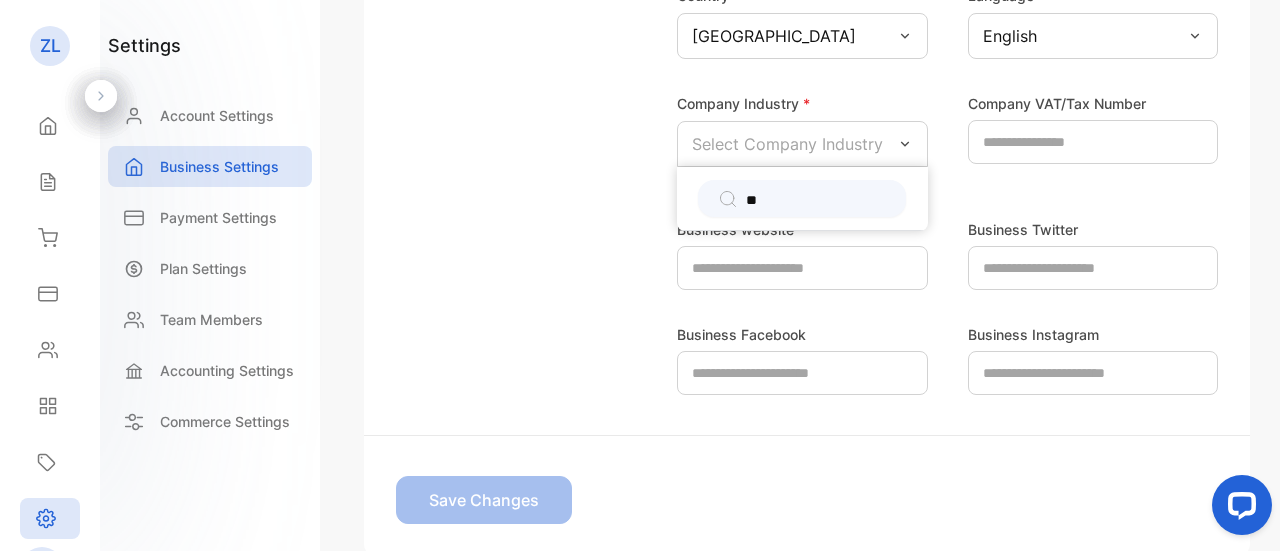 type on "*" 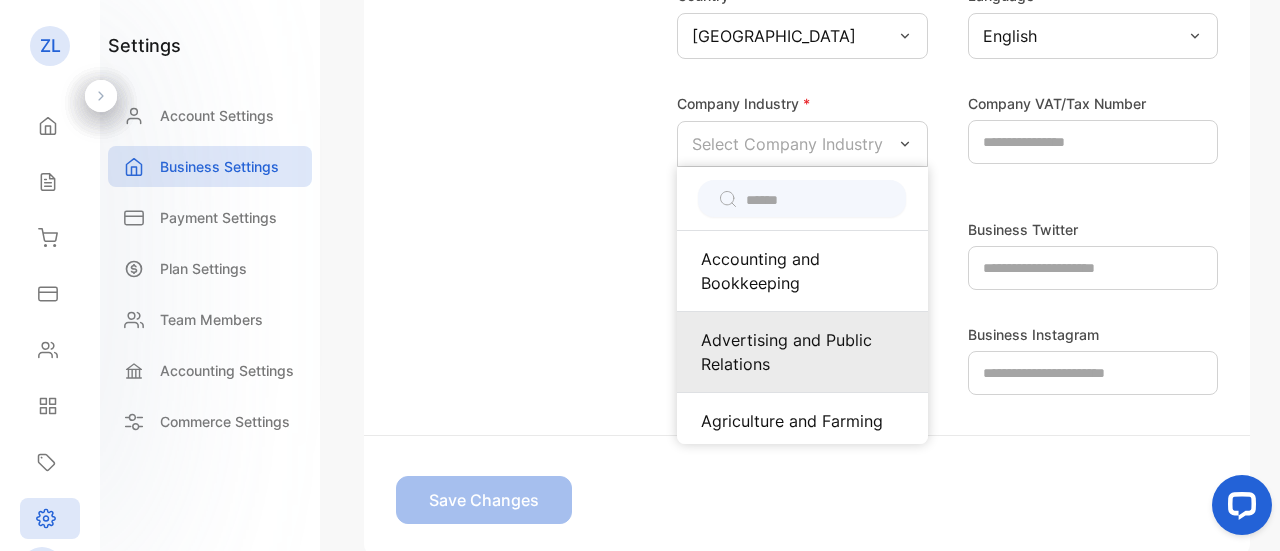 type 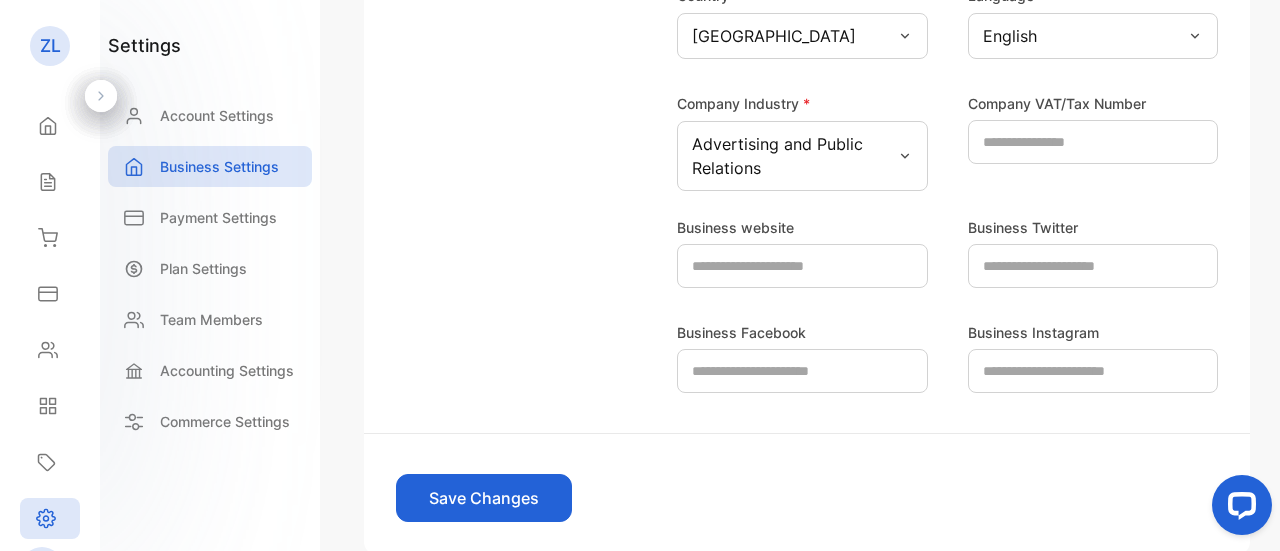 click on "Advertising and Public Relations" at bounding box center (802, 156) 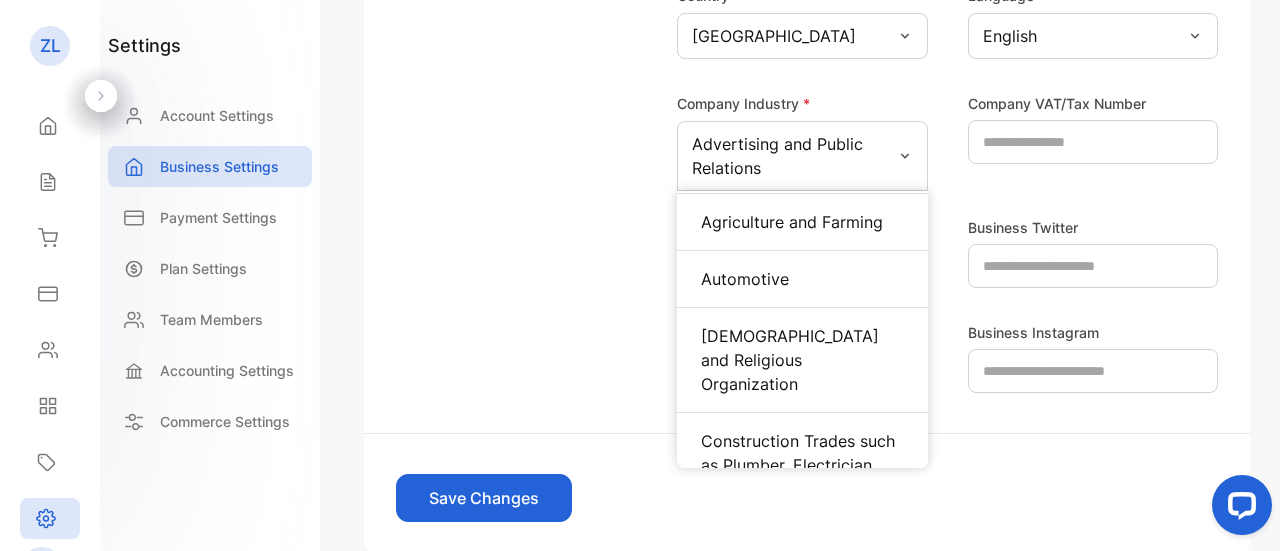 scroll, scrollTop: 242, scrollLeft: 0, axis: vertical 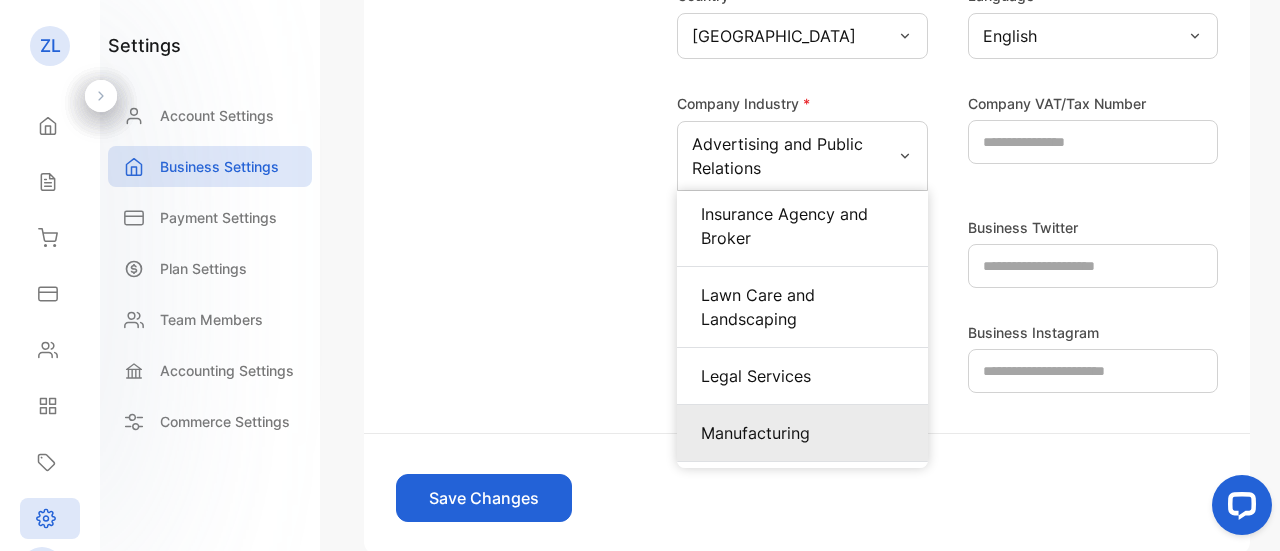 click on "Manufacturing" at bounding box center [802, 433] 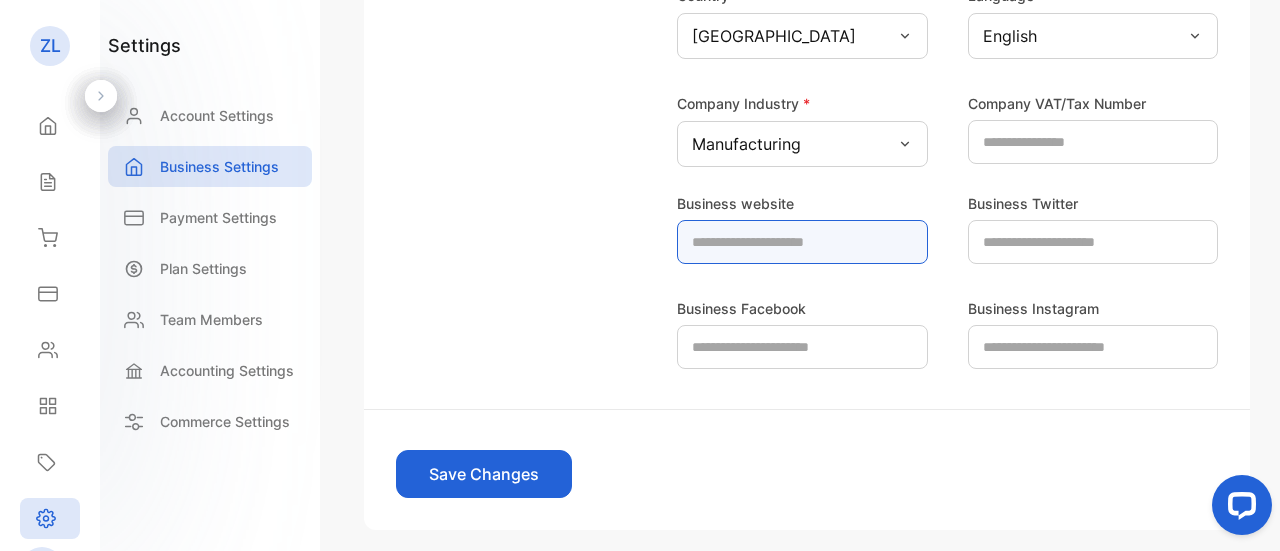 click at bounding box center [802, 242] 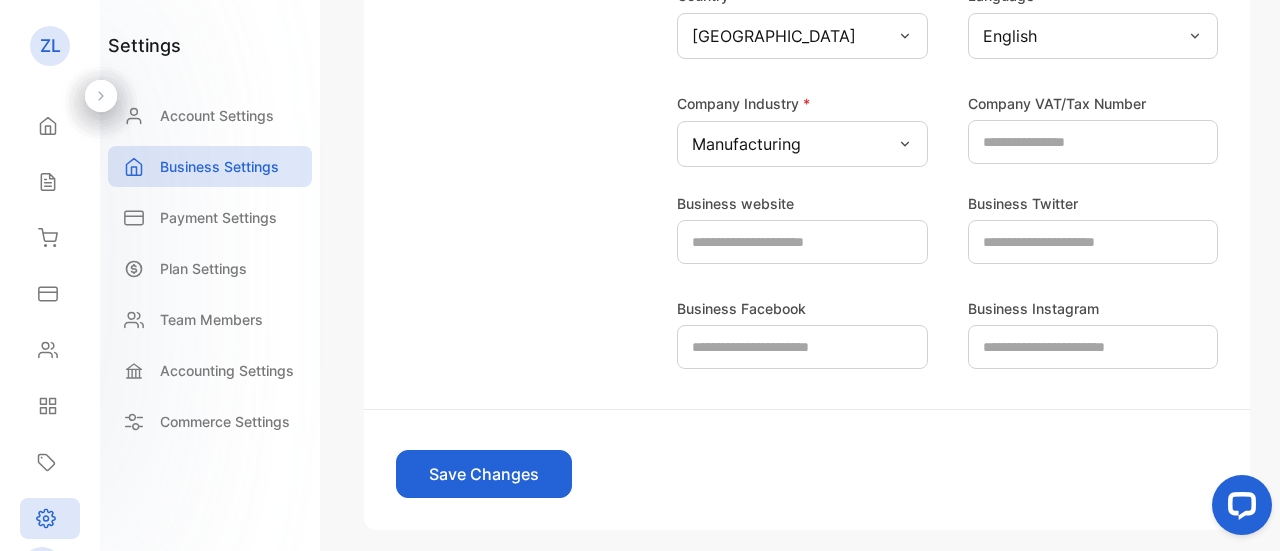click on "Business Facebook" at bounding box center (802, 332) 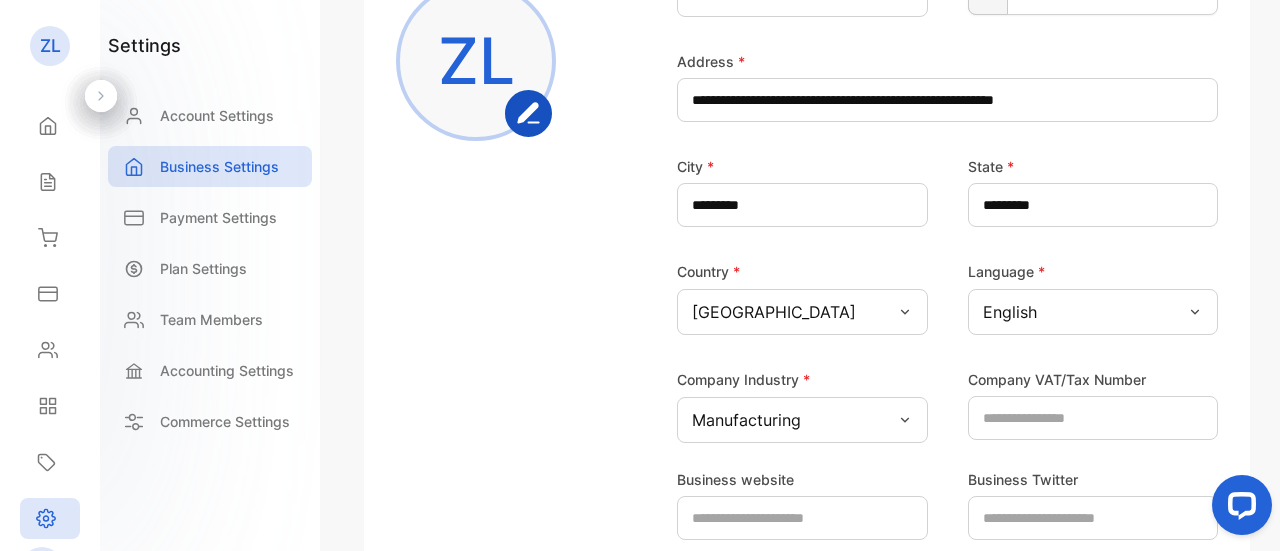 scroll, scrollTop: 360, scrollLeft: 0, axis: vertical 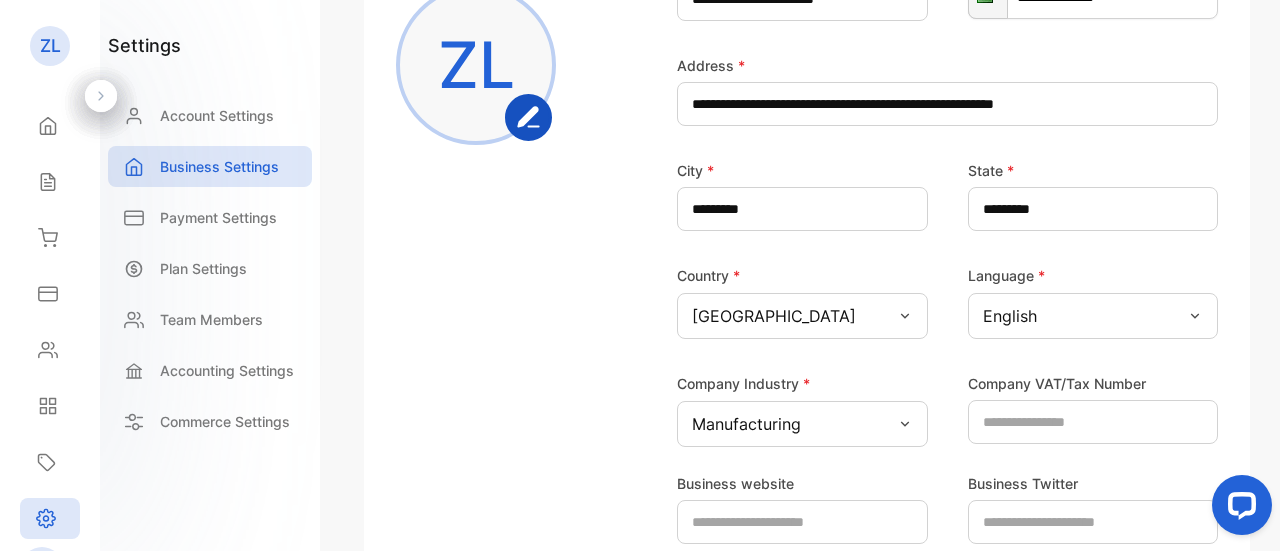 click on "Company Logo ZL" at bounding box center (508, 197) 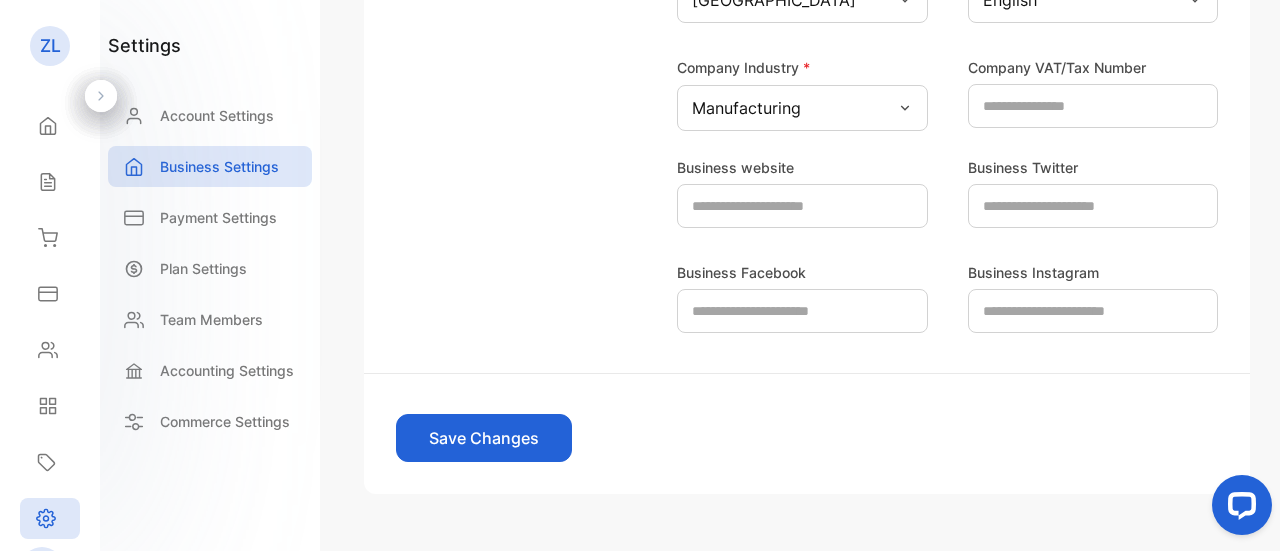 scroll, scrollTop: 680, scrollLeft: 0, axis: vertical 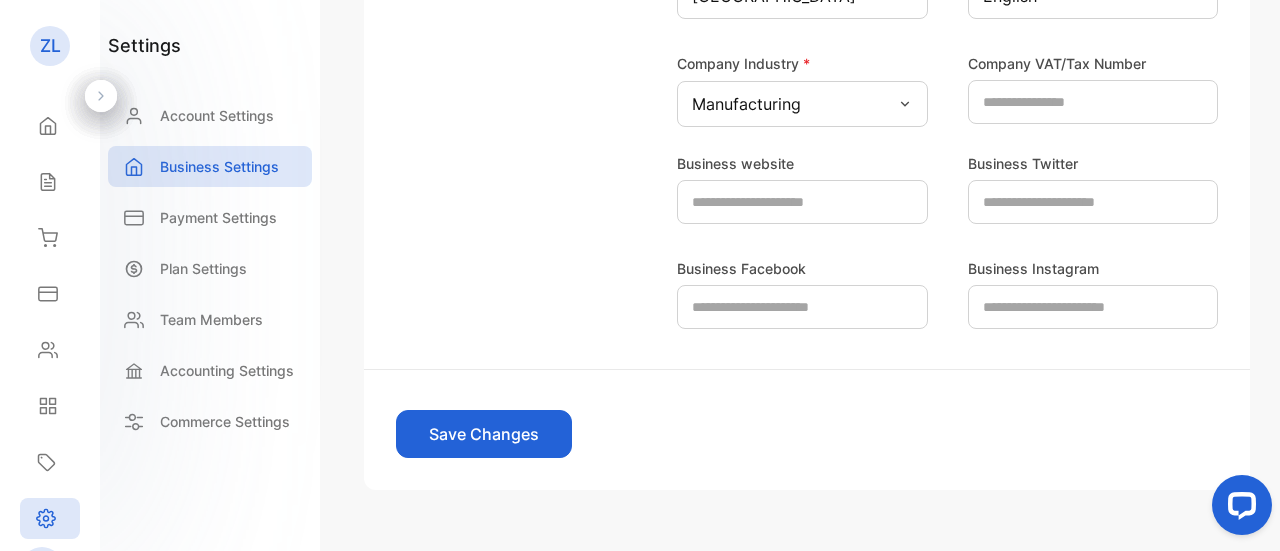 click on "Save Changes" at bounding box center [484, 434] 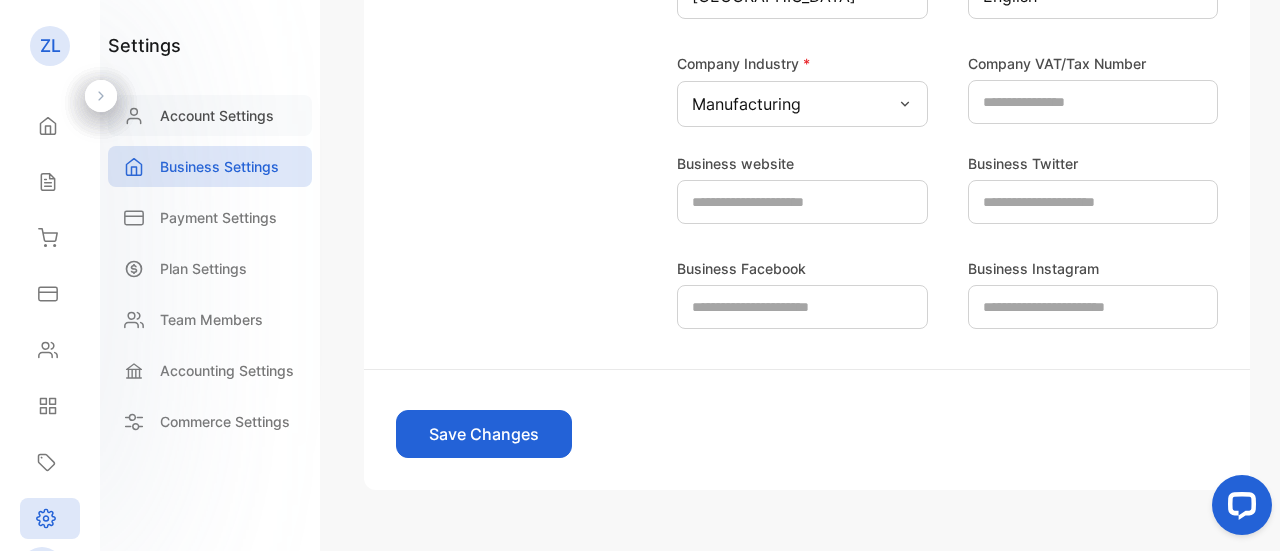 click on "Account Settings" at bounding box center [217, 115] 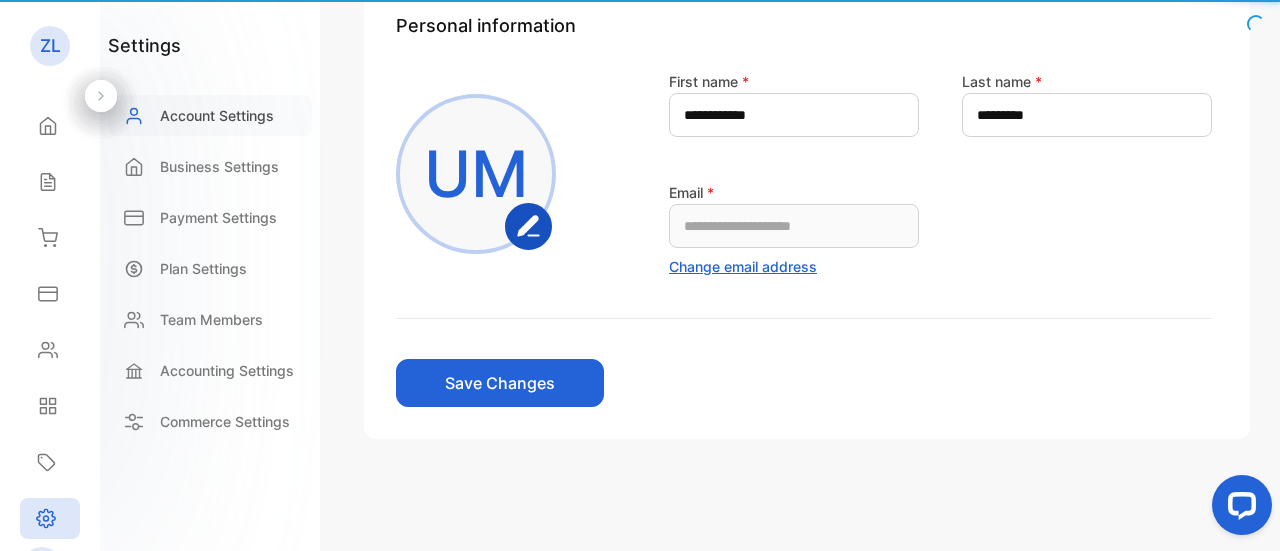 scroll, scrollTop: 166, scrollLeft: 0, axis: vertical 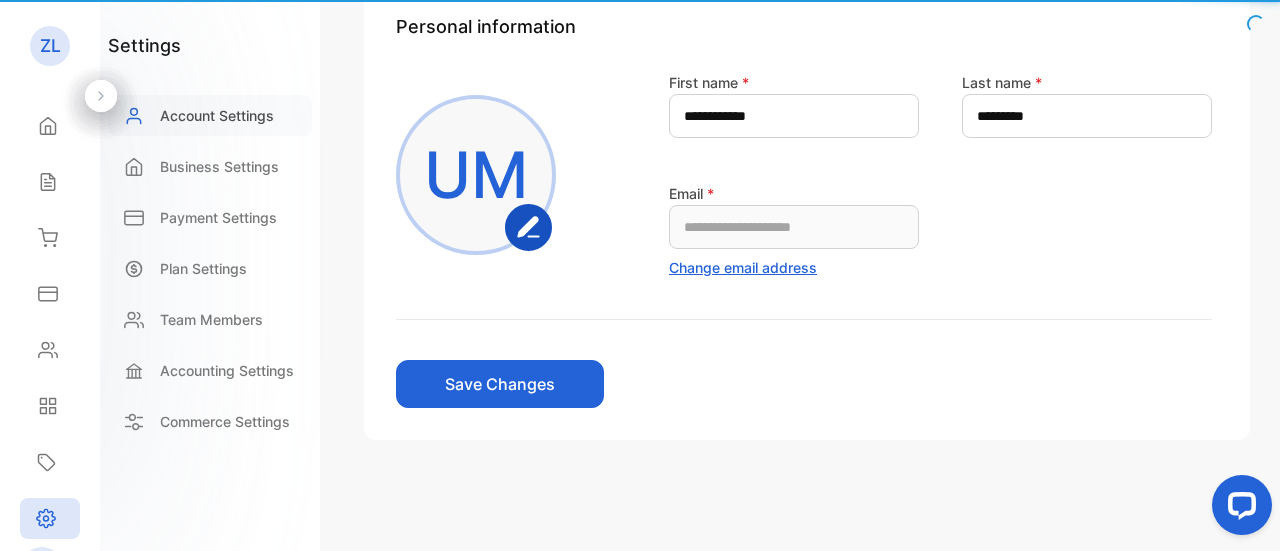 click on "Account Settings" at bounding box center (217, 115) 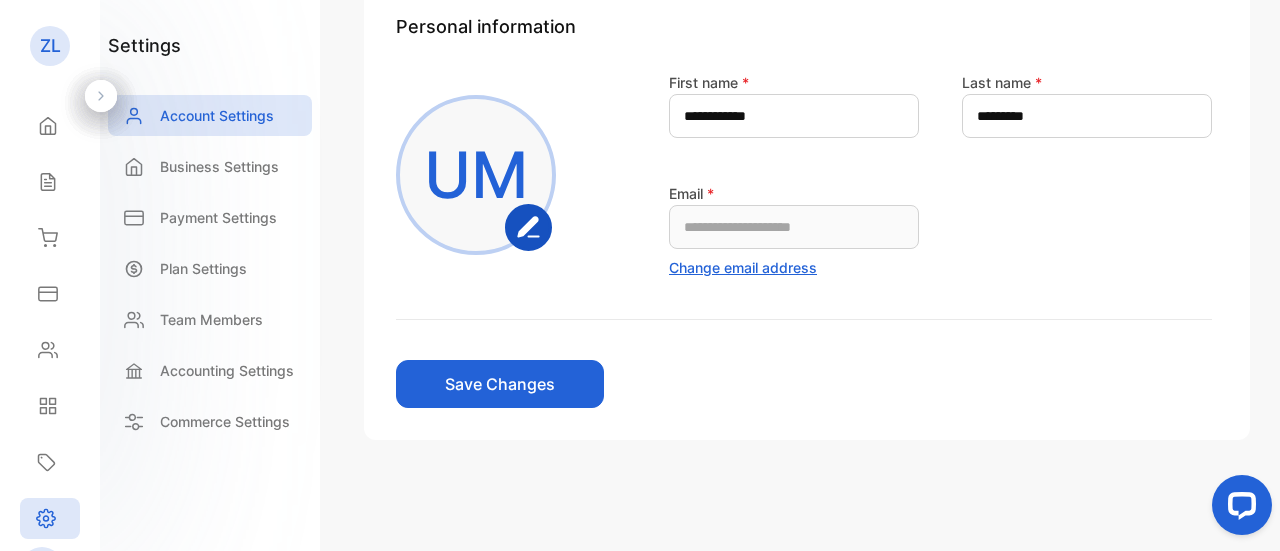 click on "**********" at bounding box center [807, 275] 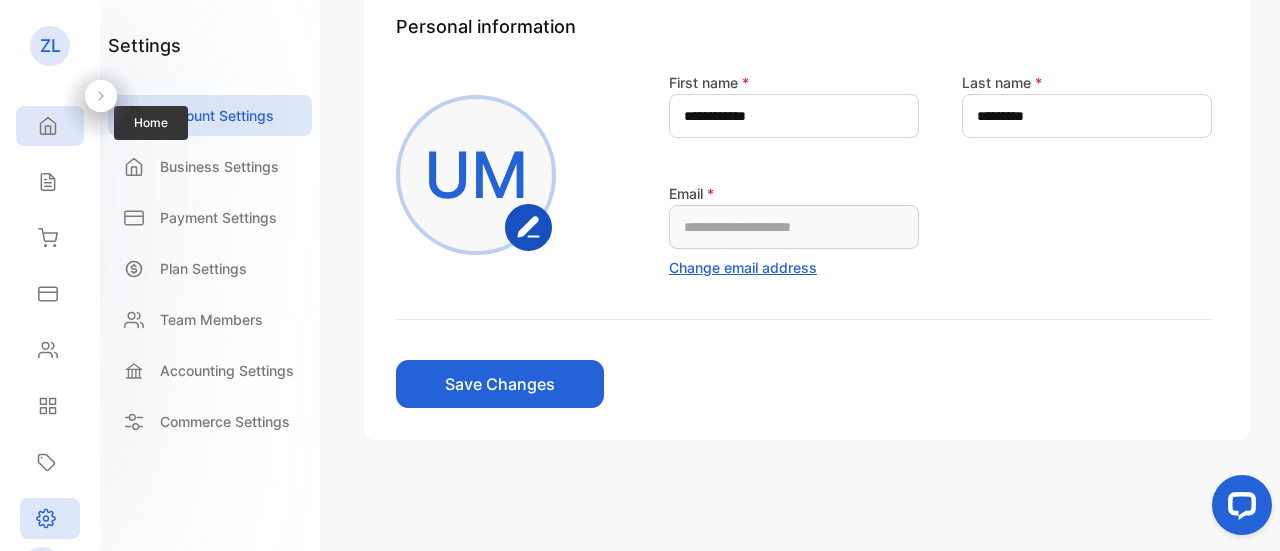 click 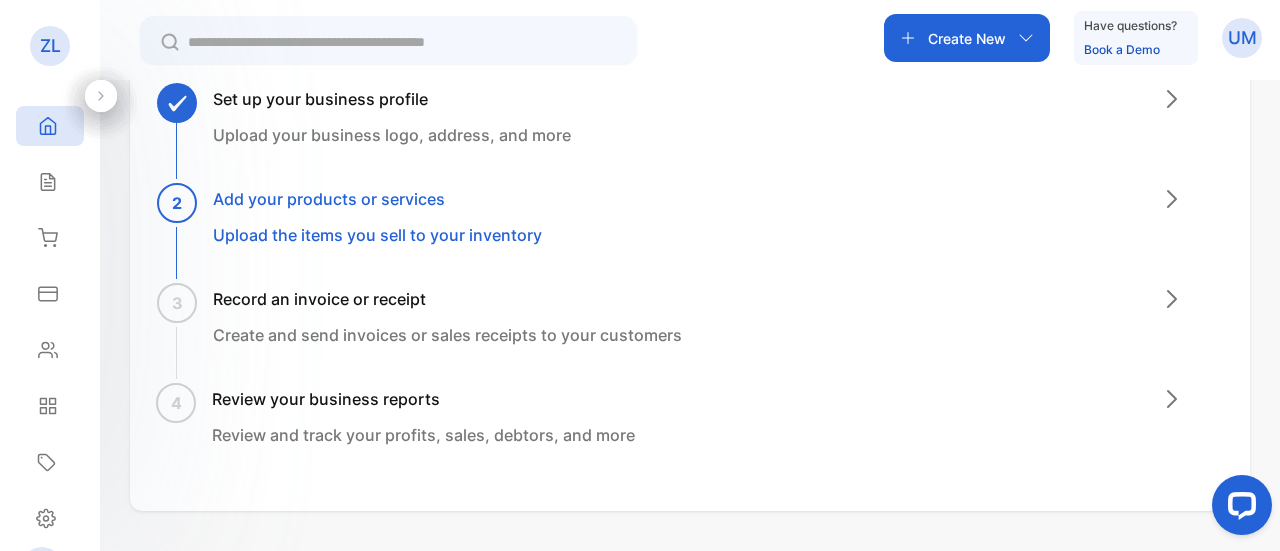 click 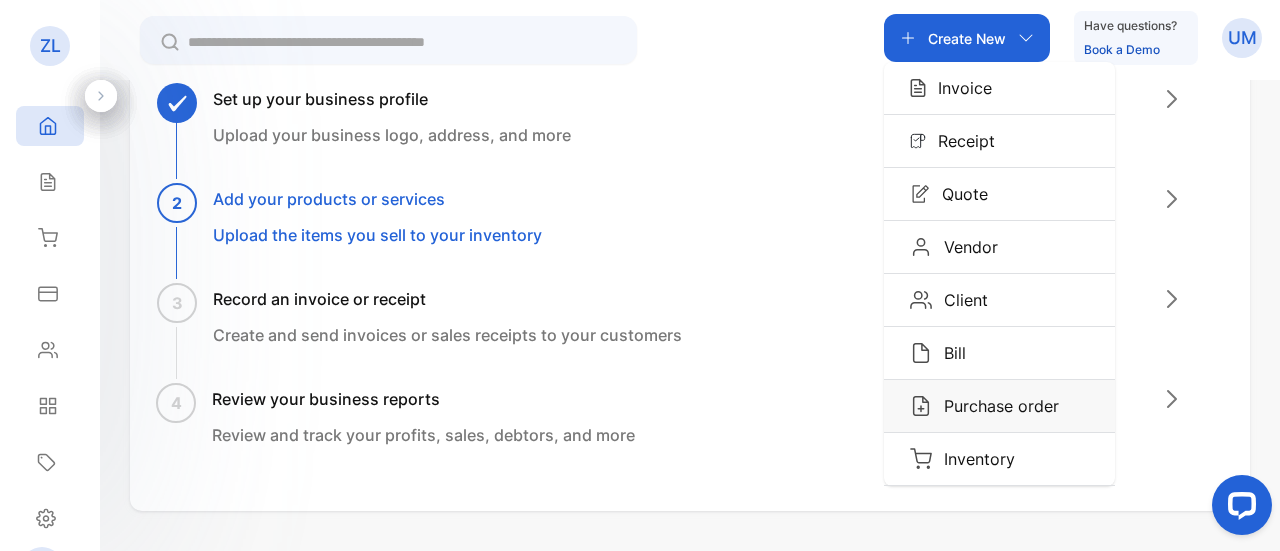 click on "Purchase order" at bounding box center [995, 406] 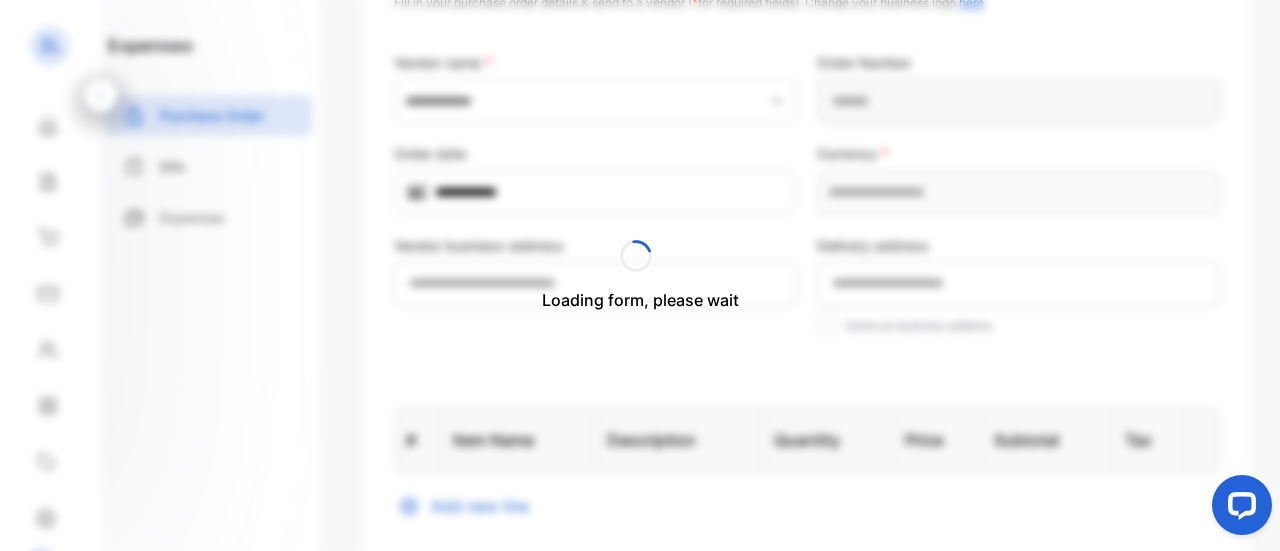 type on "**********" 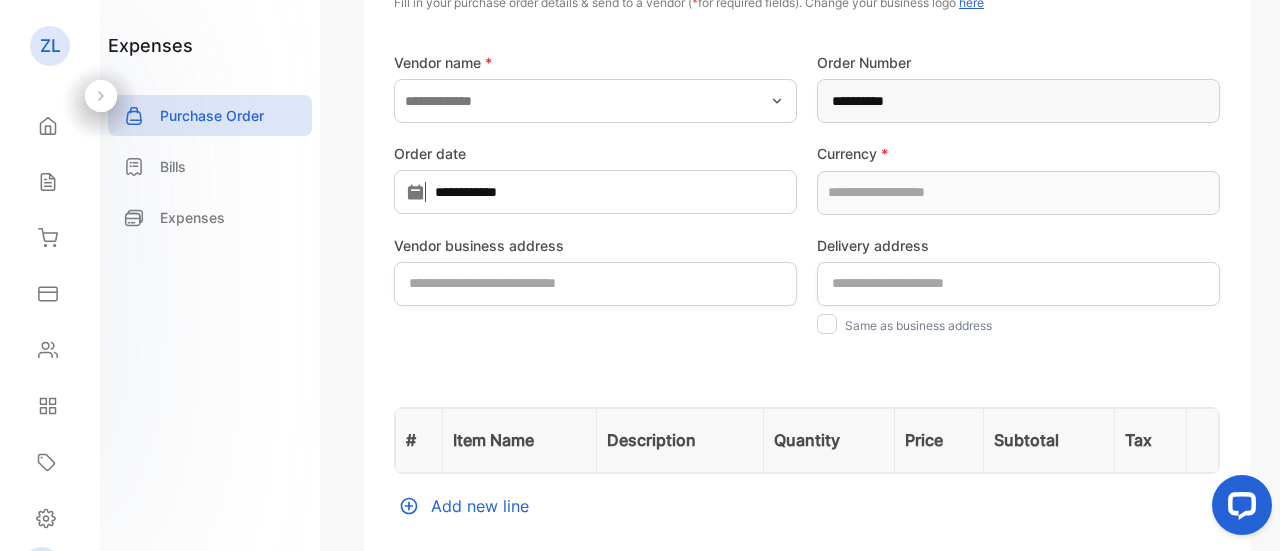 type on "**********" 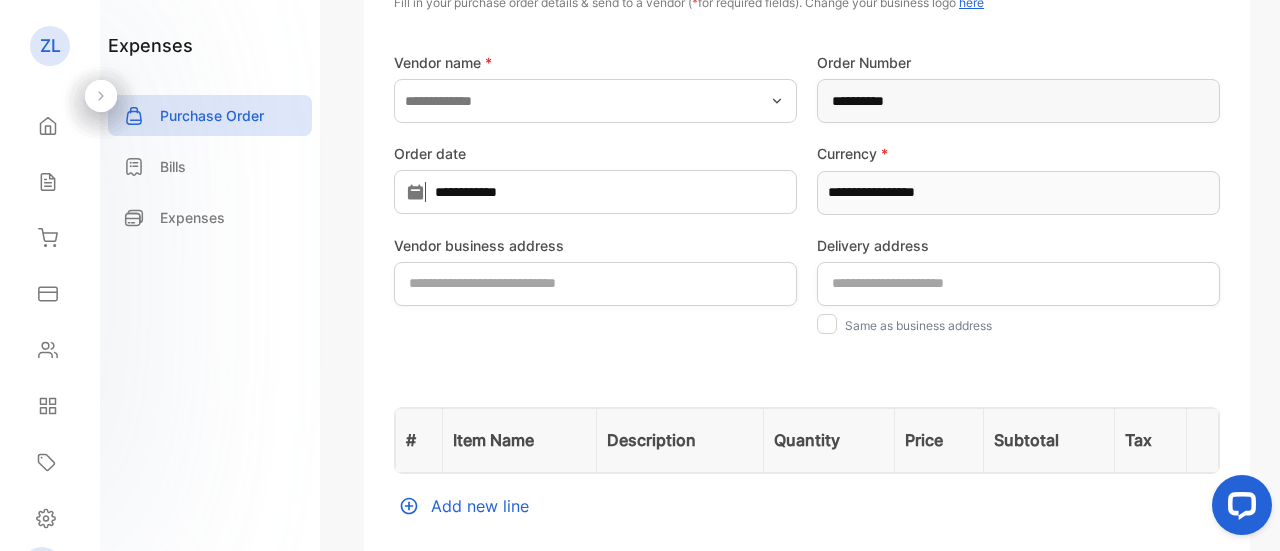 click 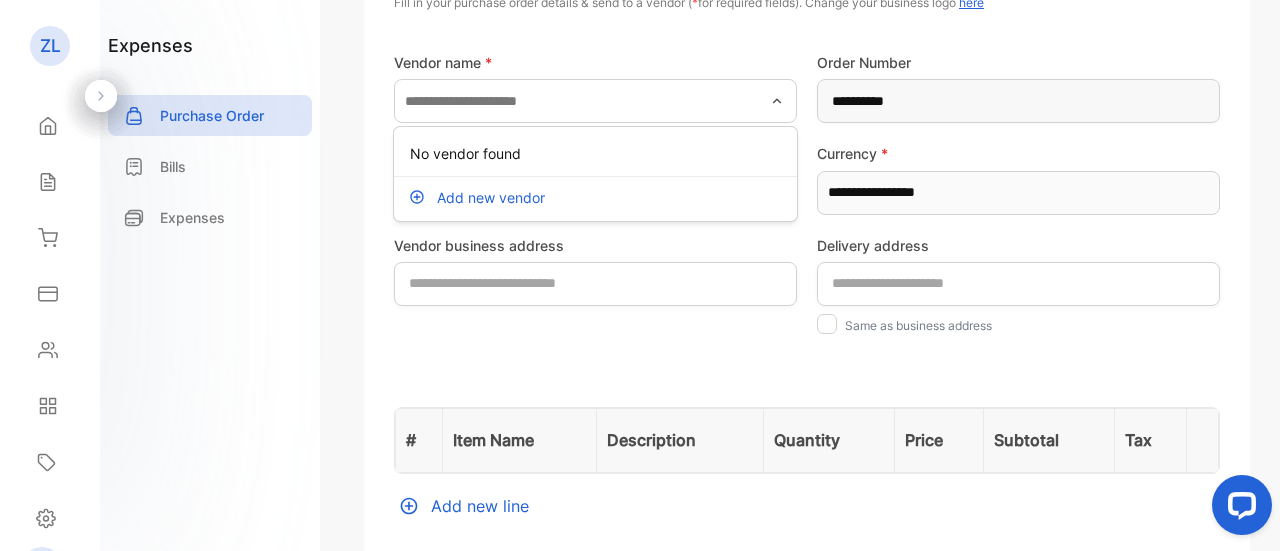click on "Add new vendor" at bounding box center (595, 197) 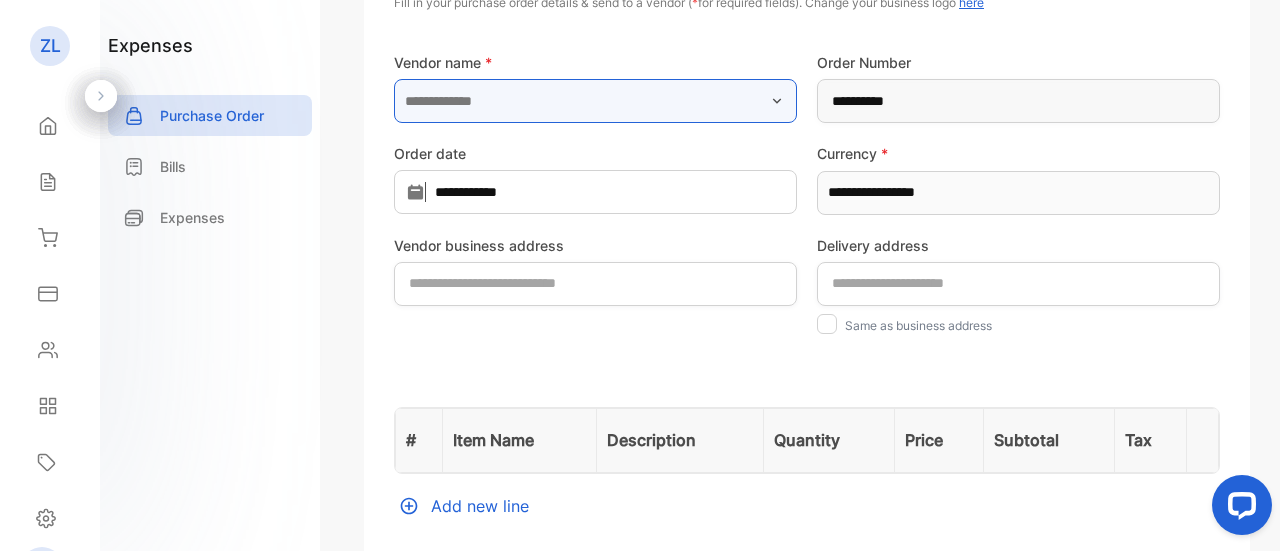 click at bounding box center [595, 101] 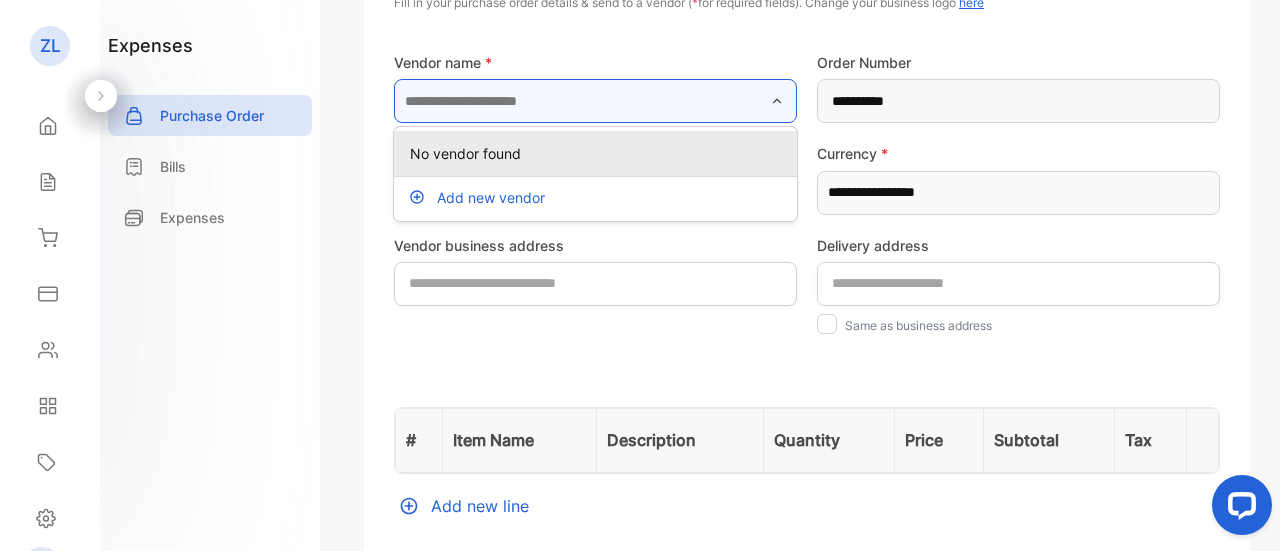 scroll, scrollTop: 0, scrollLeft: 0, axis: both 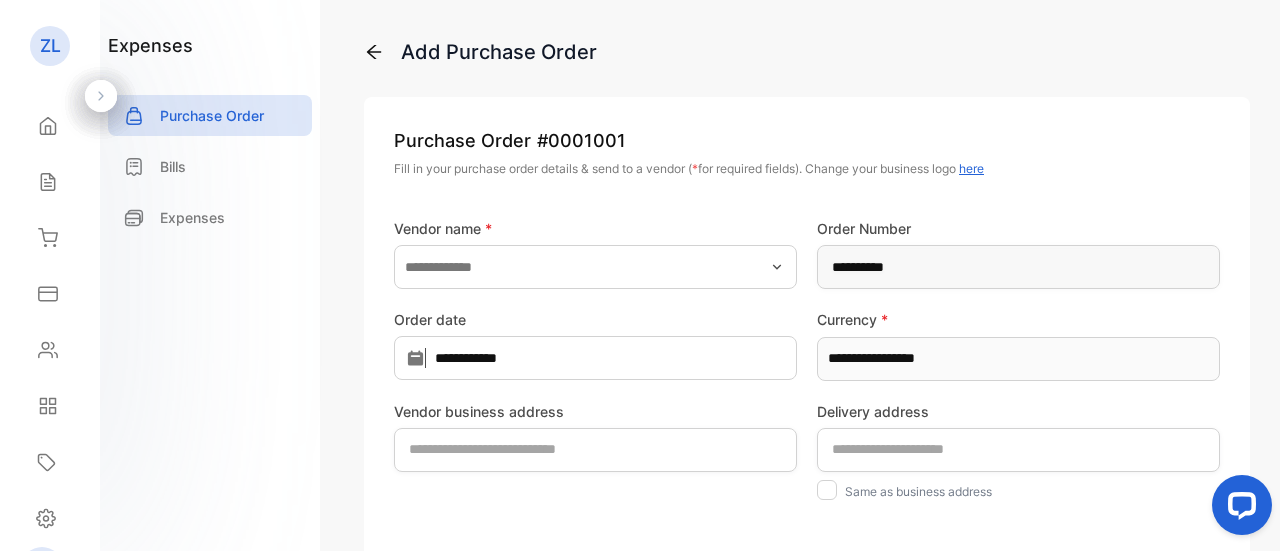 click on "Fill in your purchase order details & send to a vendor ( *  for required fields).    Change your business logo   here" at bounding box center [807, 169] 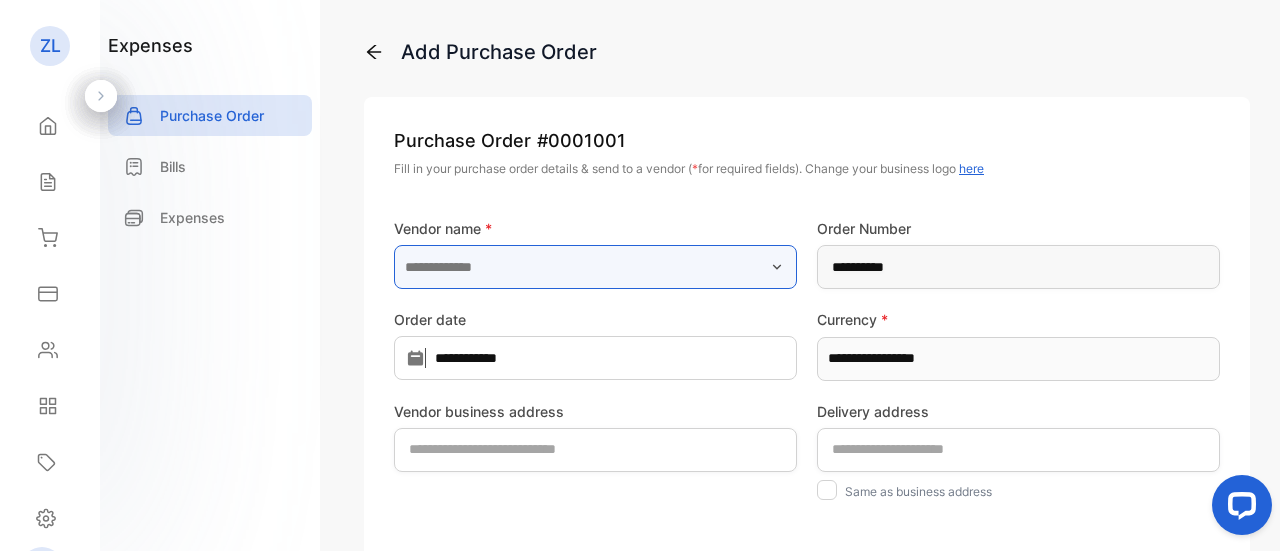 click at bounding box center (595, 267) 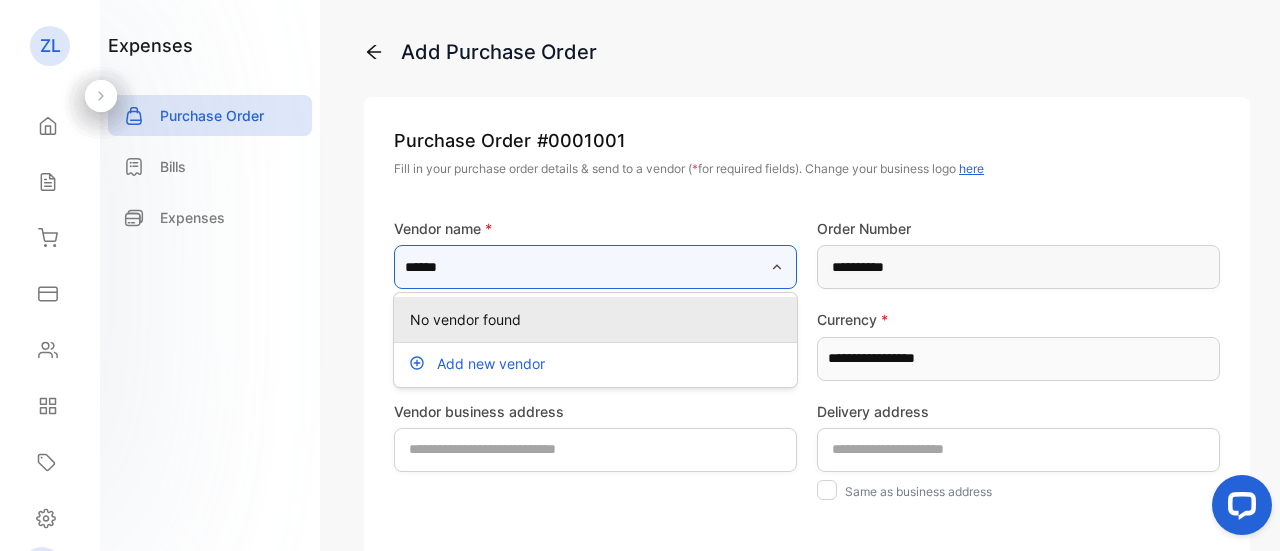 click on "******" at bounding box center (595, 267) 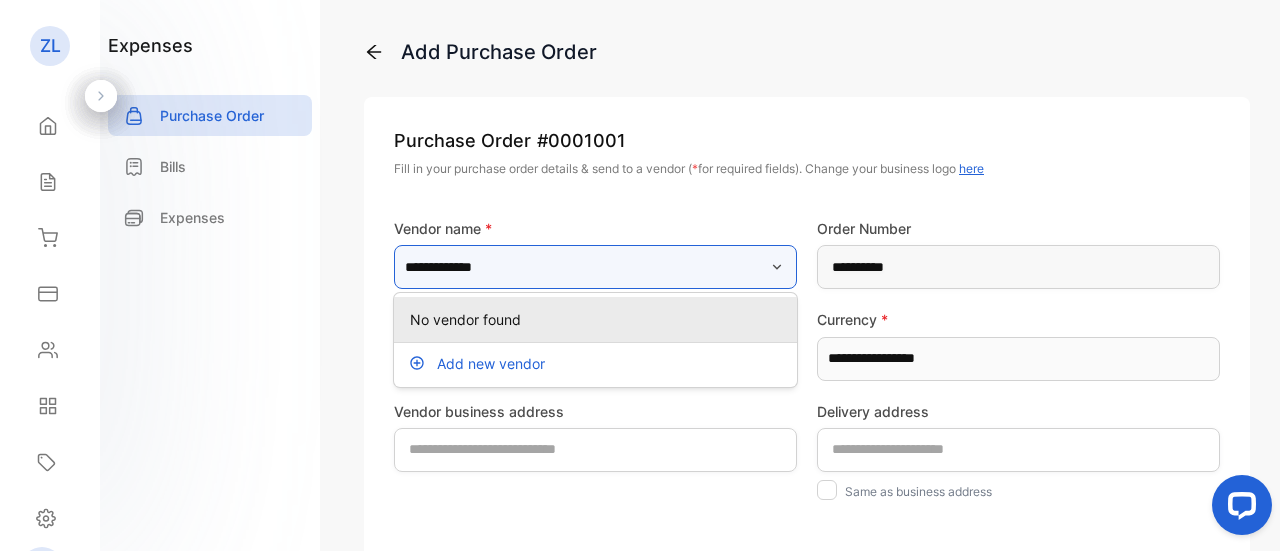 click on "**********" at bounding box center [595, 267] 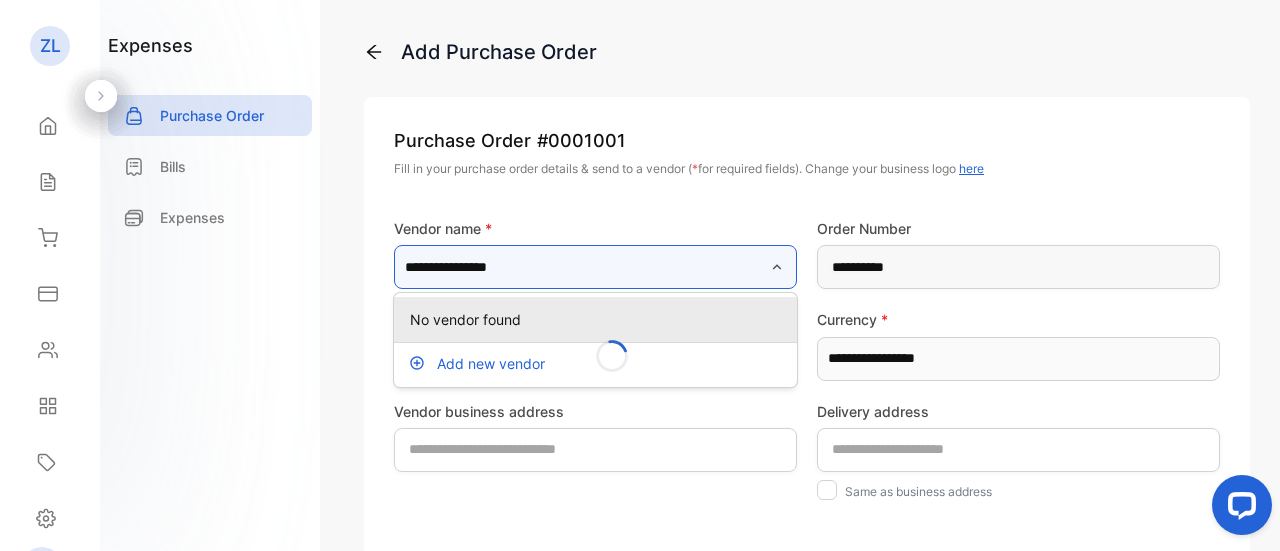 click on "**********" at bounding box center [595, 267] 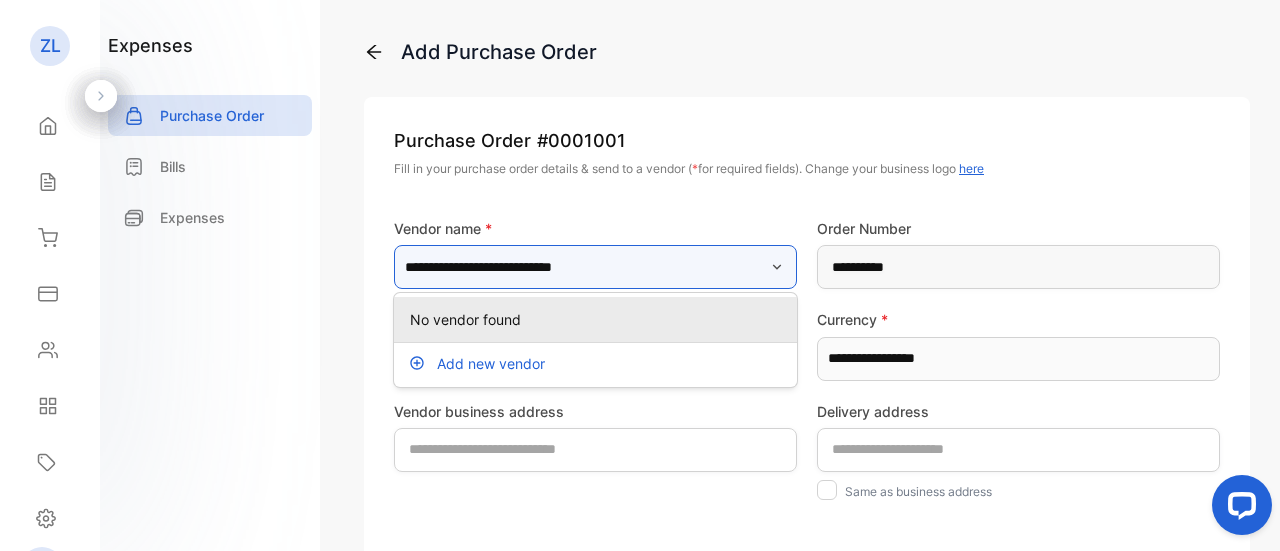 click on "**********" at bounding box center [595, 267] 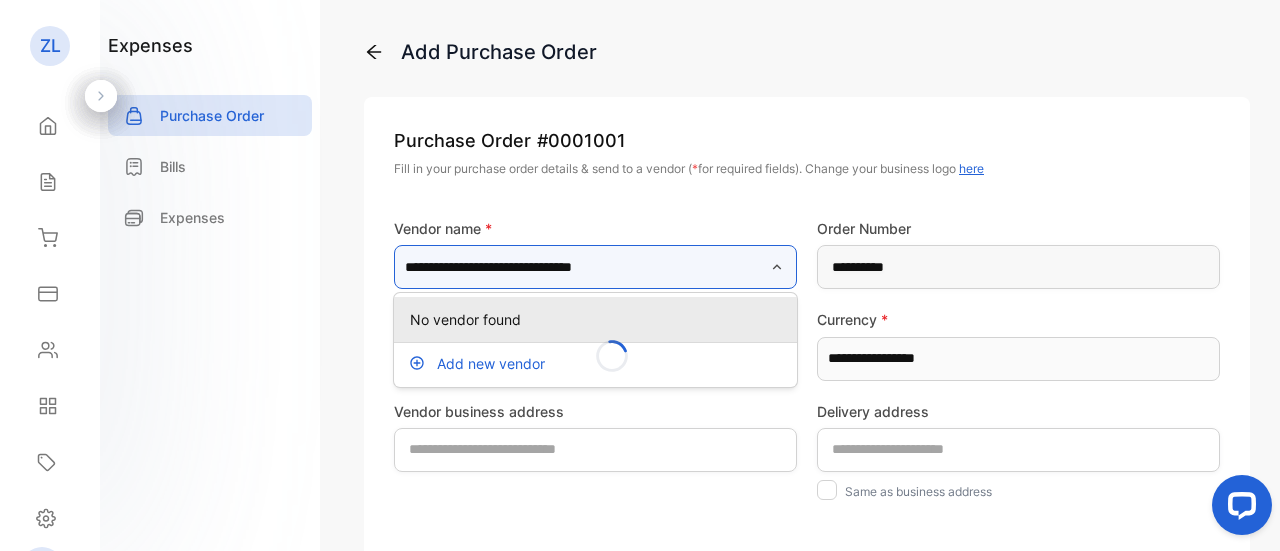 click on "**********" at bounding box center (595, 267) 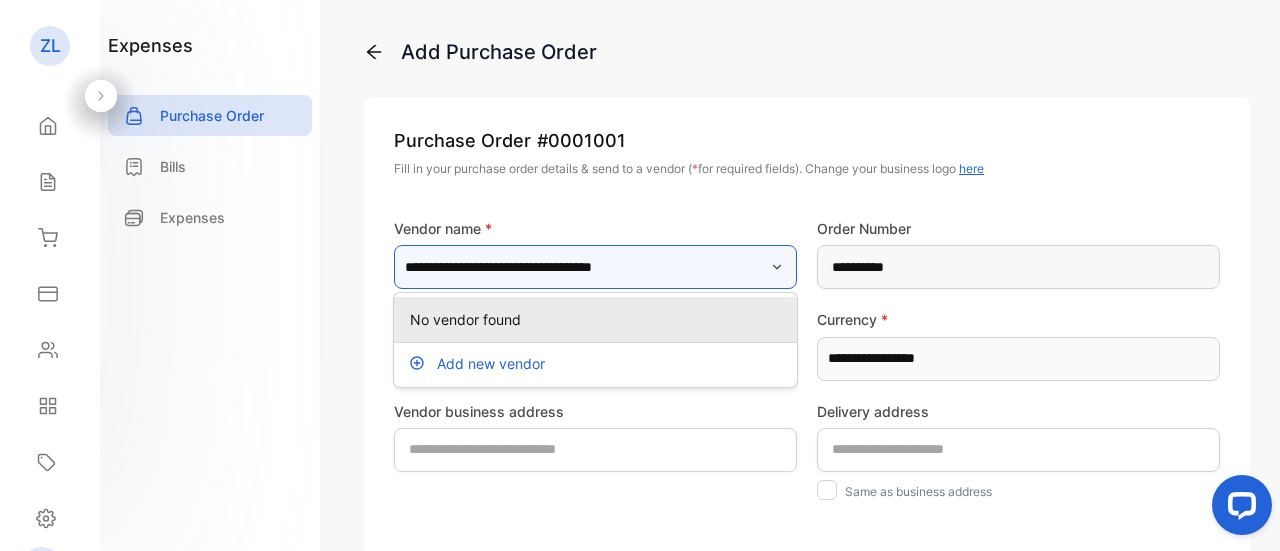 click on "**********" at bounding box center [595, 267] 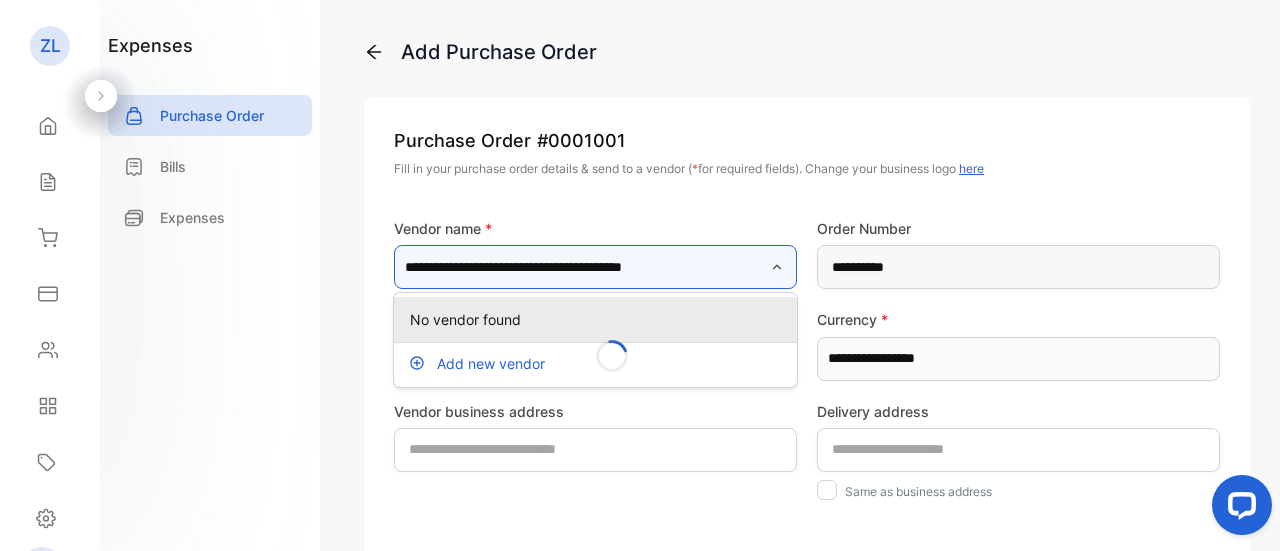 click on "**********" at bounding box center [595, 267] 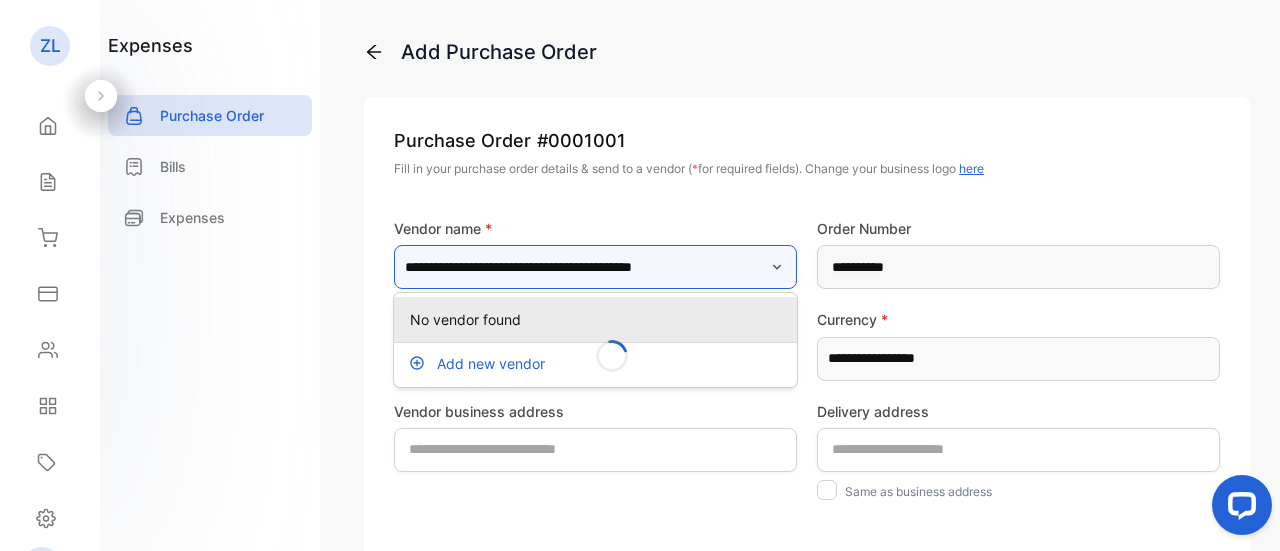 click on "**********" at bounding box center (595, 267) 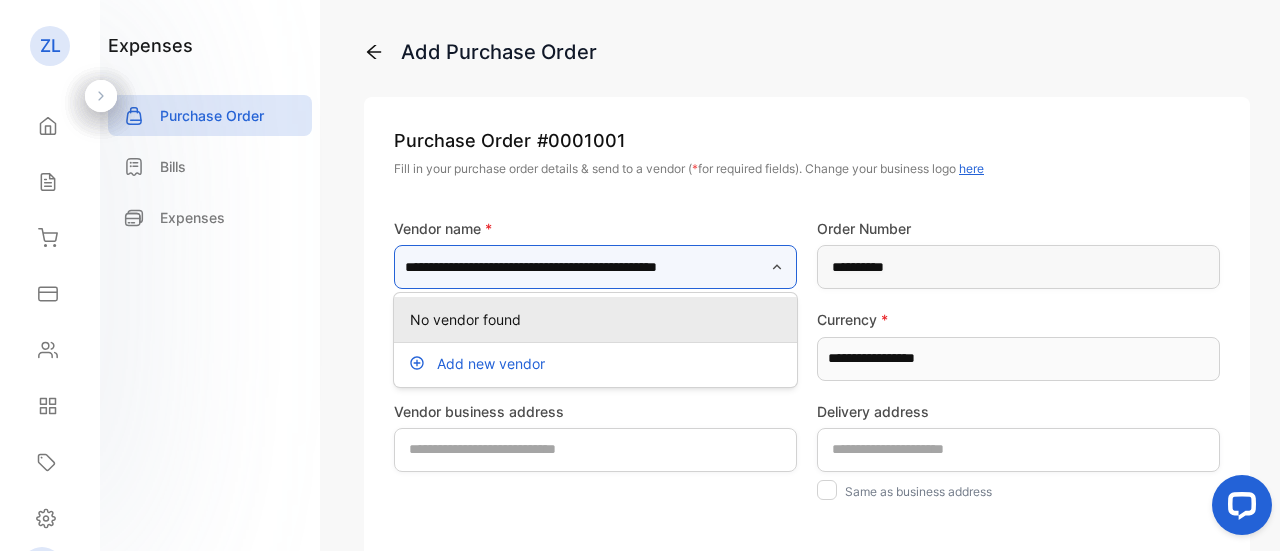 click on "**********" at bounding box center (595, 267) 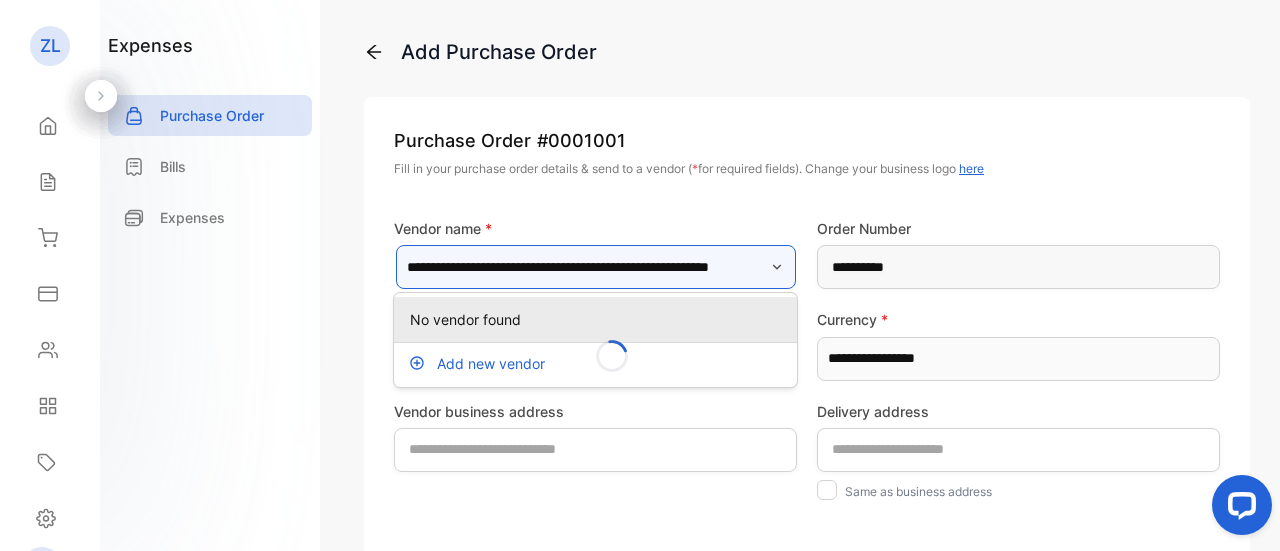 scroll, scrollTop: 0, scrollLeft: 72, axis: horizontal 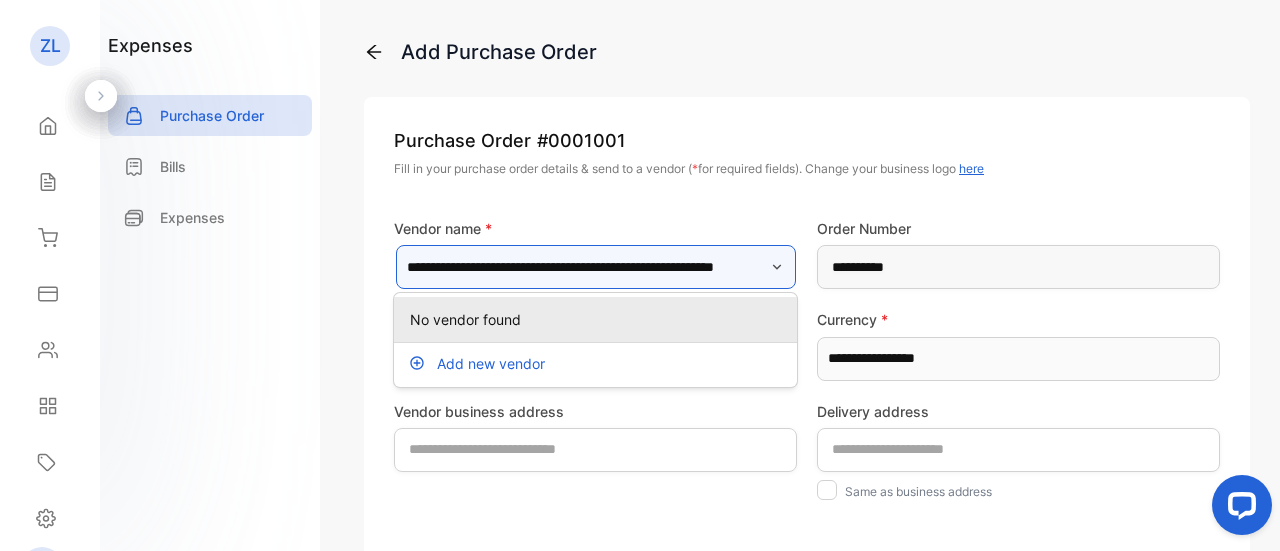 click on "**********" at bounding box center [595, 267] 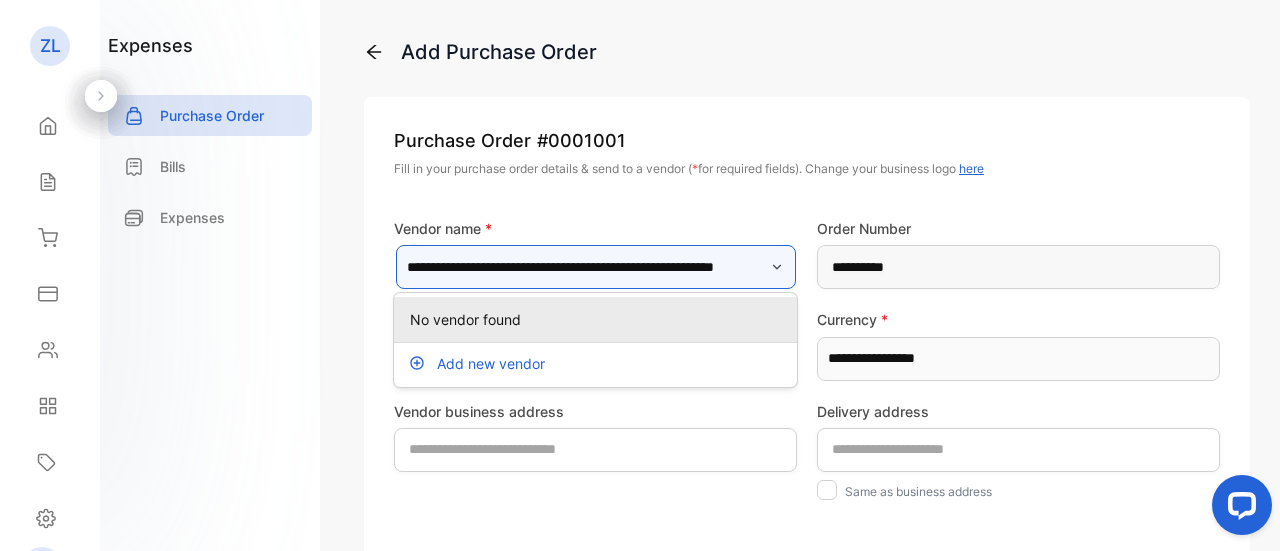 scroll, scrollTop: 0, scrollLeft: 76, axis: horizontal 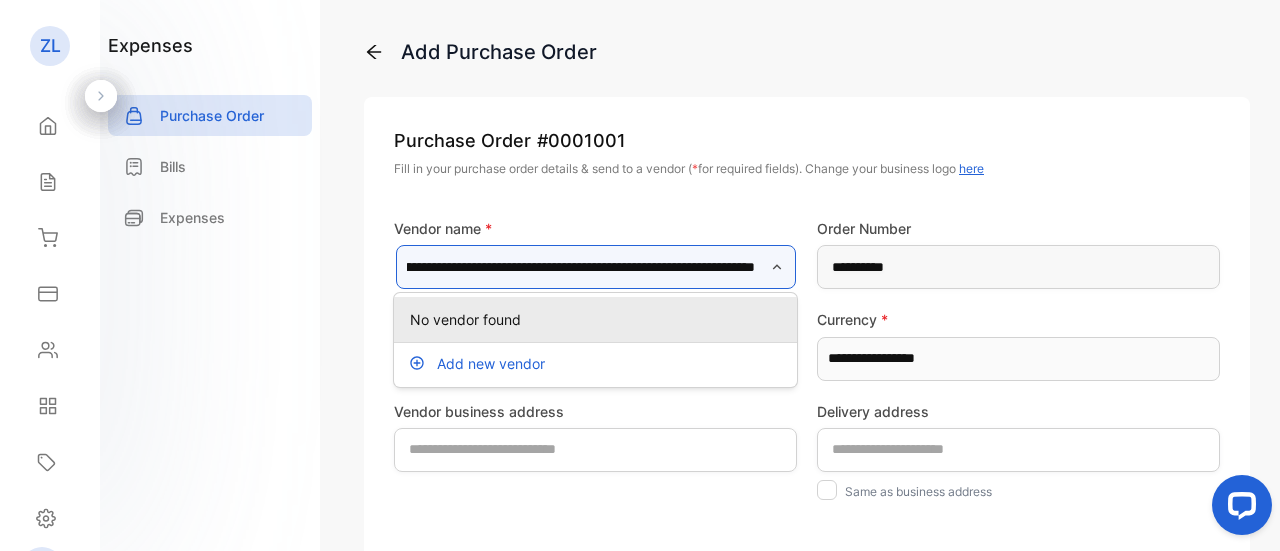 click on "**********" at bounding box center (595, 267) 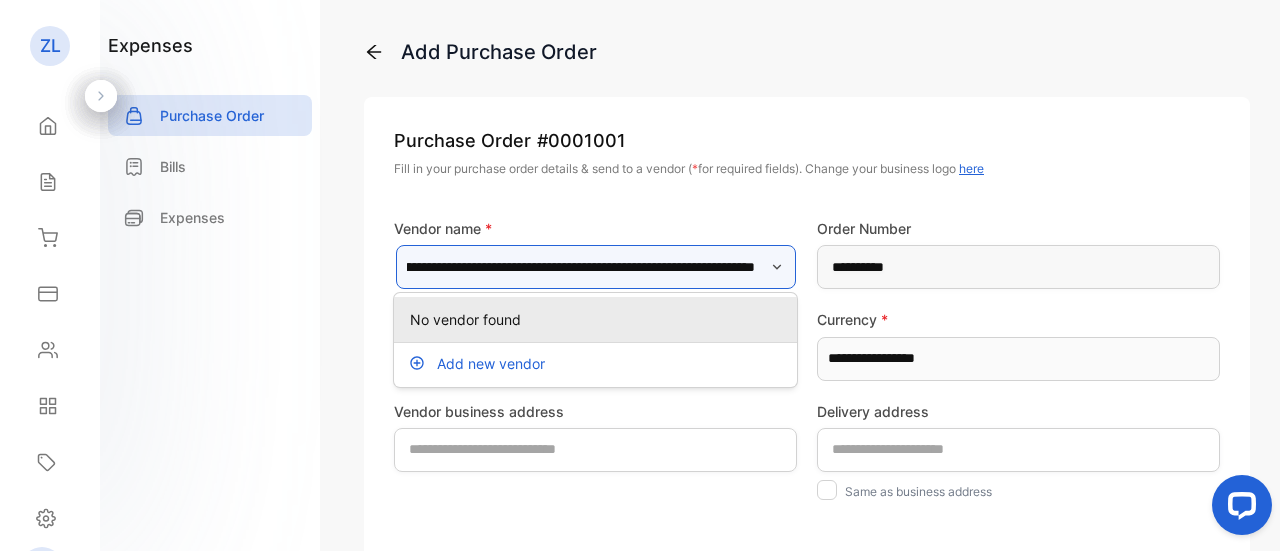 click on "**********" at bounding box center [595, 267] 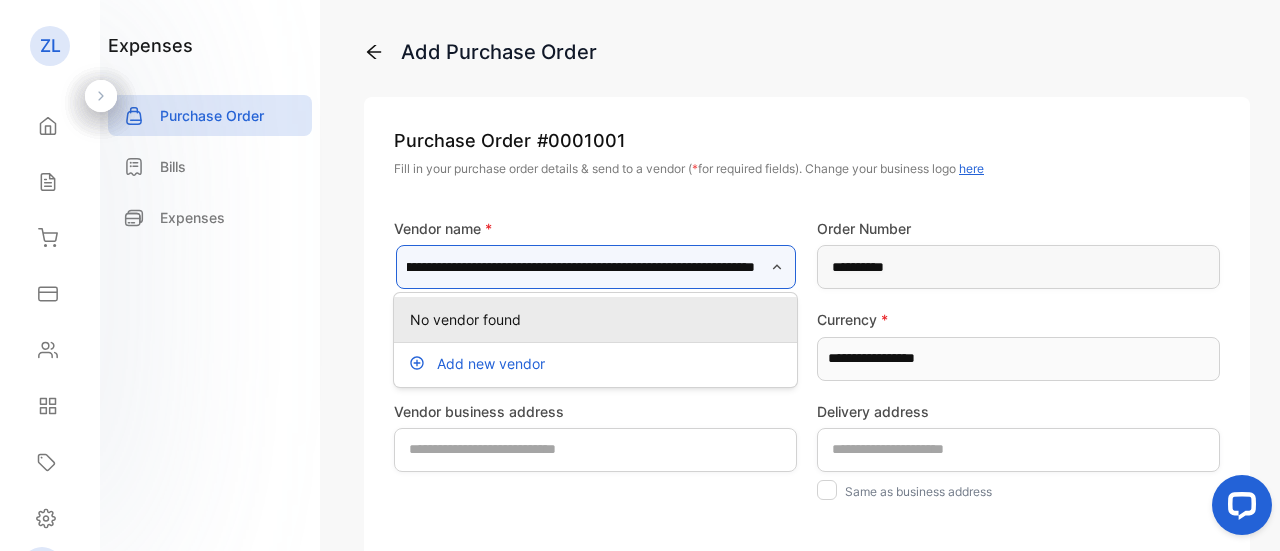click on "**********" at bounding box center (595, 267) 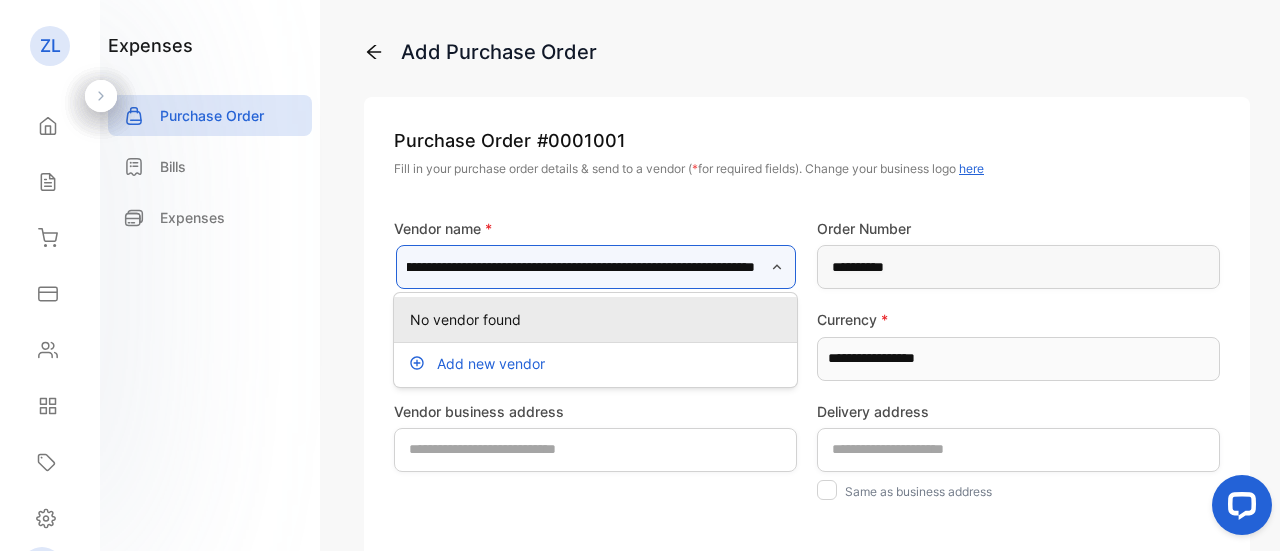 scroll, scrollTop: 0, scrollLeft: 226, axis: horizontal 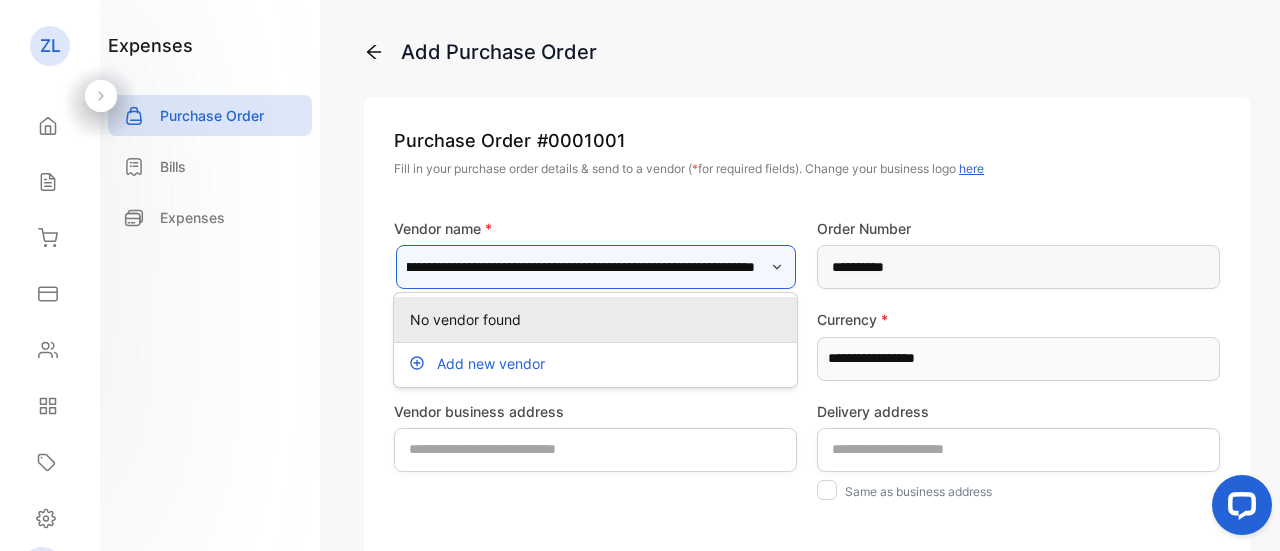 click on "**********" at bounding box center (595, 267) 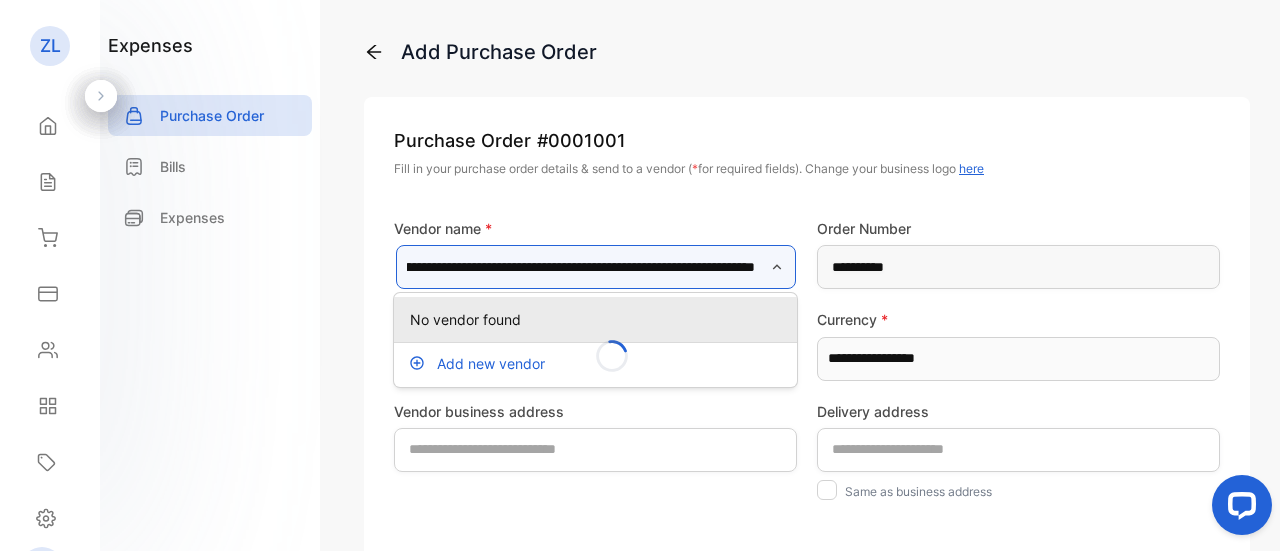 click on "**********" at bounding box center [595, 267] 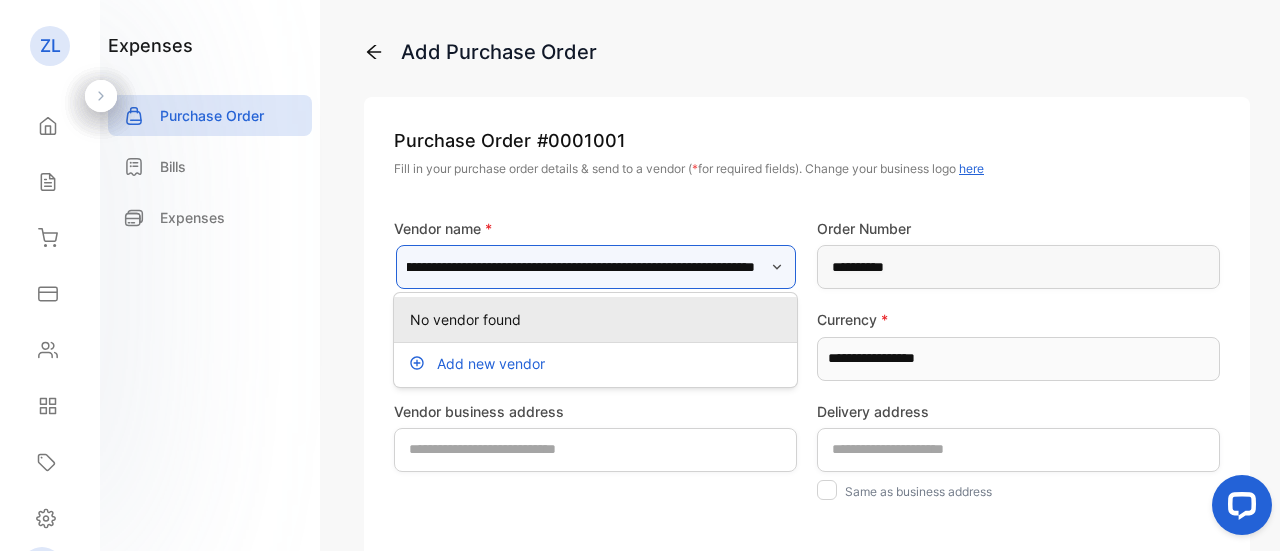 click on "**********" at bounding box center (595, 267) 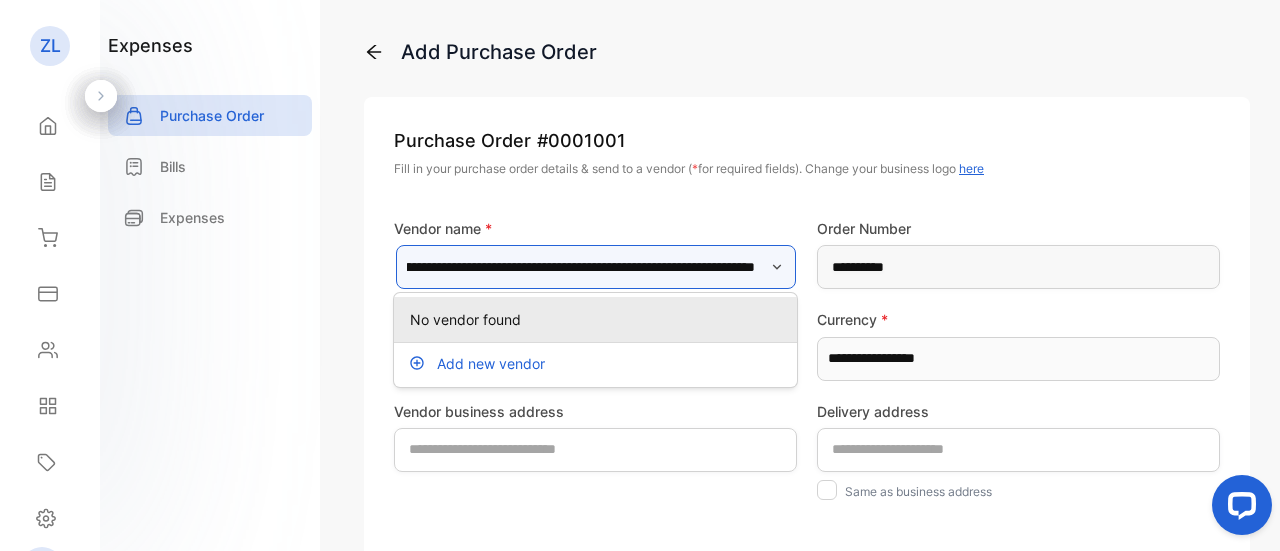 scroll, scrollTop: 0, scrollLeft: 388, axis: horizontal 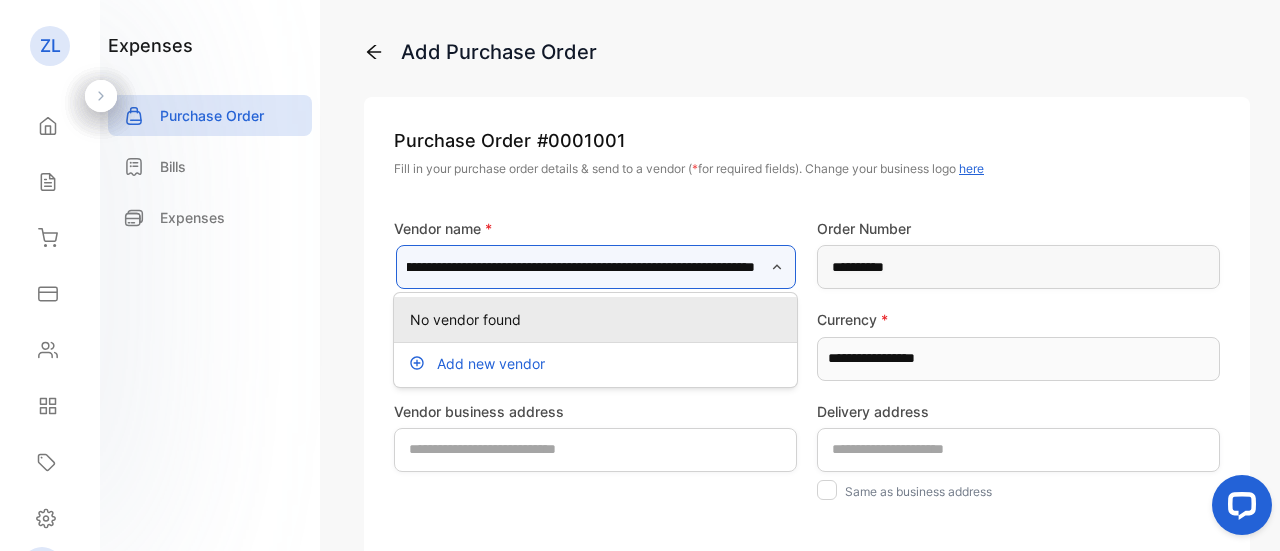 click on "**********" at bounding box center [595, 267] 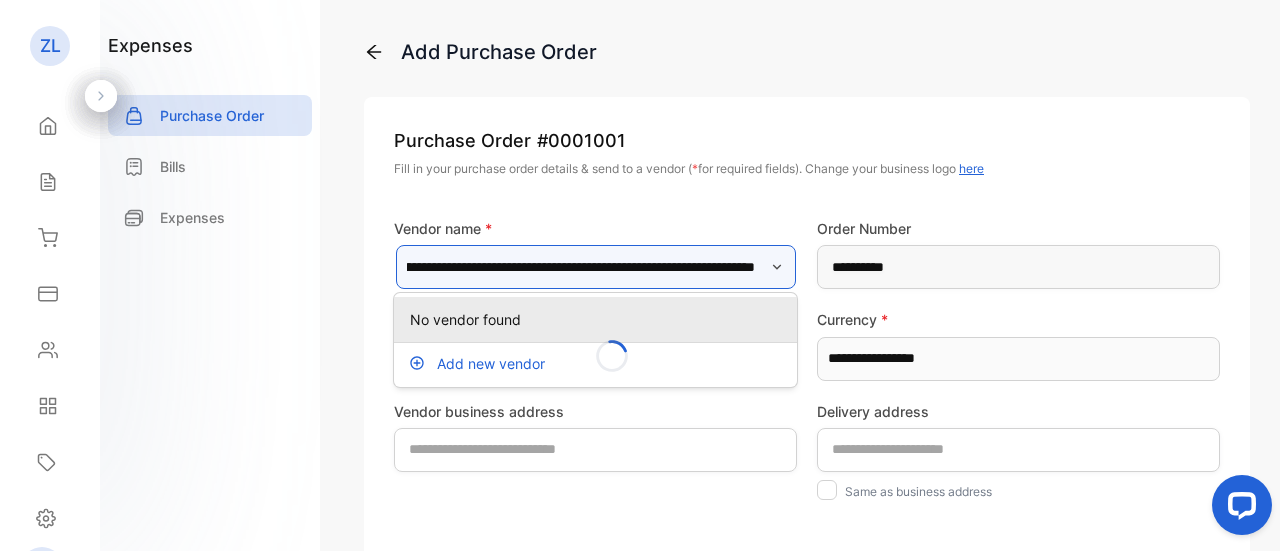 click on "**********" at bounding box center (595, 267) 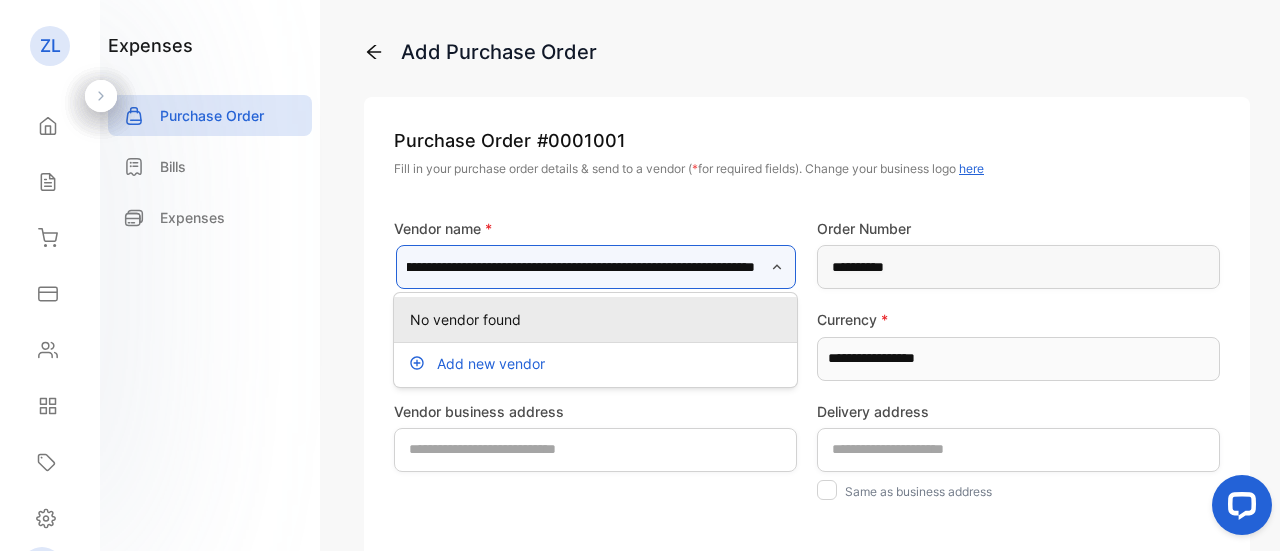 scroll, scrollTop: 0, scrollLeft: 684, axis: horizontal 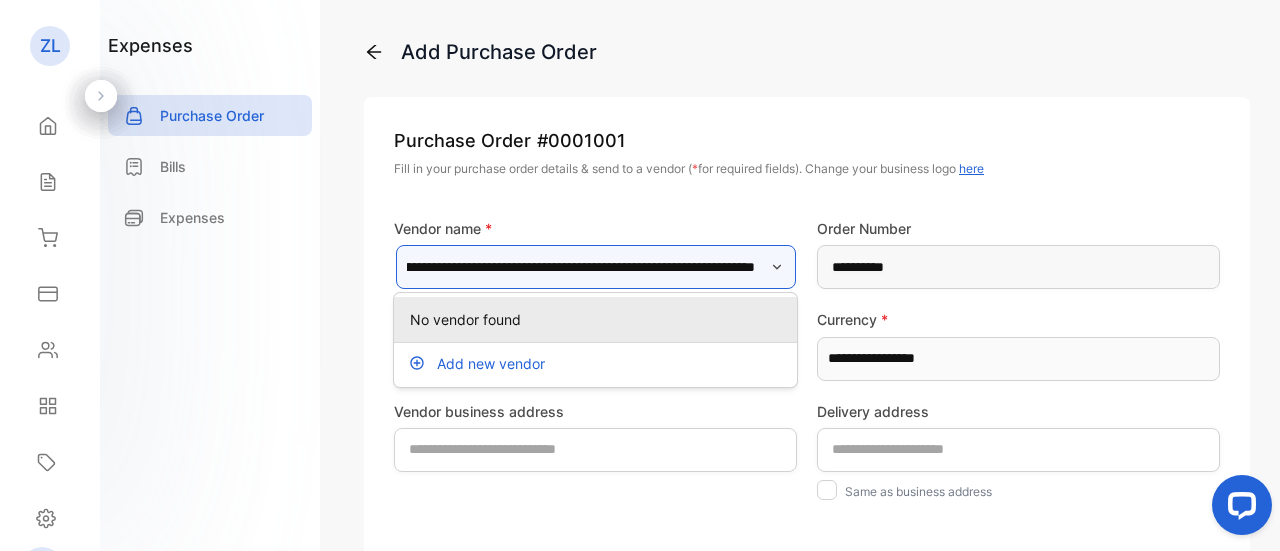 click on "**********" at bounding box center (595, 267) 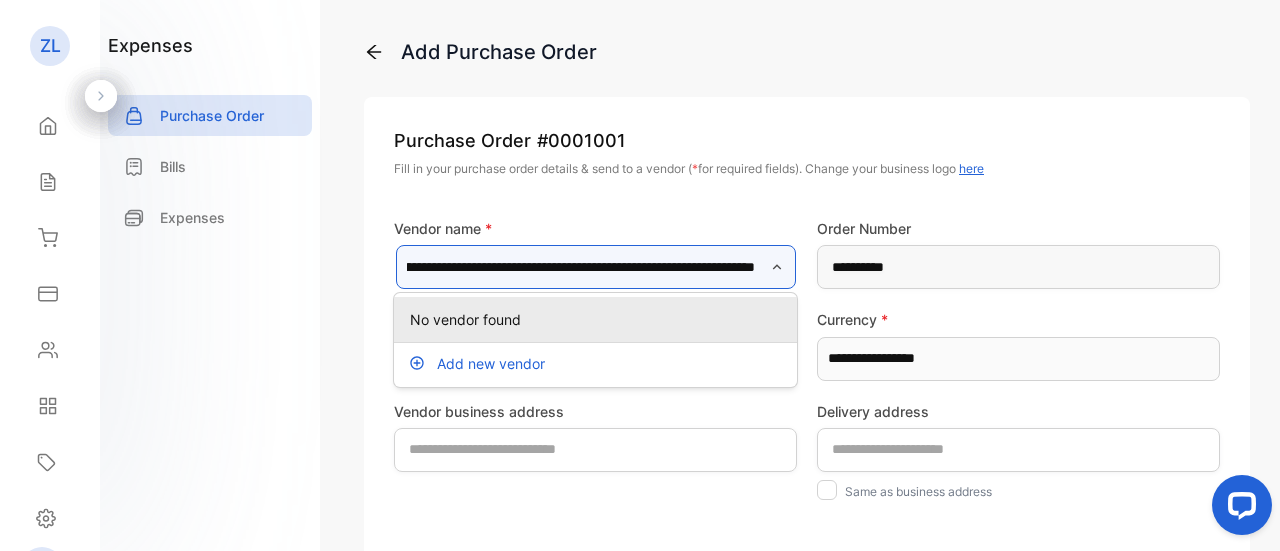 scroll, scrollTop: 0, scrollLeft: 833, axis: horizontal 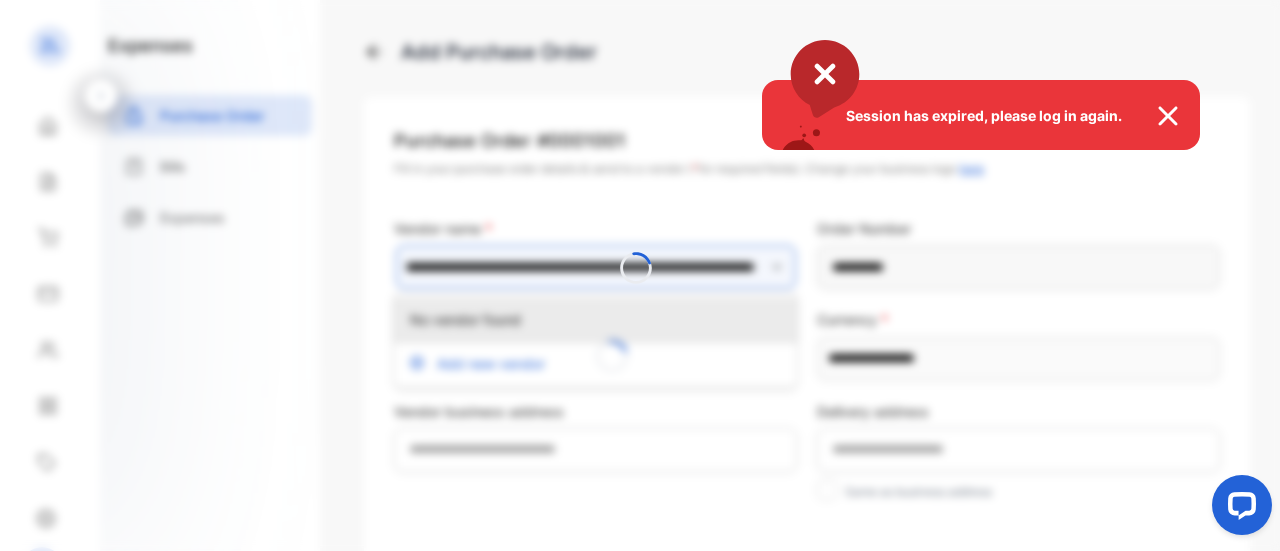 type on "**********" 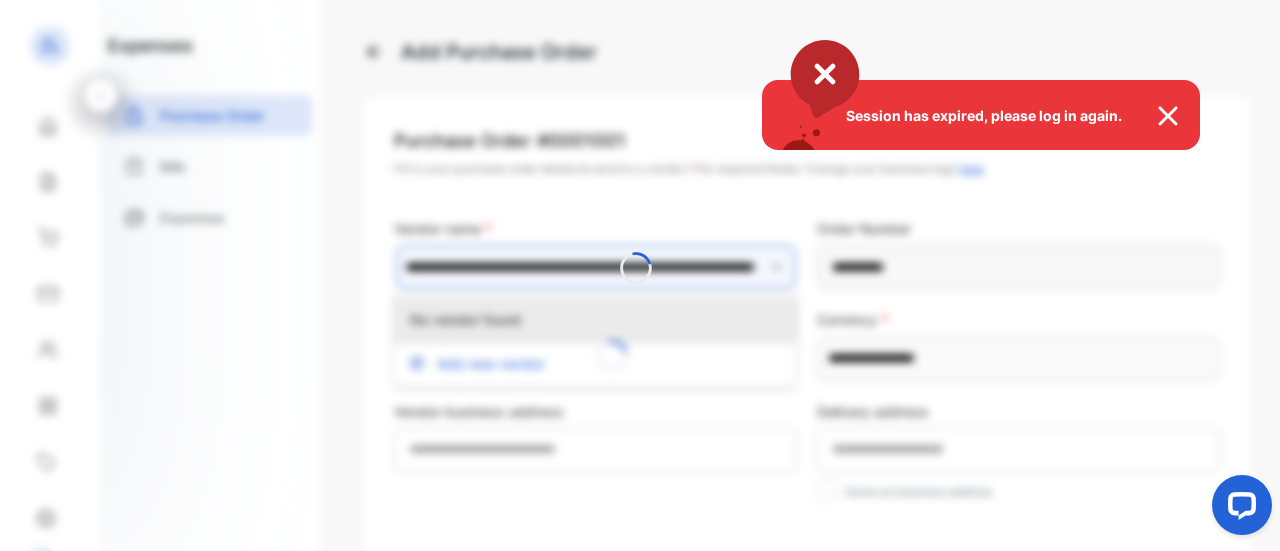scroll, scrollTop: 0, scrollLeft: 860, axis: horizontal 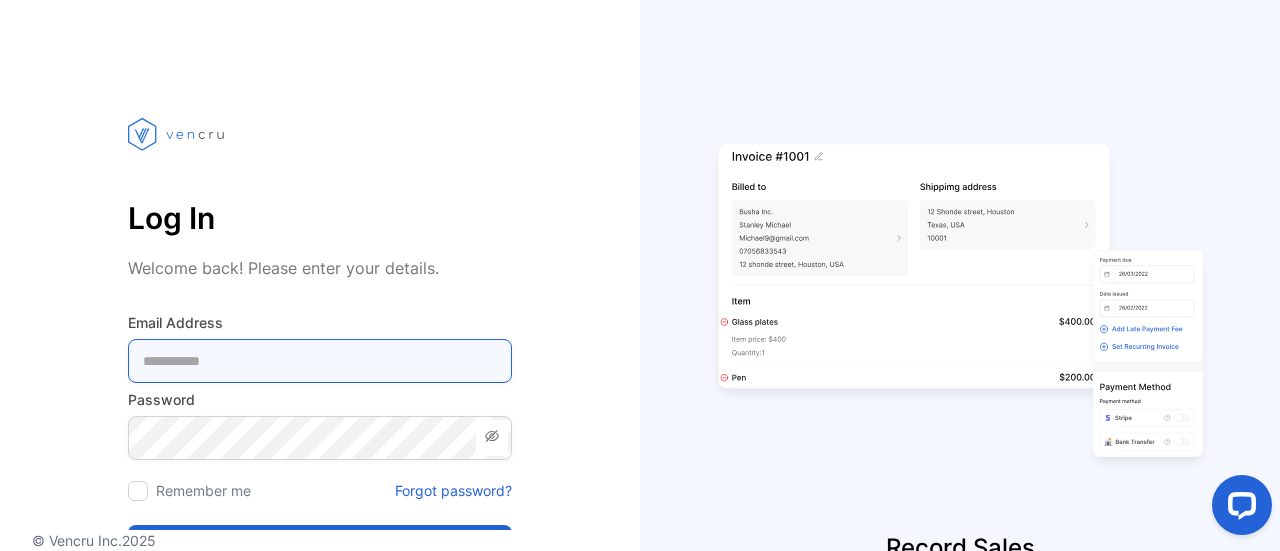 type on "**********" 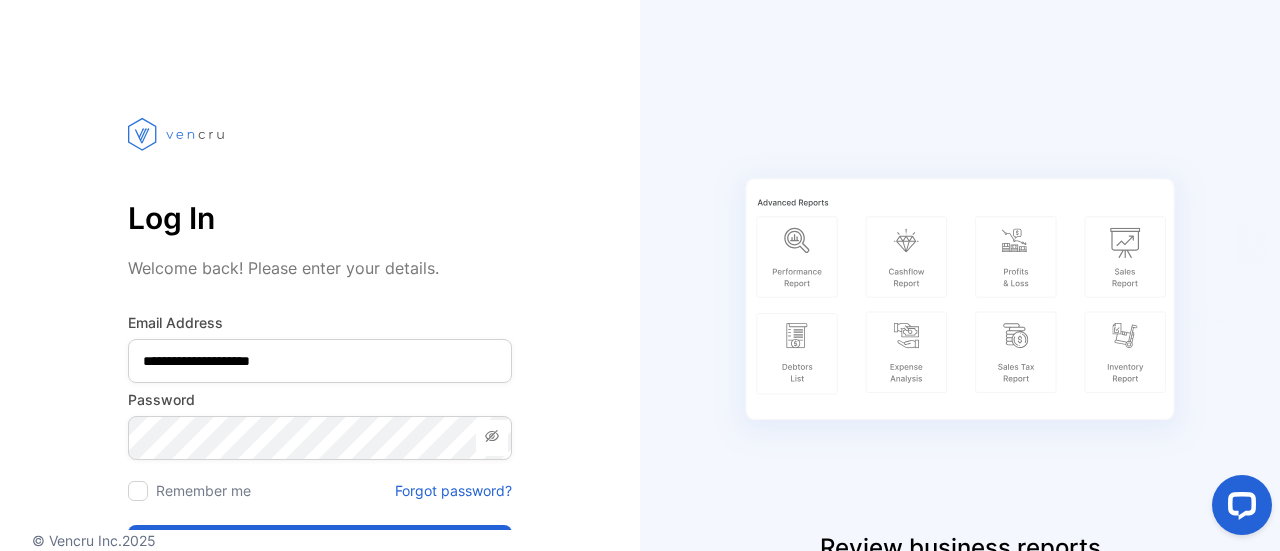 click on "Password" at bounding box center (320, 399) 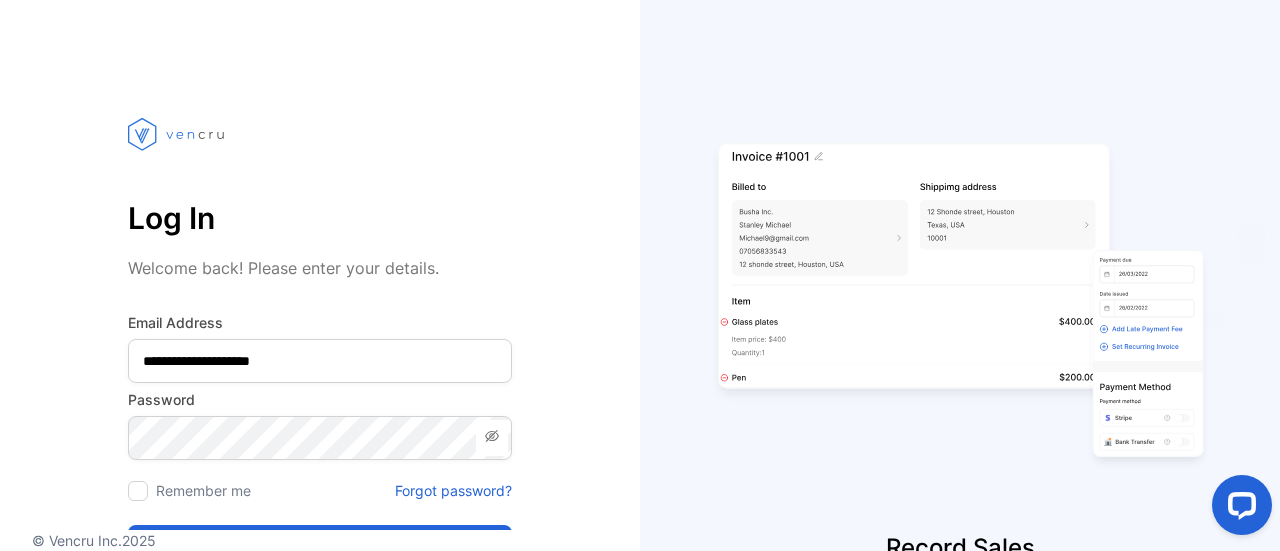 click at bounding box center [138, 491] 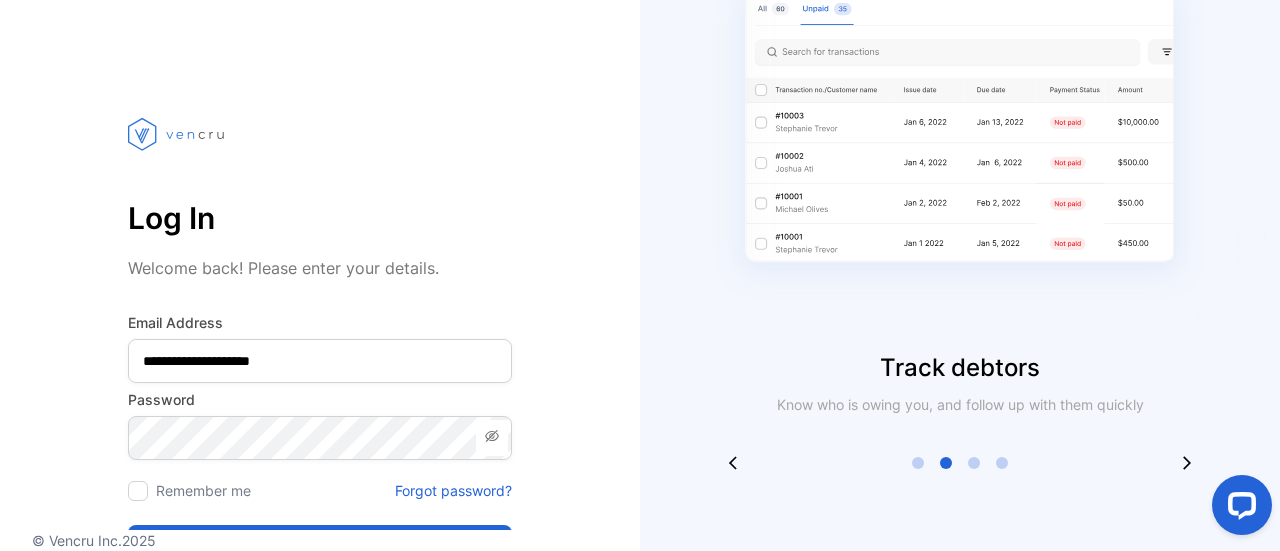 scroll, scrollTop: 180, scrollLeft: 0, axis: vertical 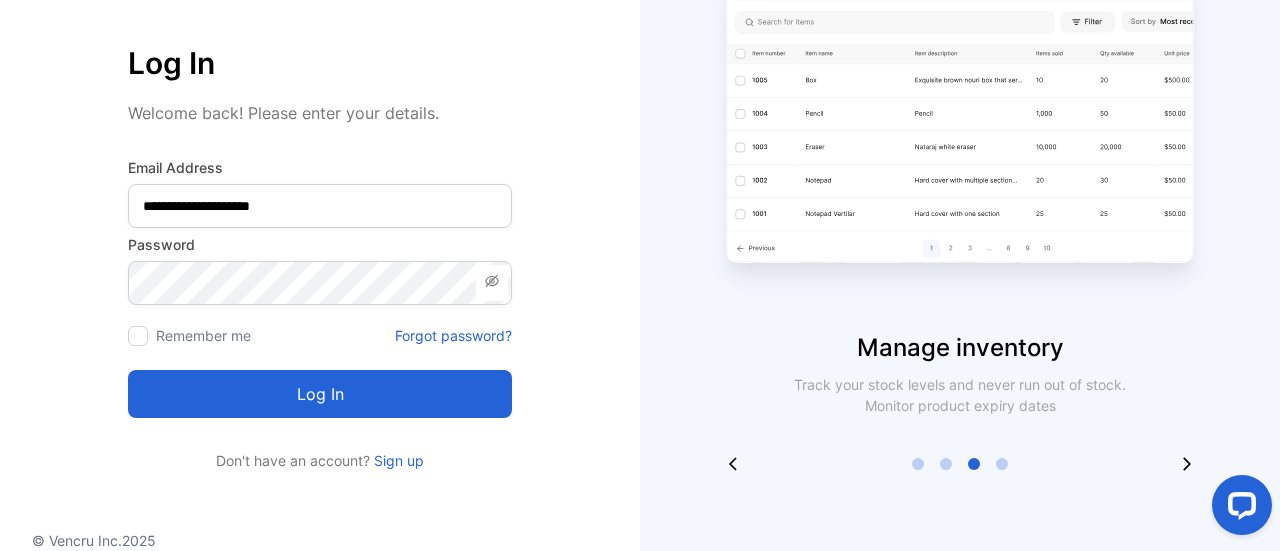 click on "Log in" at bounding box center [320, 394] 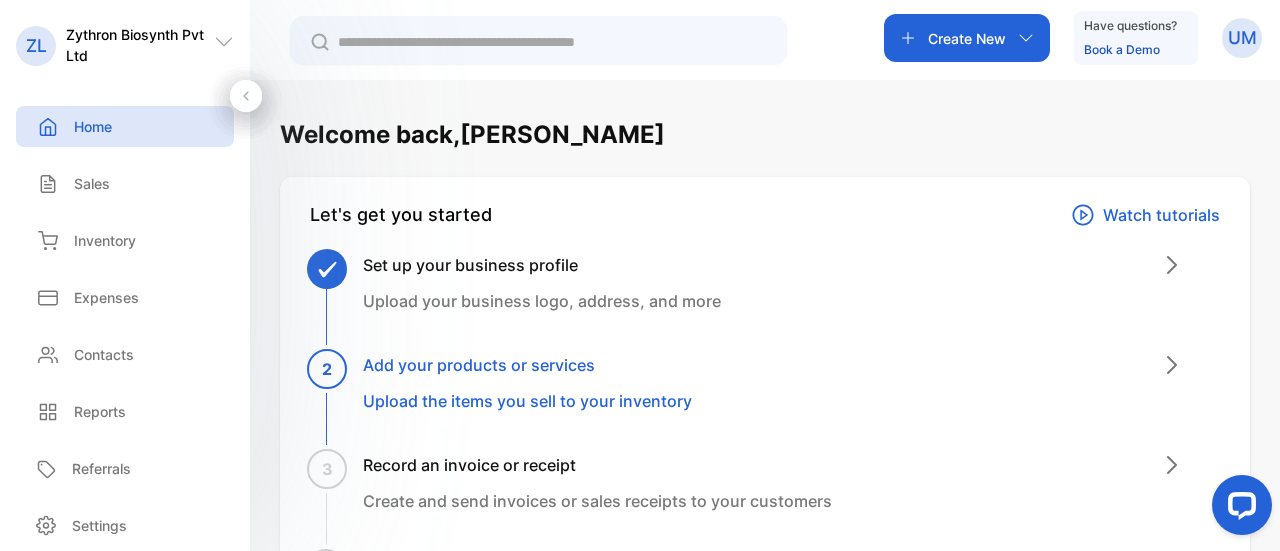 click 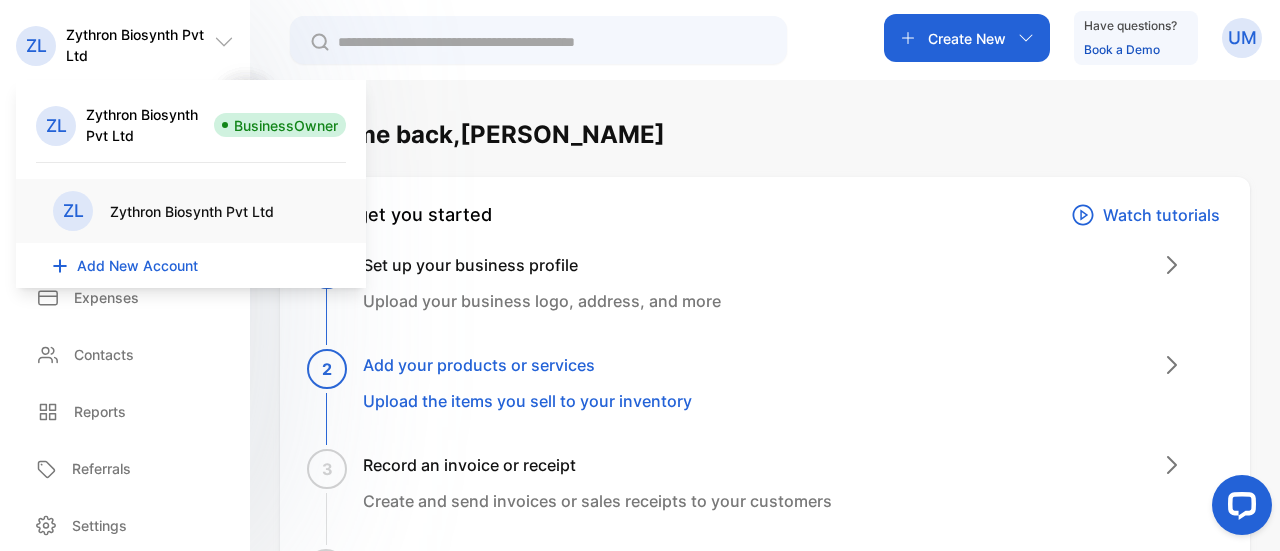 click on "Zythron Biosynth Pvt Ltd" at bounding box center [192, 211] 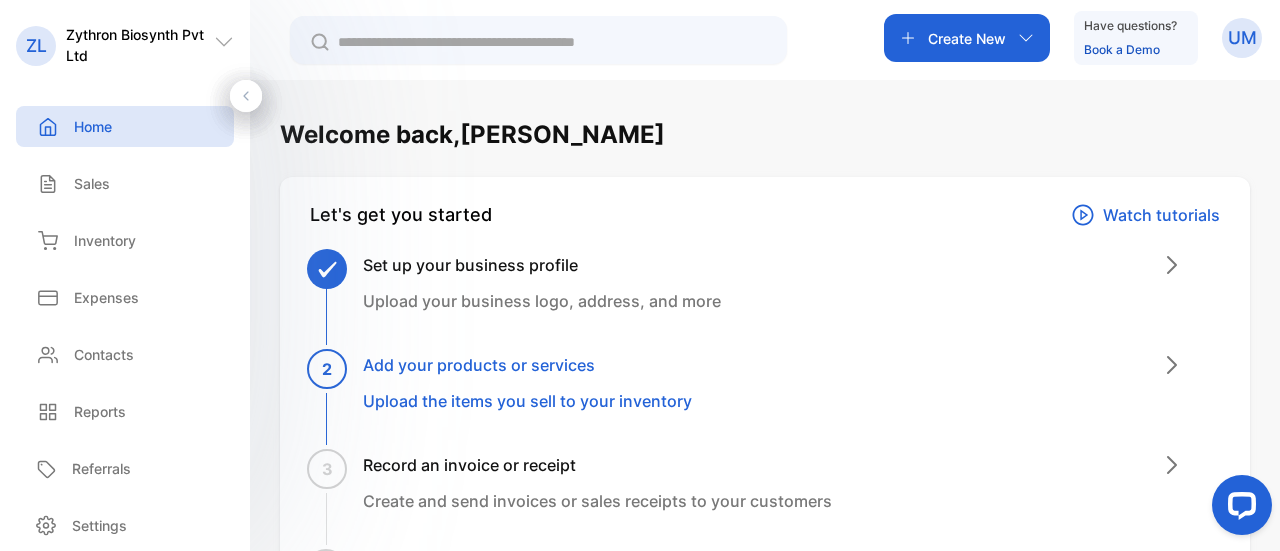 click on "UM" at bounding box center [1242, 38] 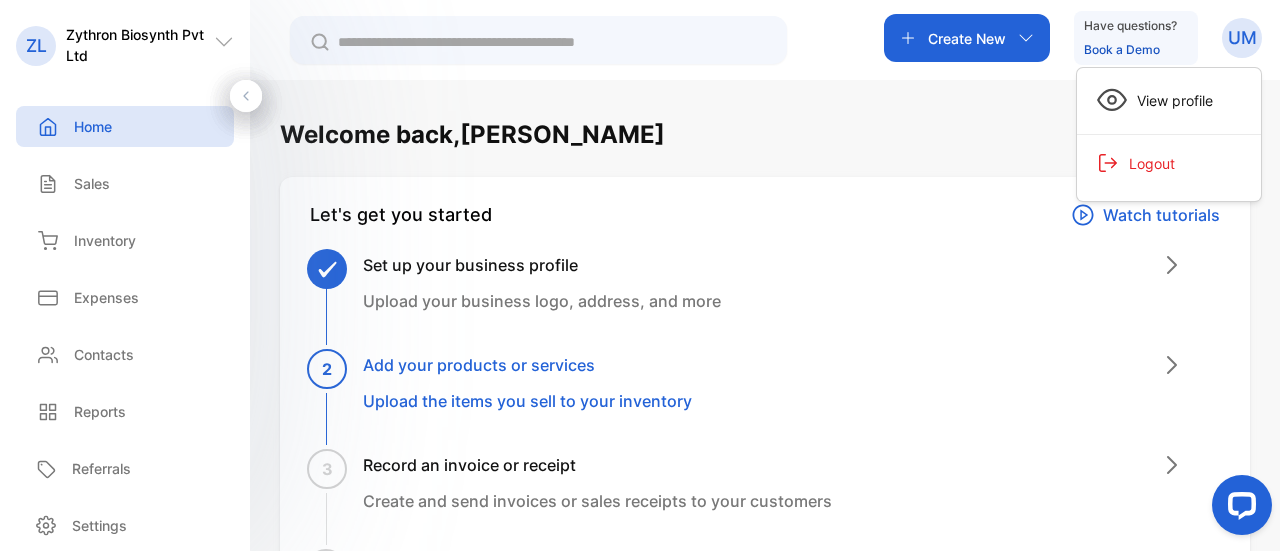 click on "Let's get you started Watch tutorials" at bounding box center [765, 215] 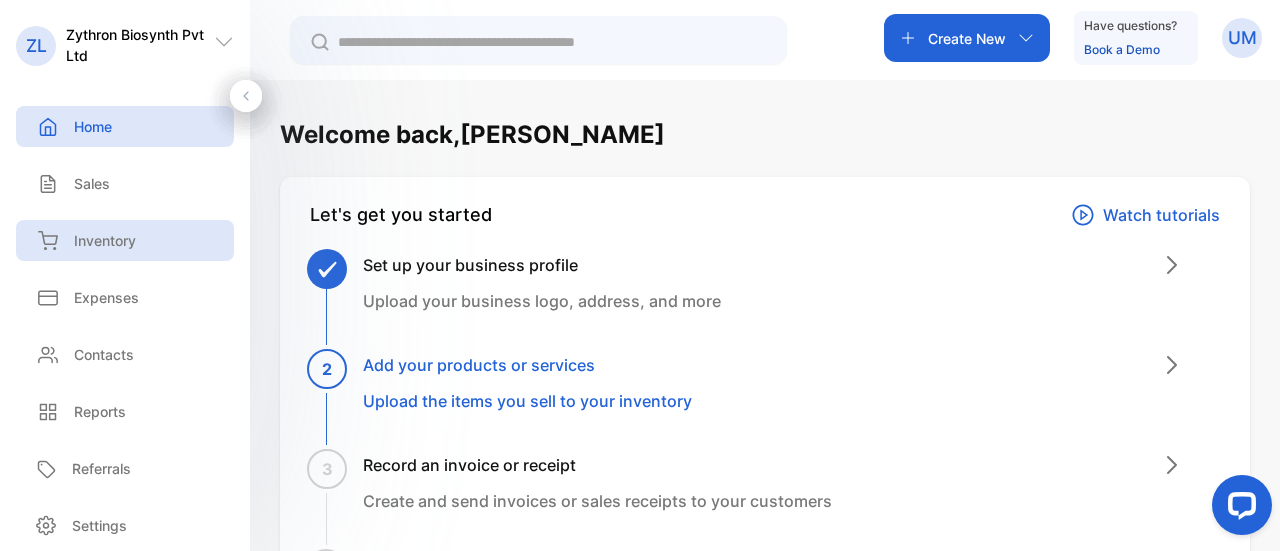 click on "Inventory" at bounding box center [105, 240] 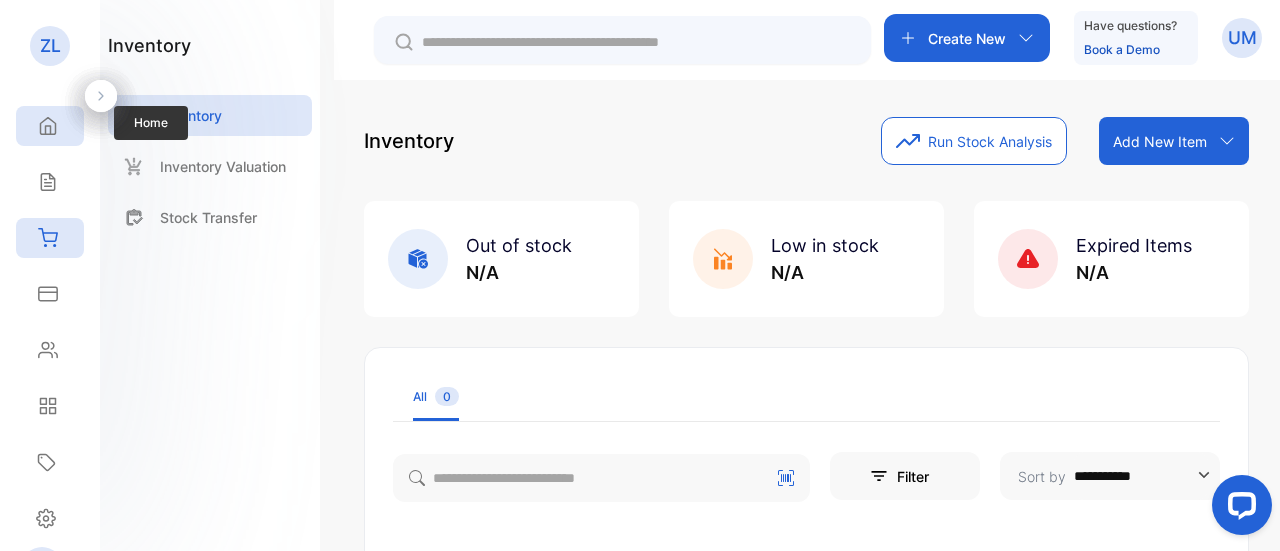 click 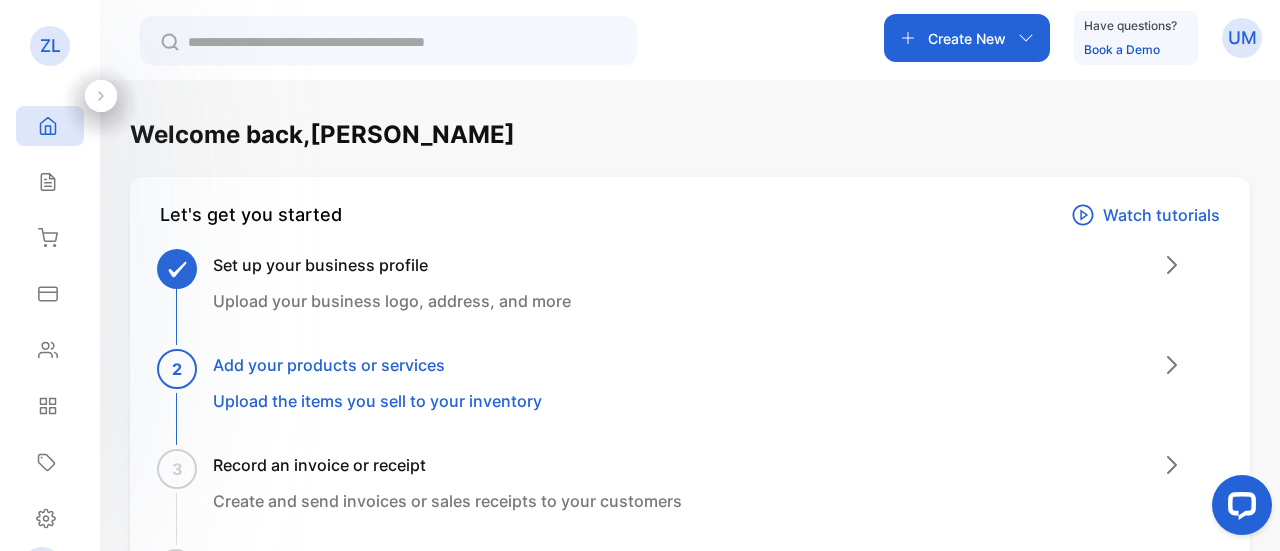 click on "Create New  Have questions? Book a Demo   UM" at bounding box center [690, 40] 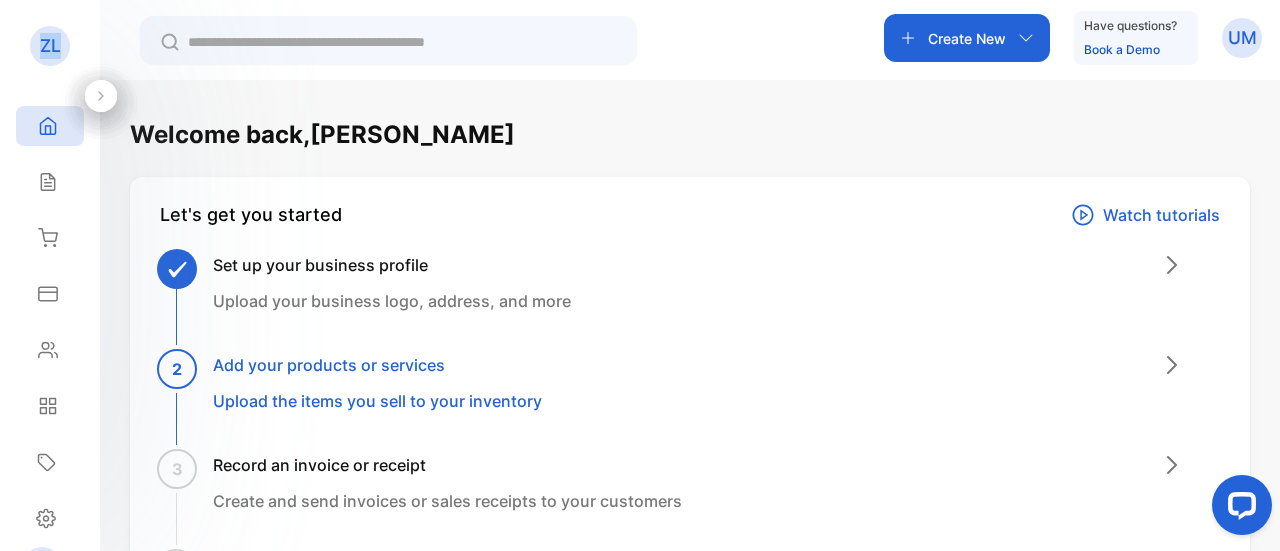 click on "ZL" at bounding box center [50, 46] 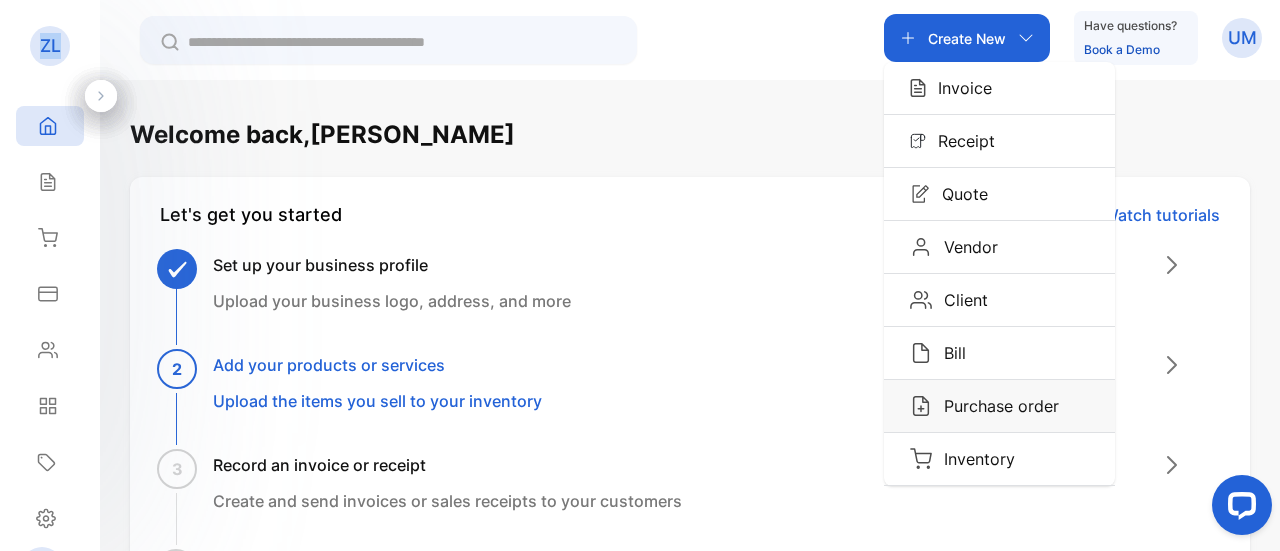 click on "Purchase order" at bounding box center [995, 406] 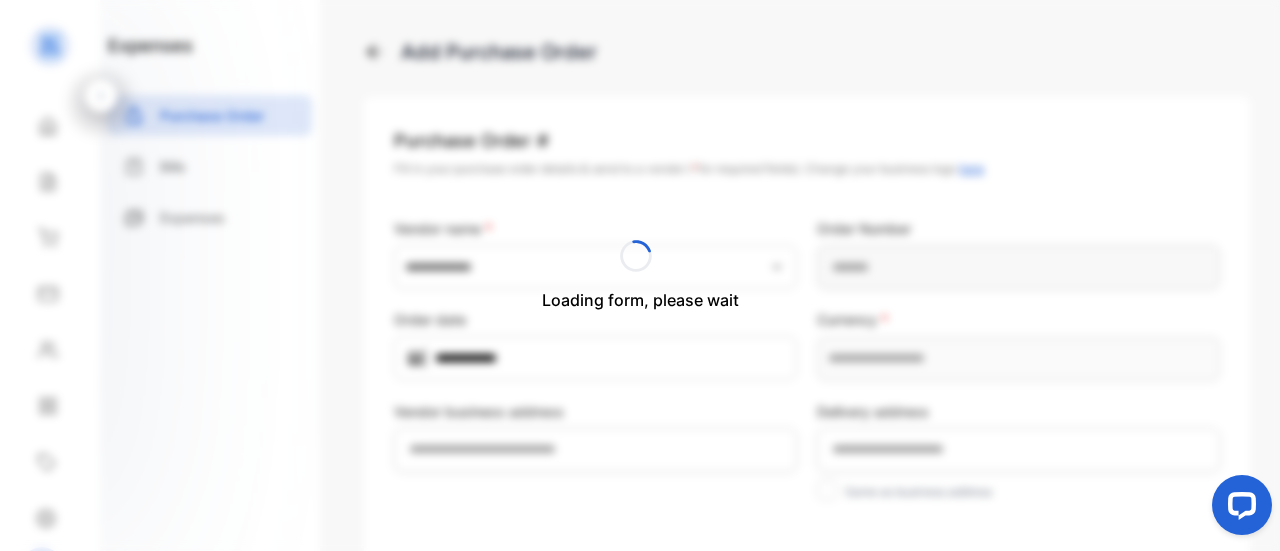 type on "**********" 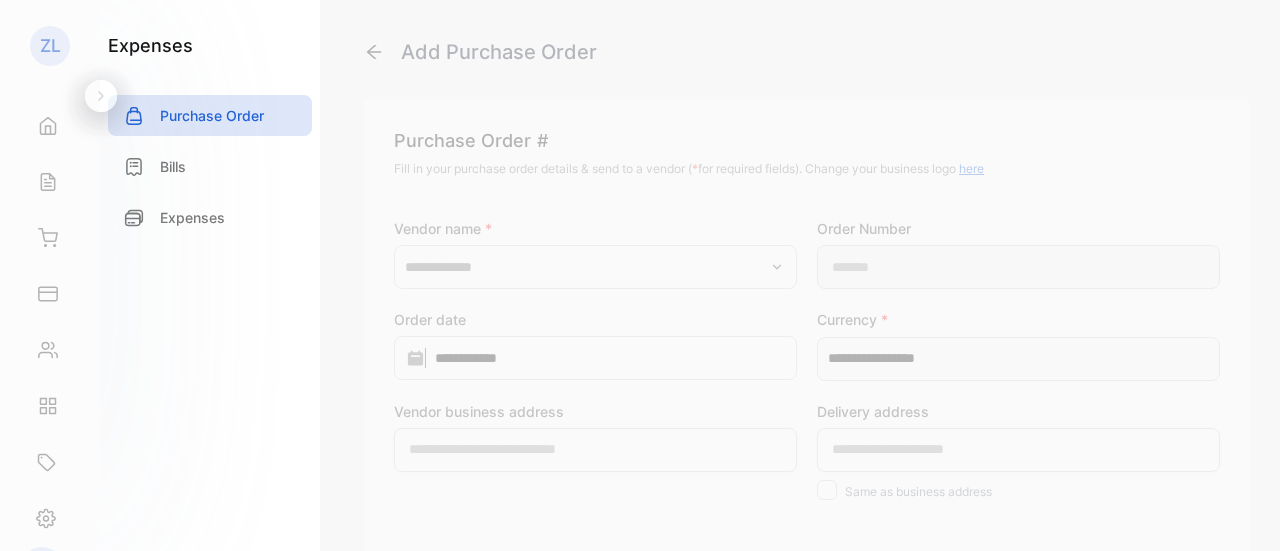 scroll, scrollTop: 0, scrollLeft: 0, axis: both 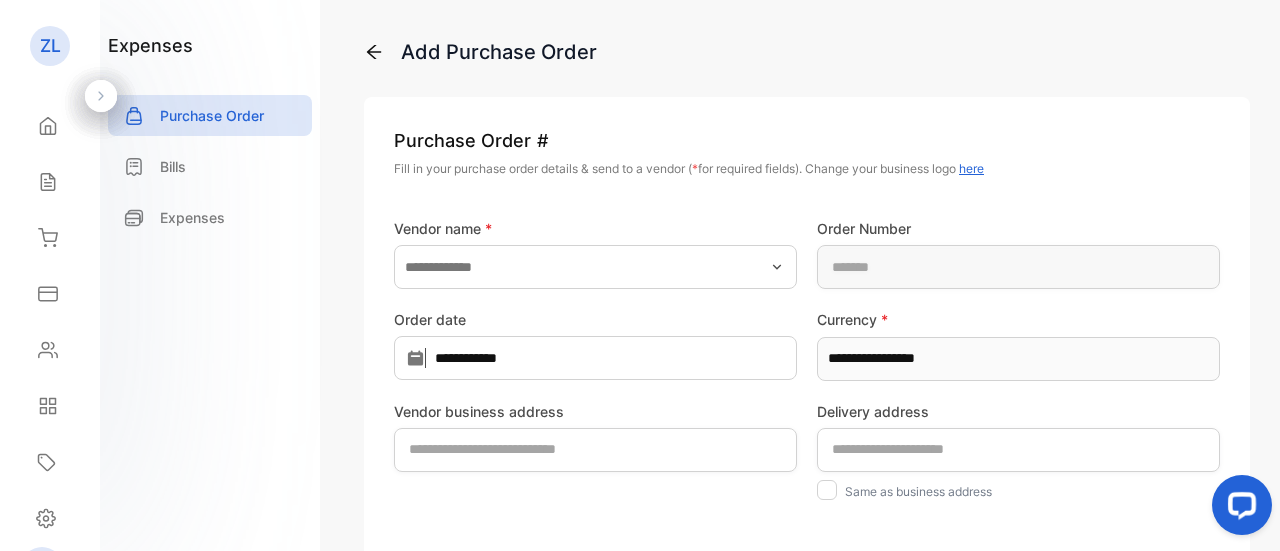 click on "**********" at bounding box center [807, 710] 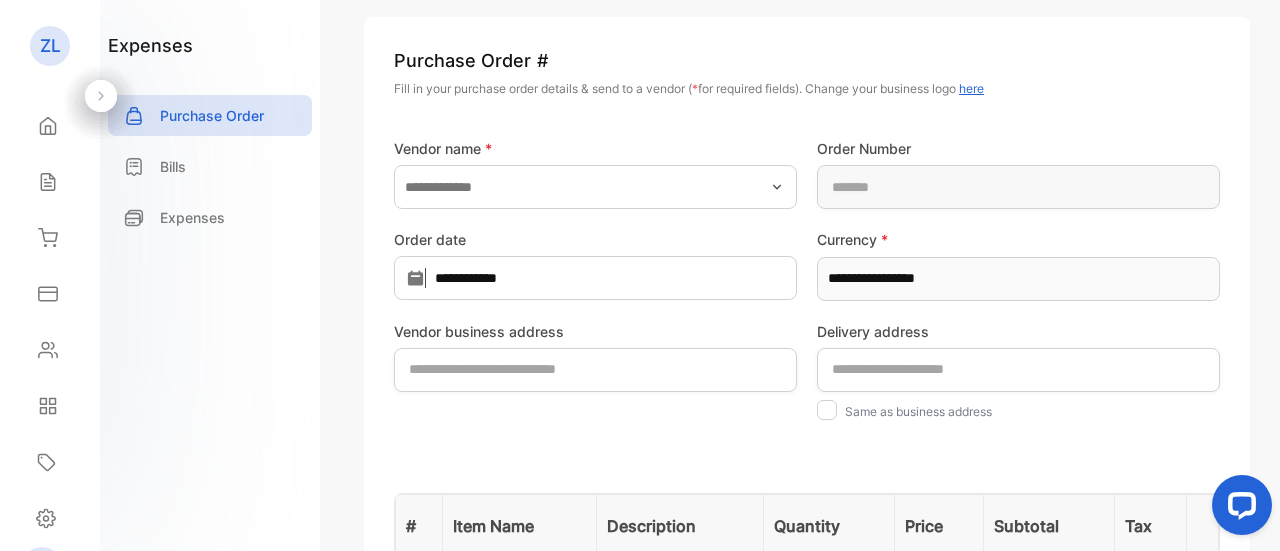 scroll, scrollTop: 40, scrollLeft: 0, axis: vertical 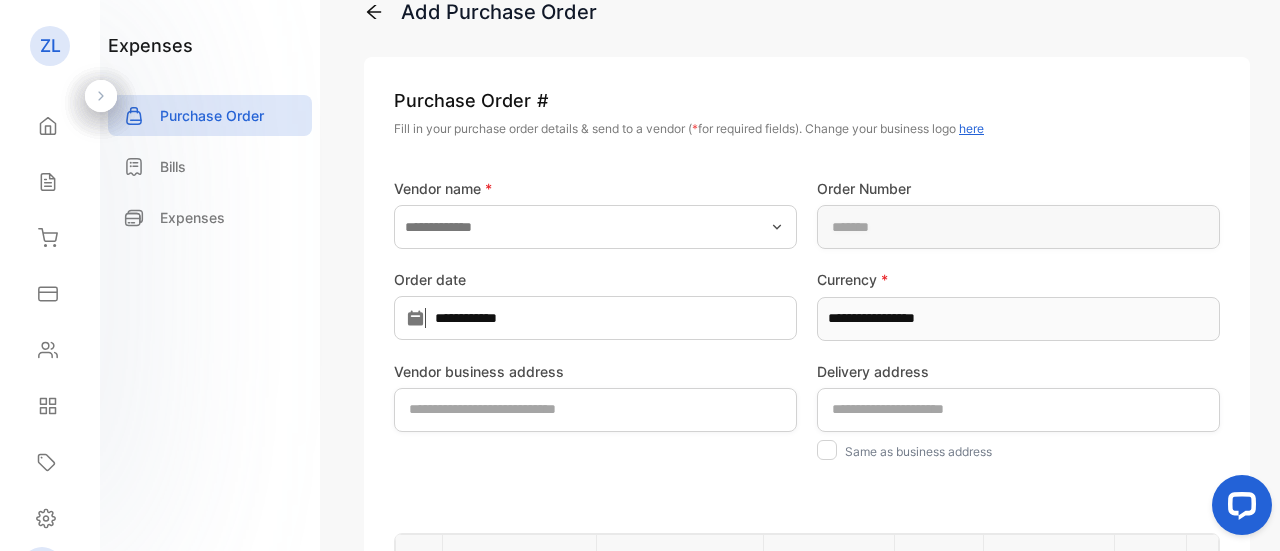 click 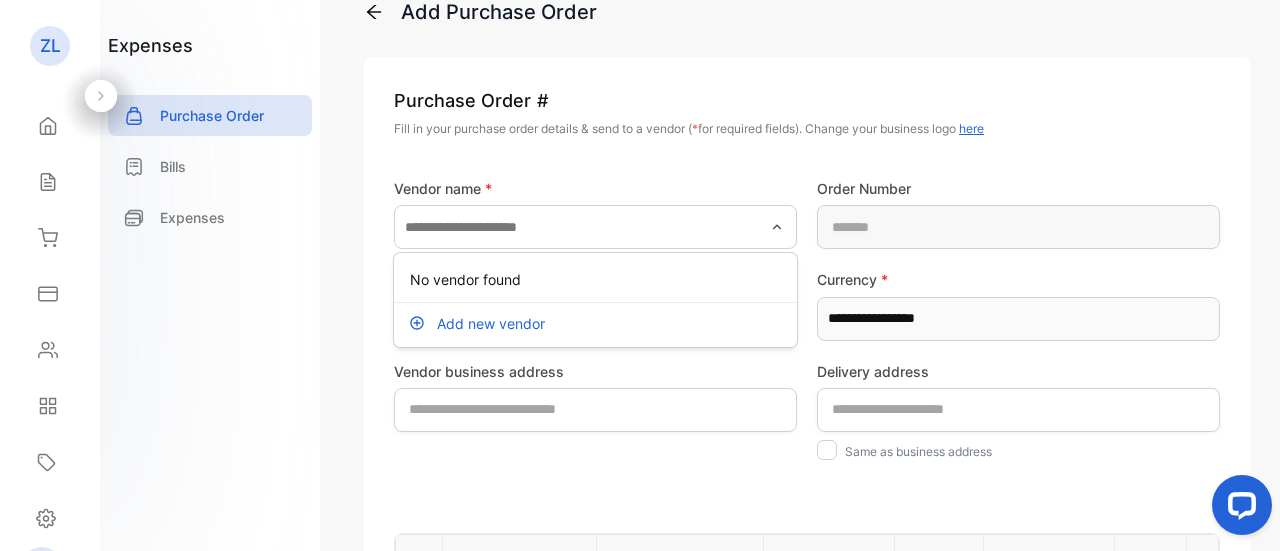 click on "Add new vendor" at bounding box center (491, 323) 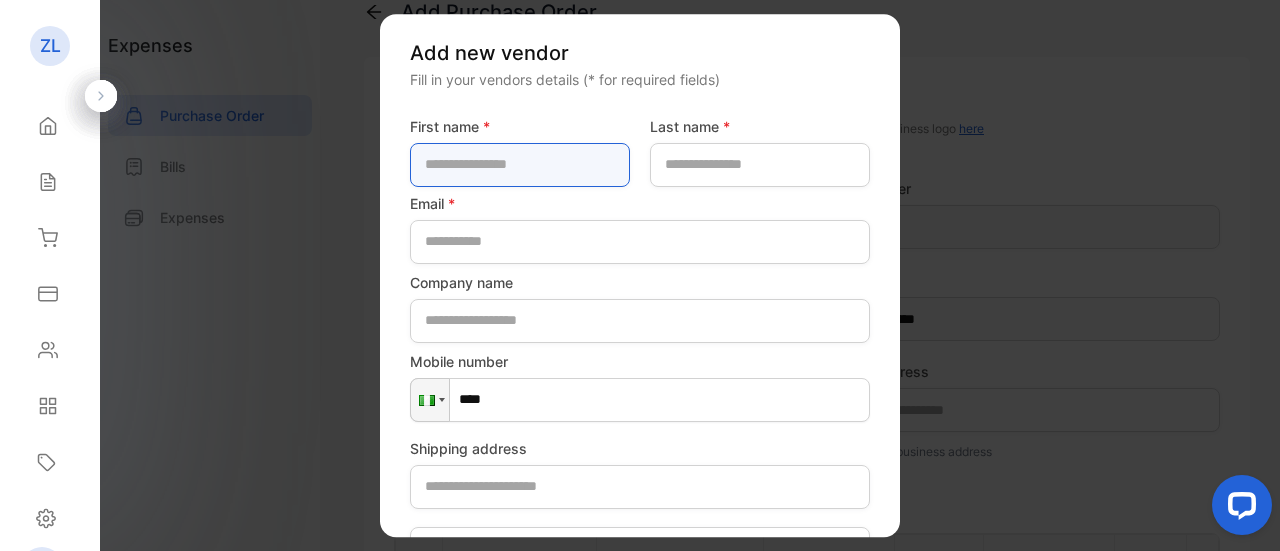 click at bounding box center [520, 165] 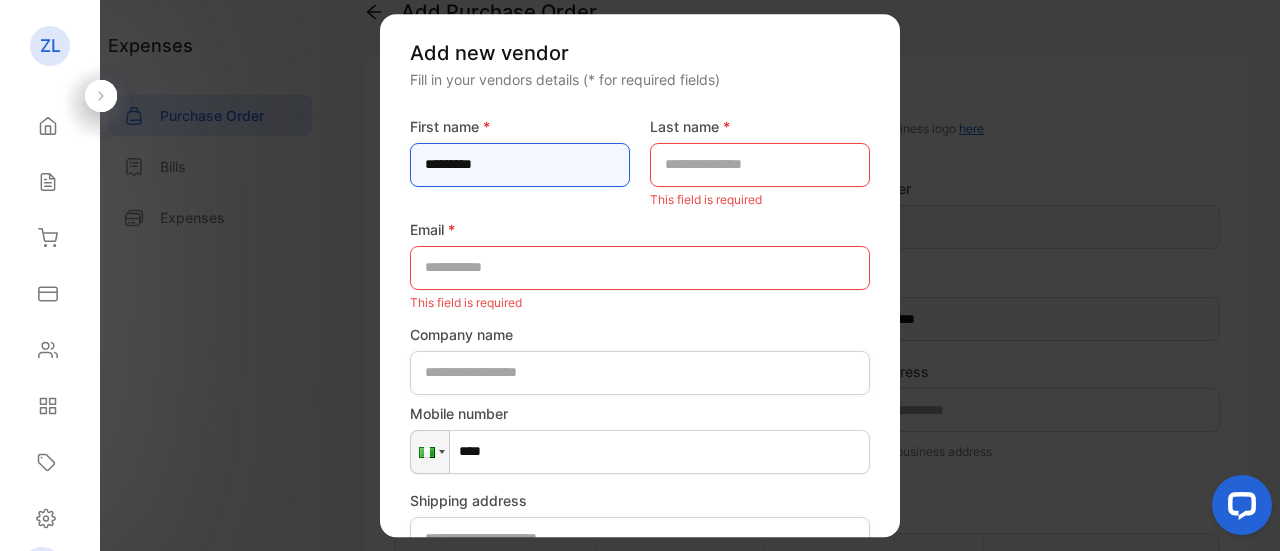 type on "*********" 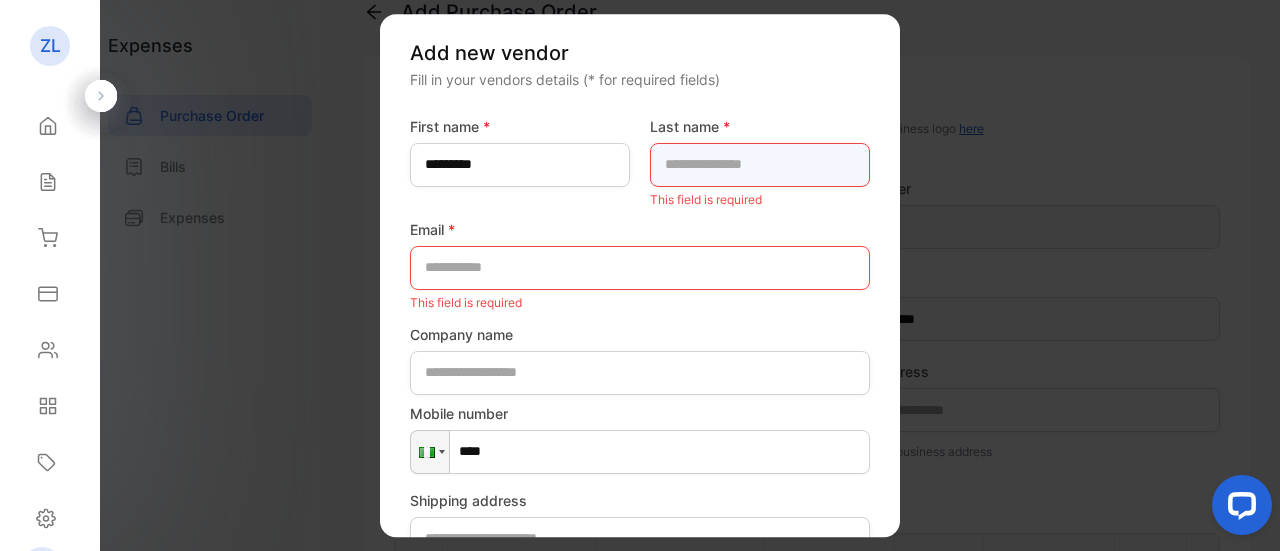 click at bounding box center (760, 165) 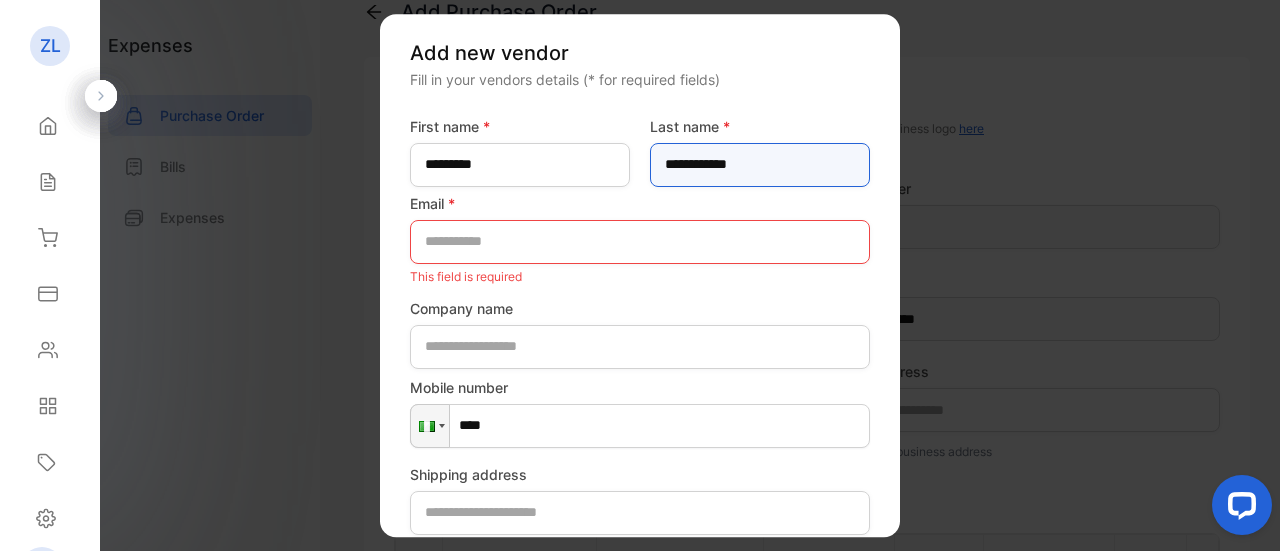 type on "**********" 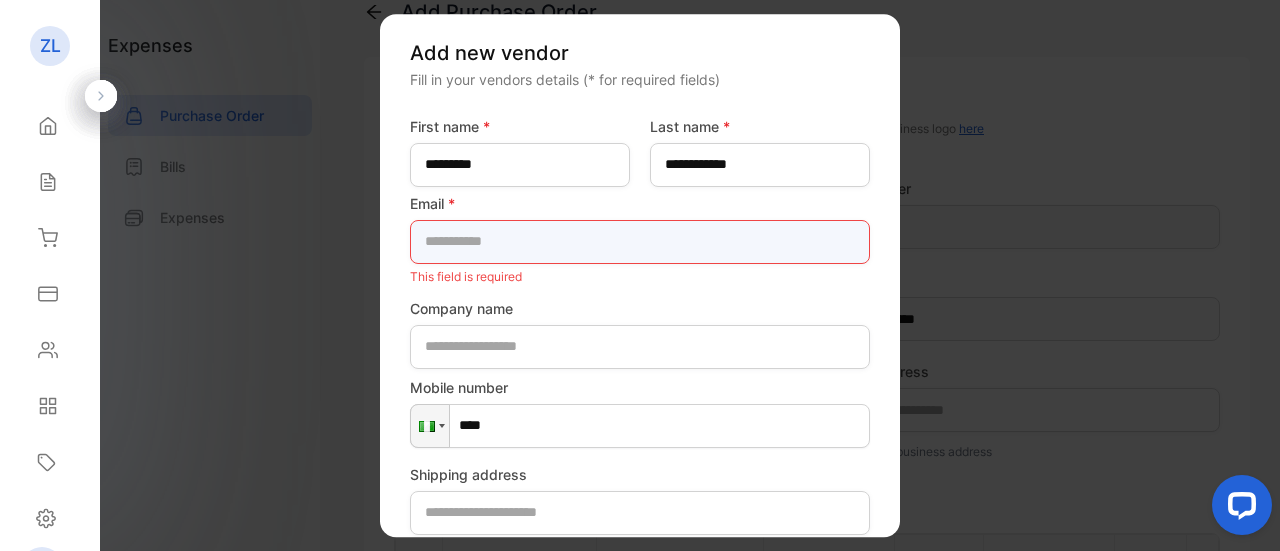 click at bounding box center [640, 242] 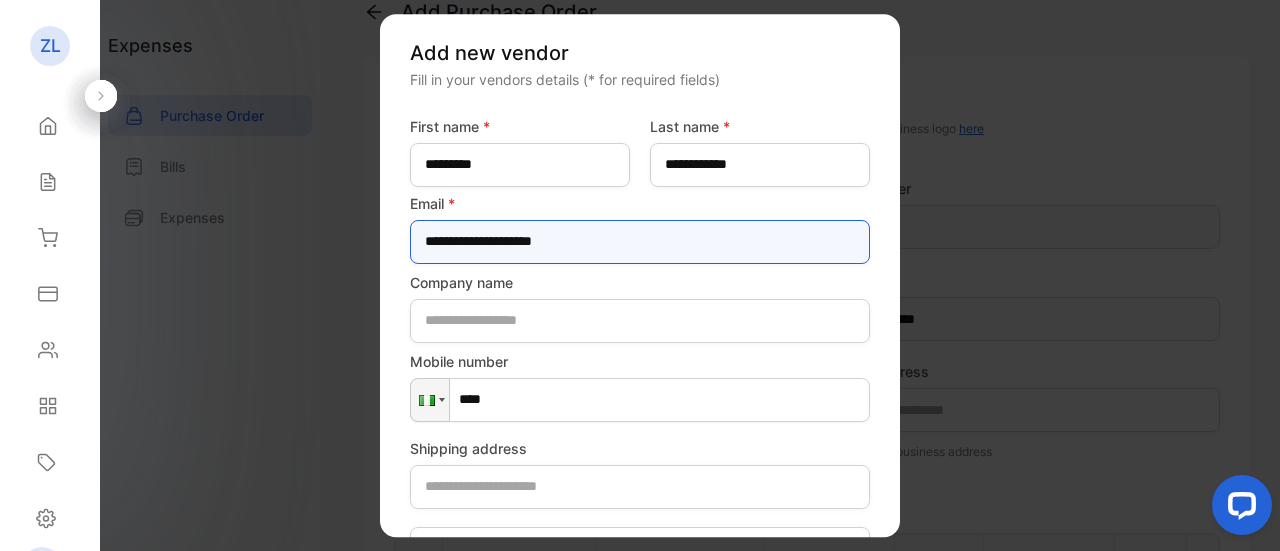 type on "**********" 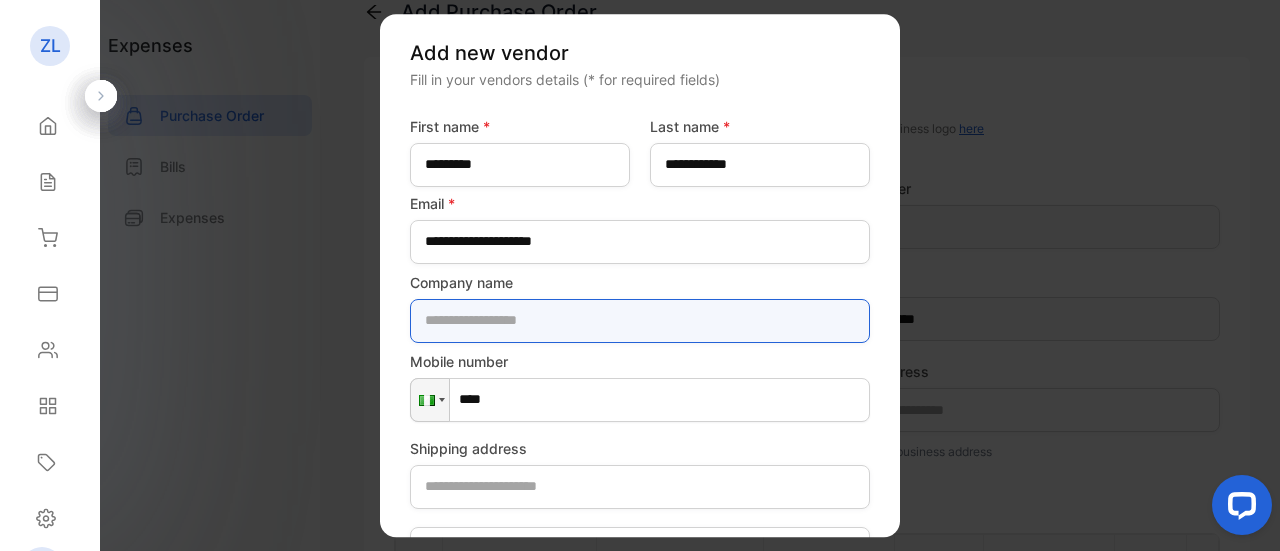 click at bounding box center (640, 321) 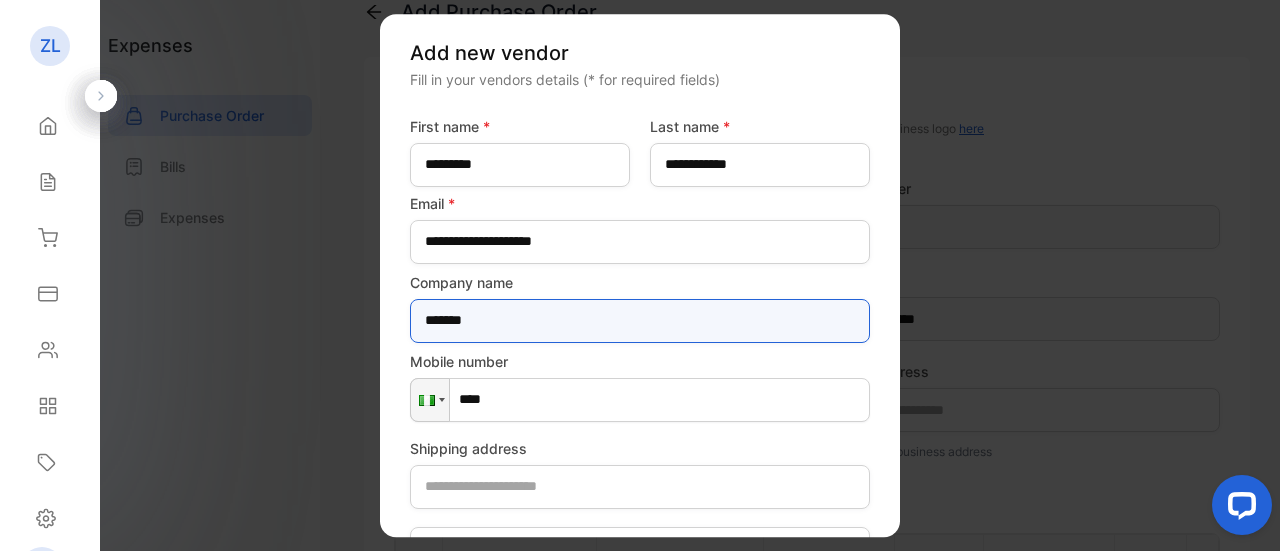 type on "*******" 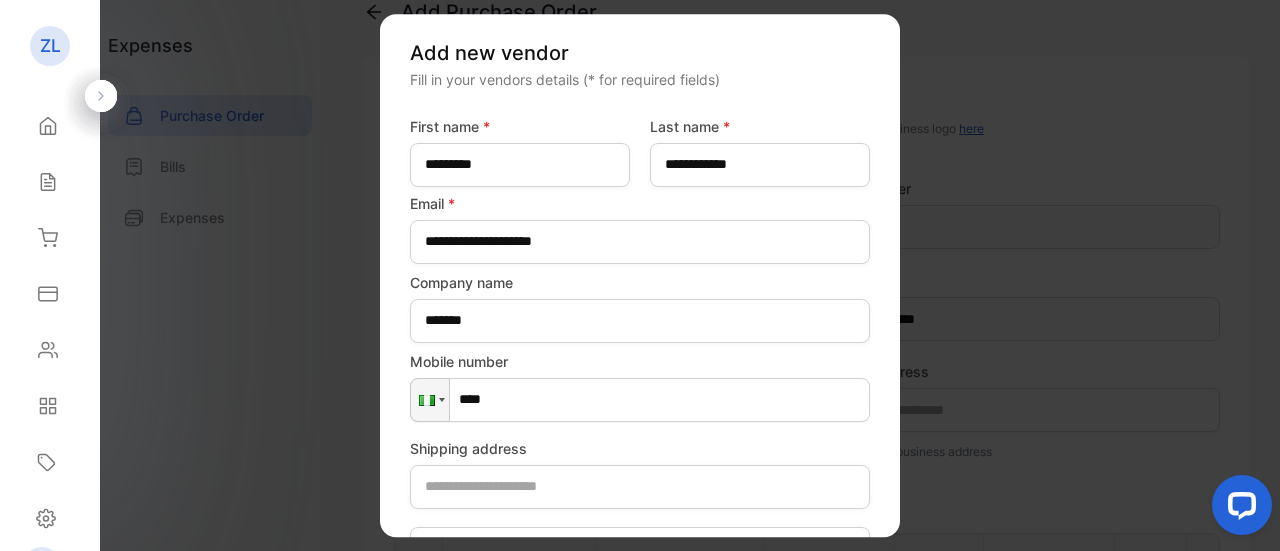 click on "****" at bounding box center [640, 400] 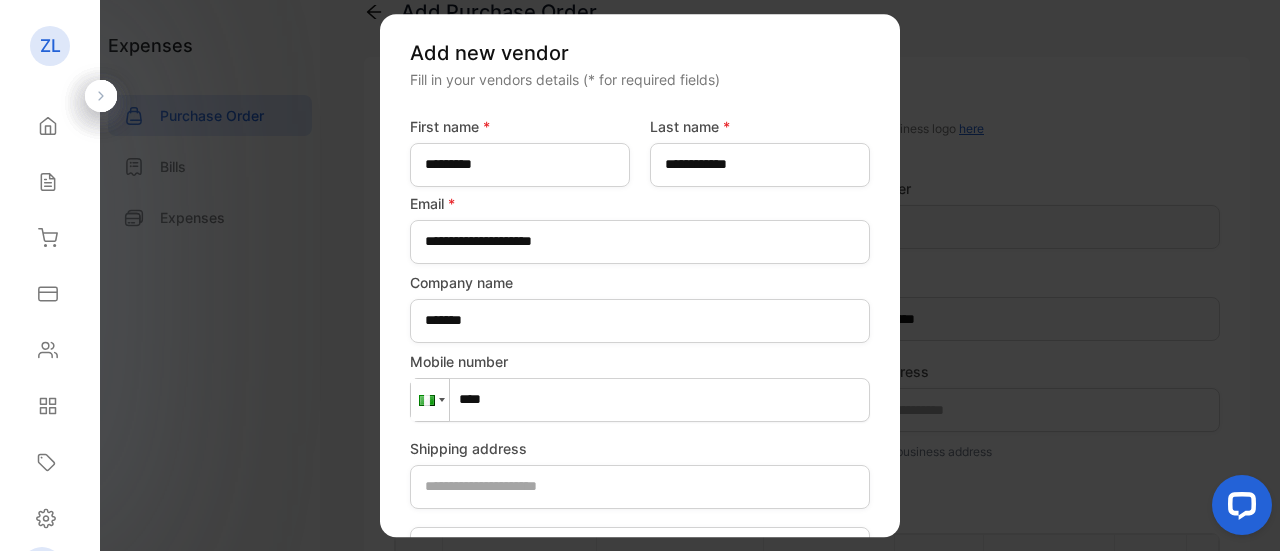 click at bounding box center [442, 400] 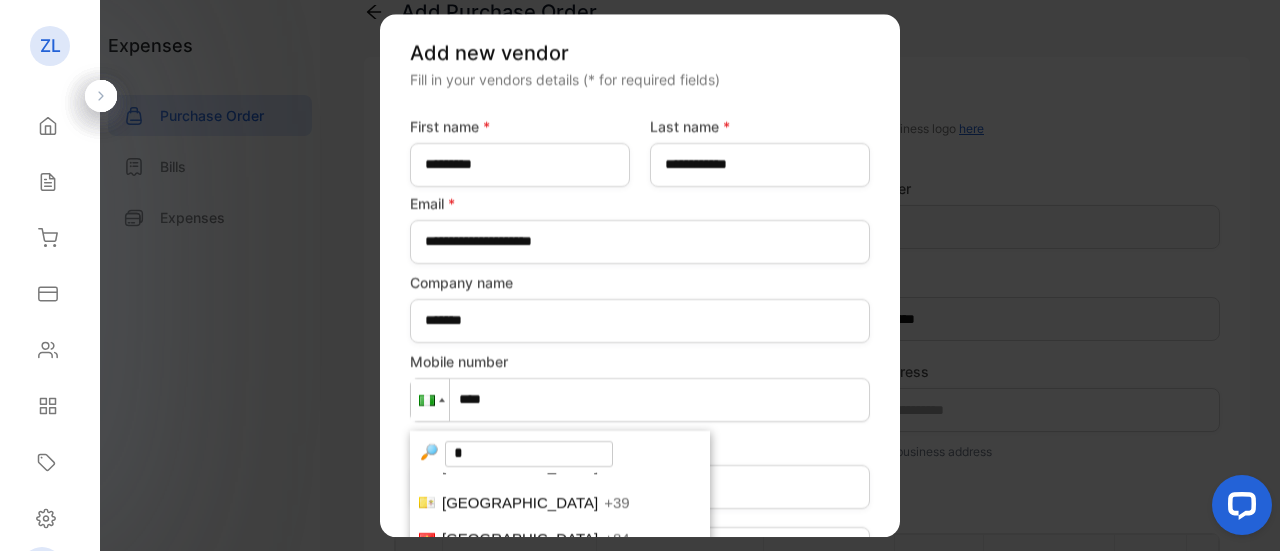 scroll, scrollTop: 0, scrollLeft: 0, axis: both 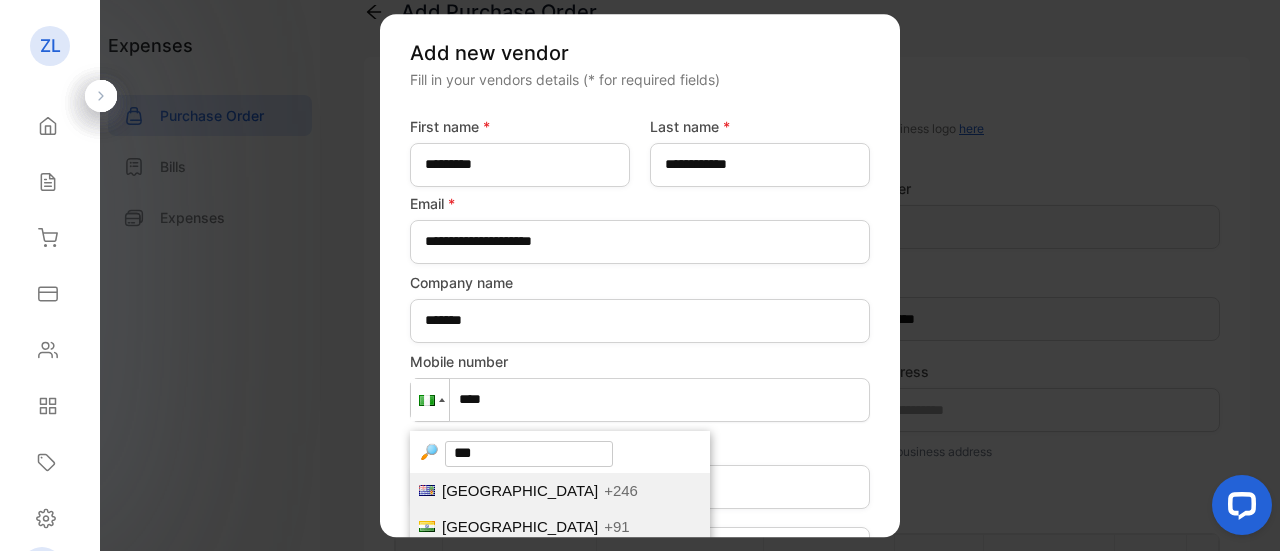 type on "***" 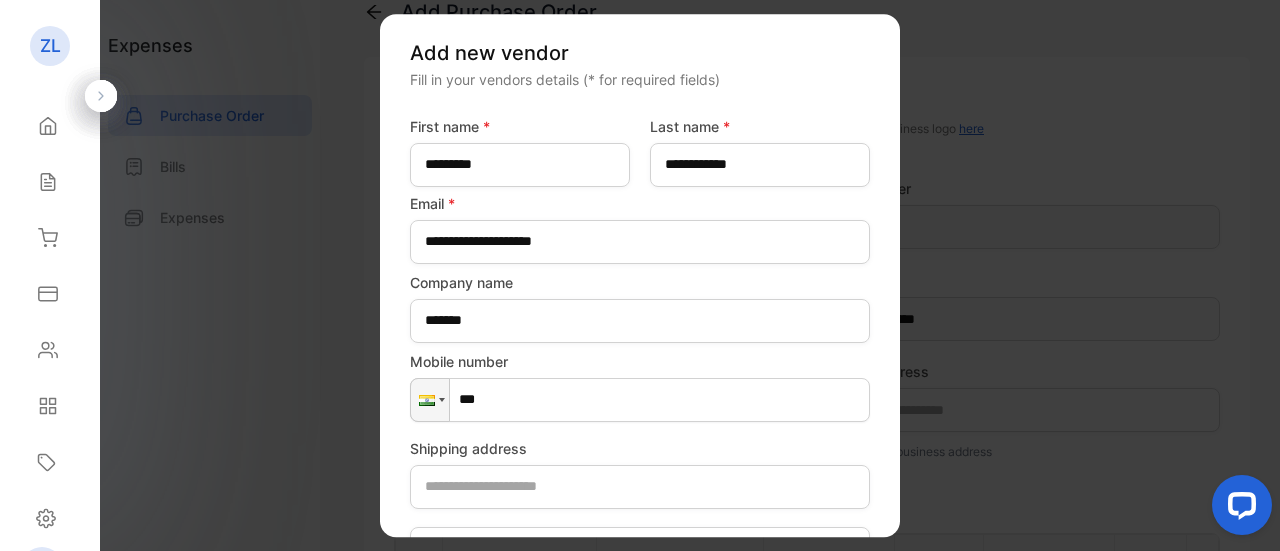 click on "***" at bounding box center [640, 400] 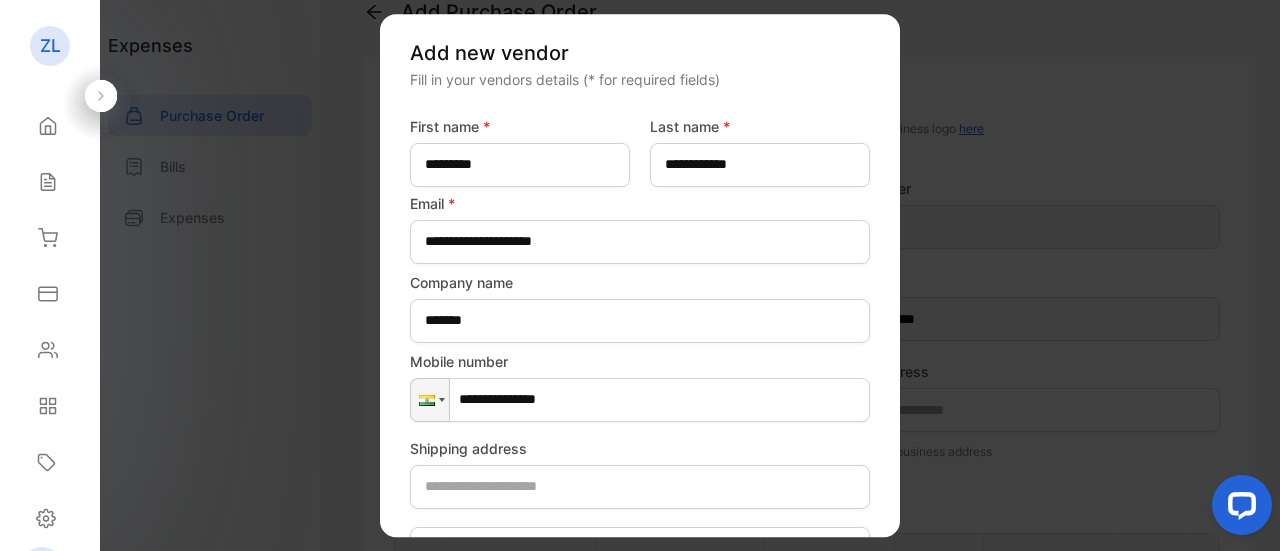 type on "**********" 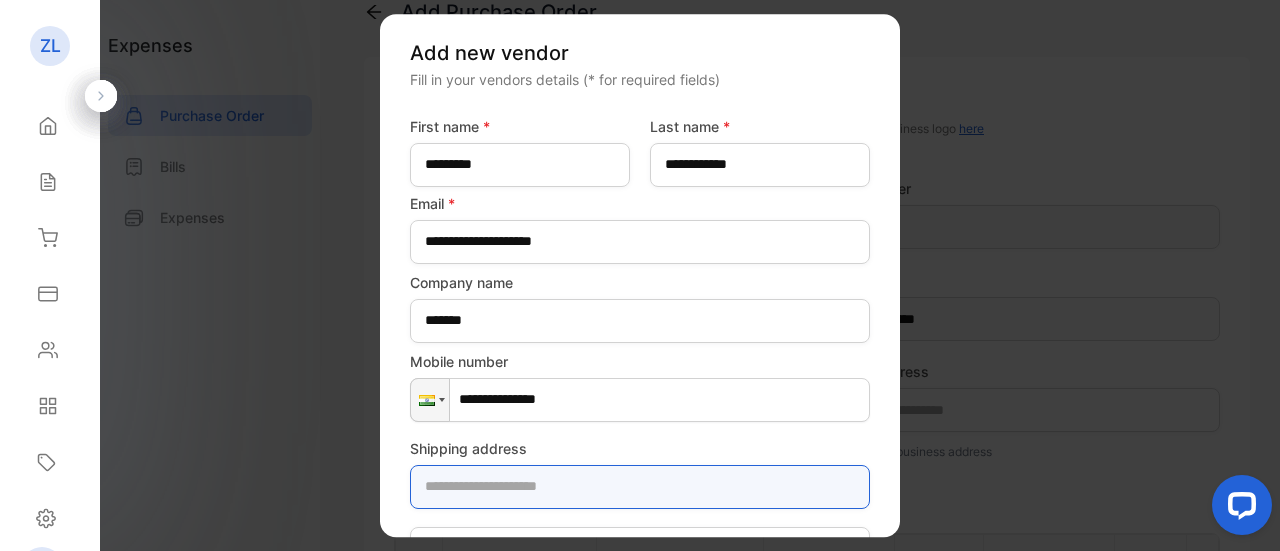 click at bounding box center (640, 487) 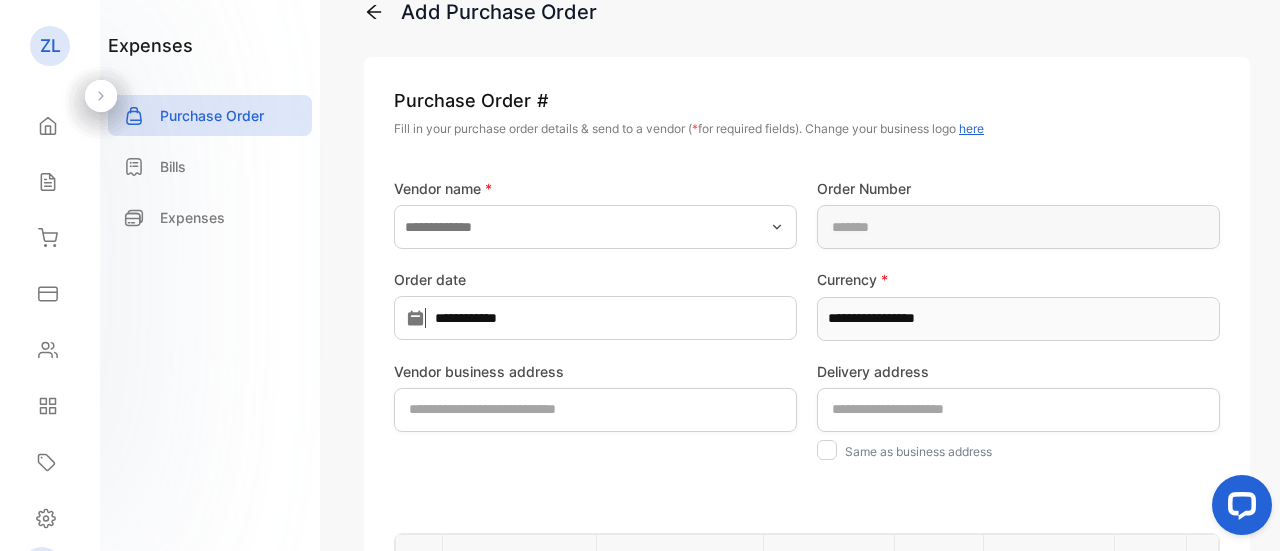 click on "Vendor name   * Order Number" at bounding box center [807, 205] 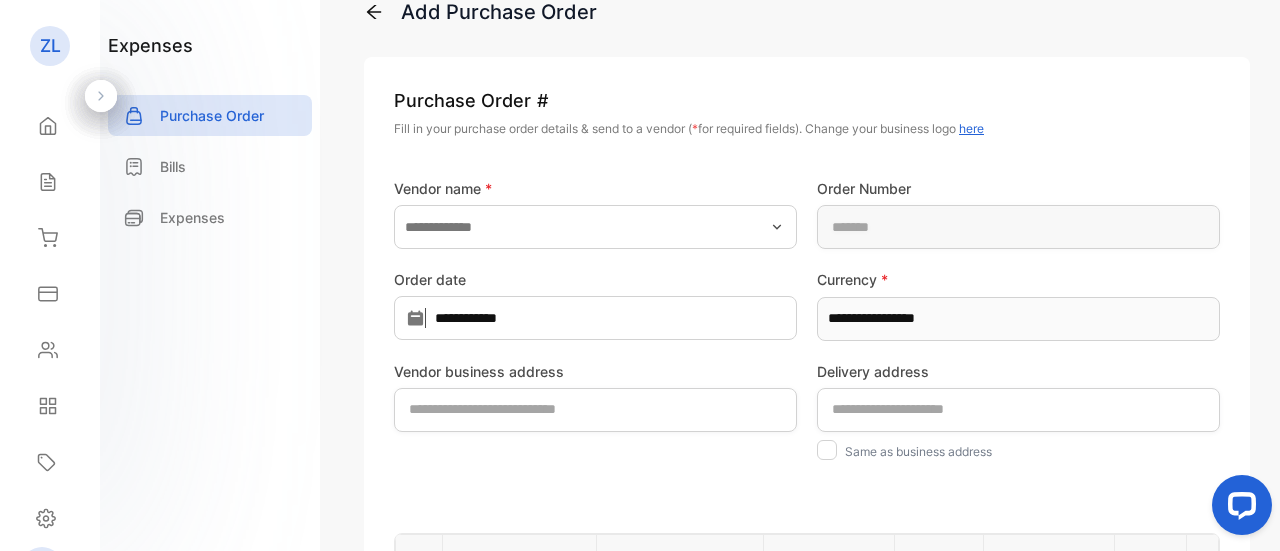 click 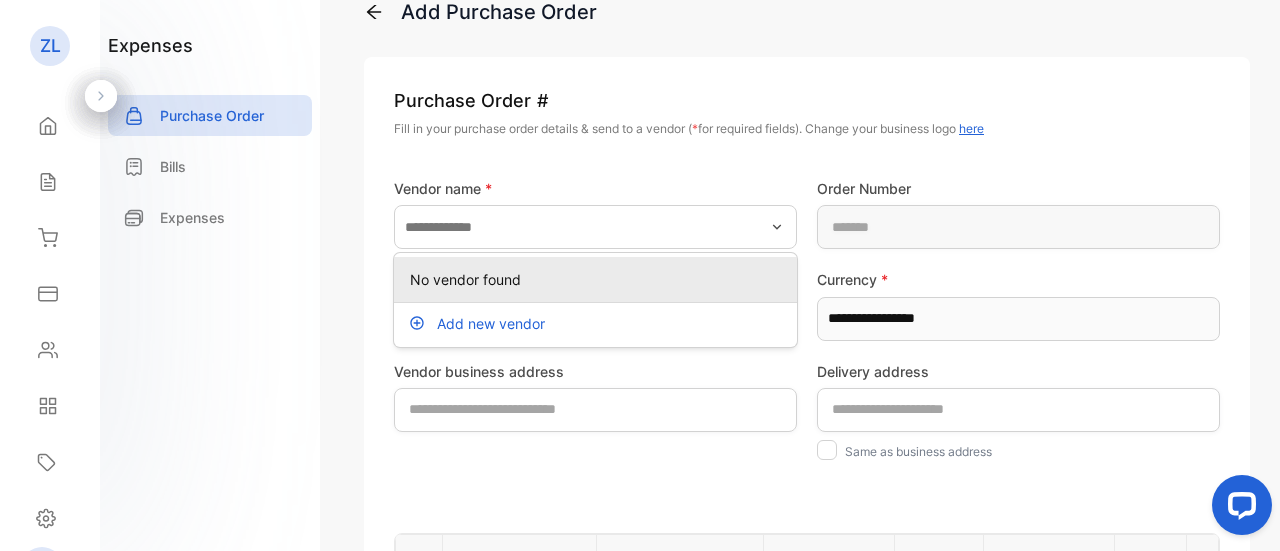 click on "No vendor found" at bounding box center (599, 279) 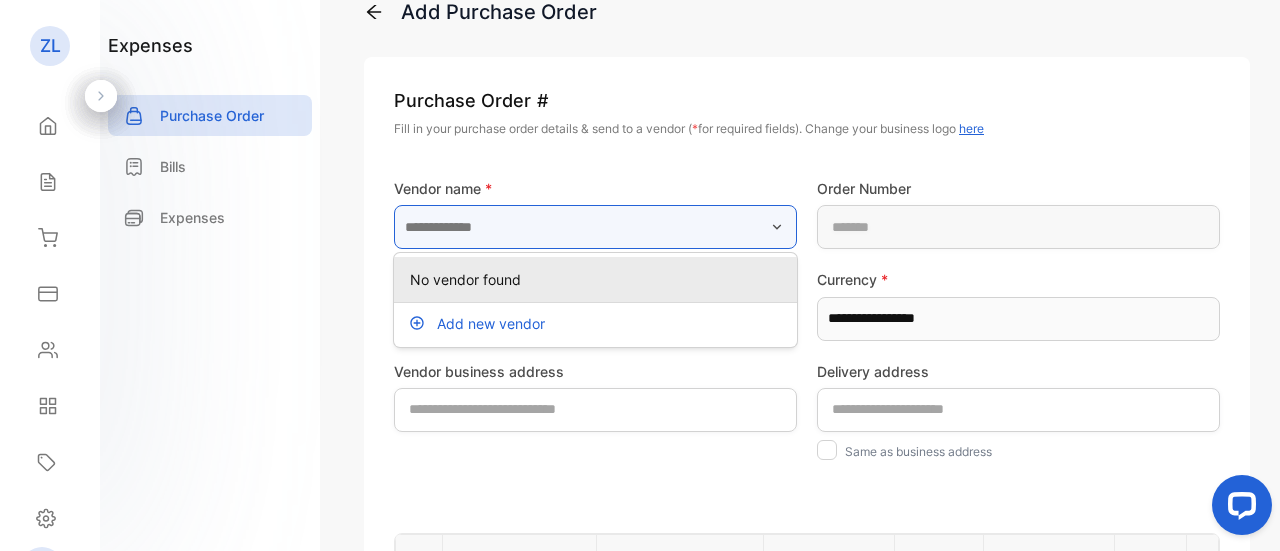 type 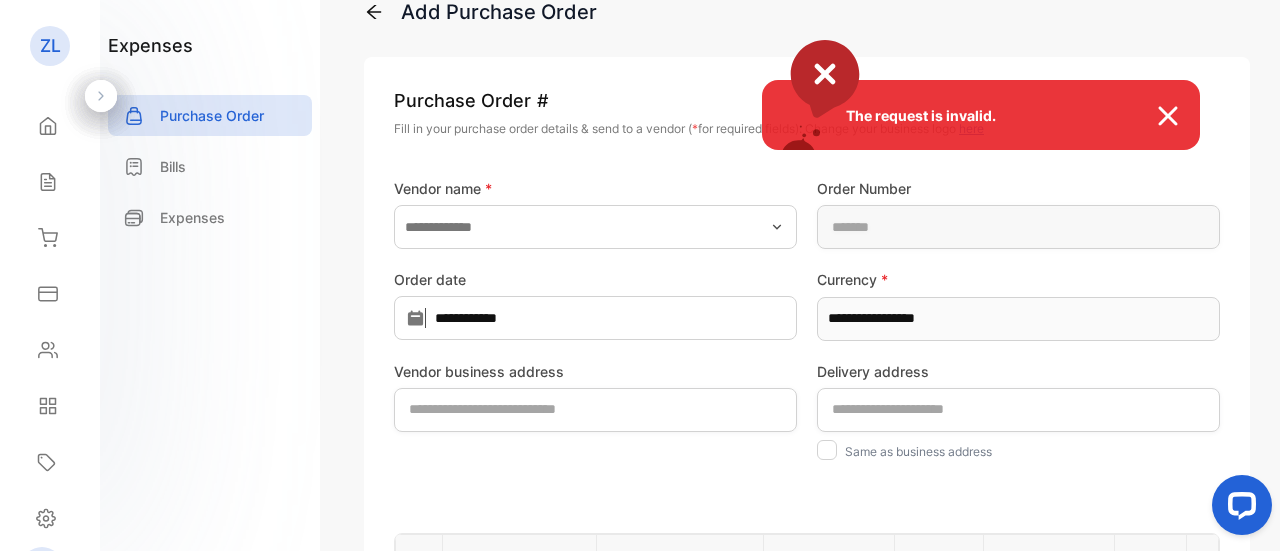 click at bounding box center (1178, 116) 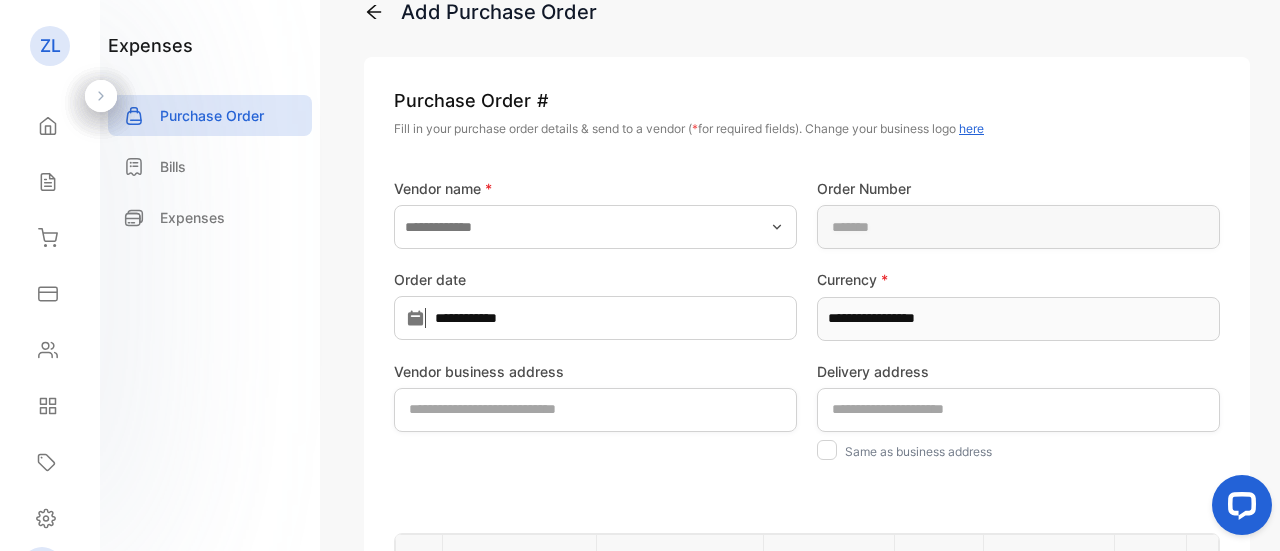 click 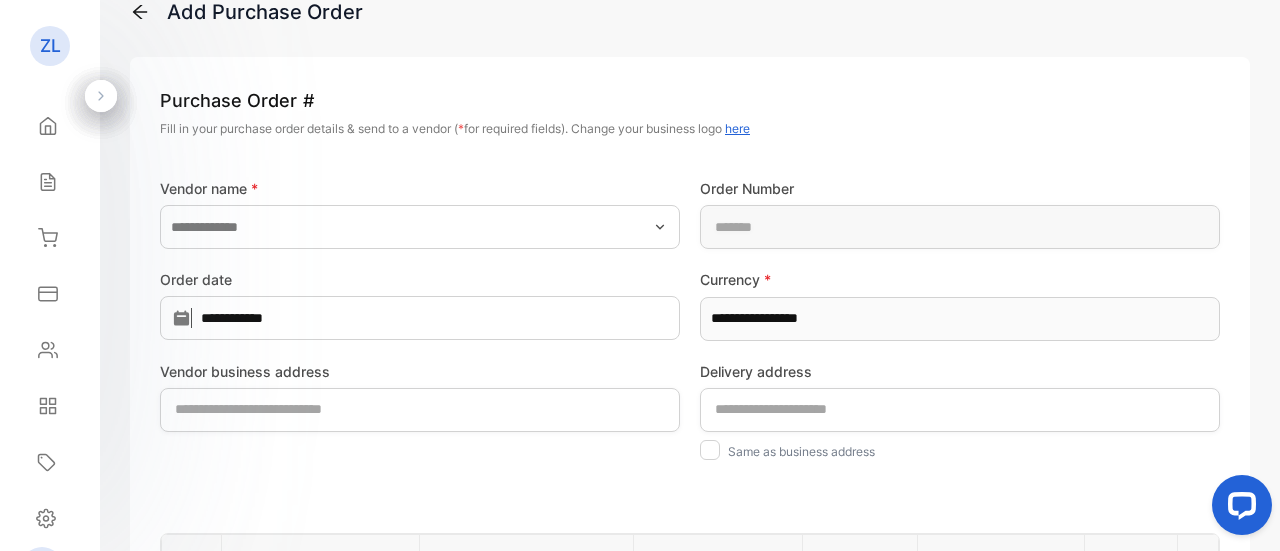 click on "here" at bounding box center [737, 128] 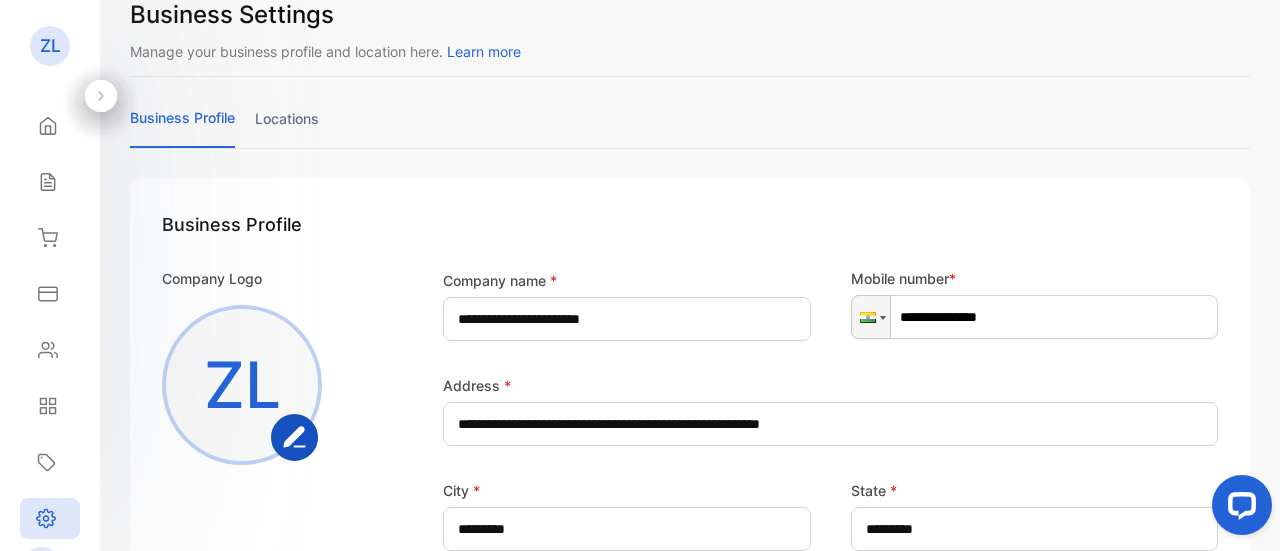 click on "ZL" at bounding box center (242, 385) 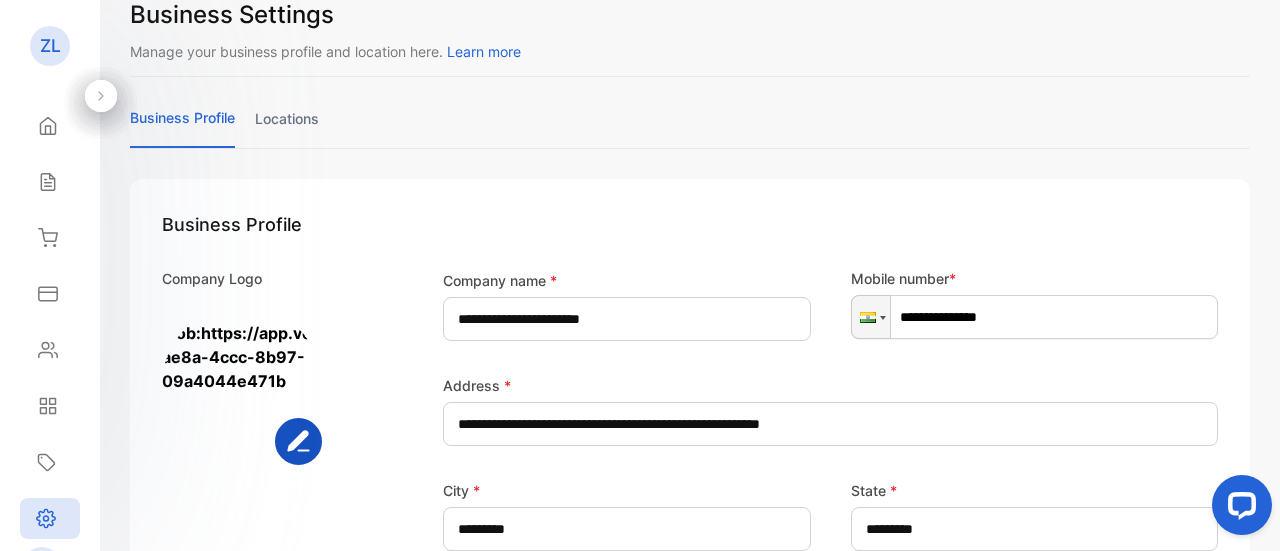 click at bounding box center (242, 385) 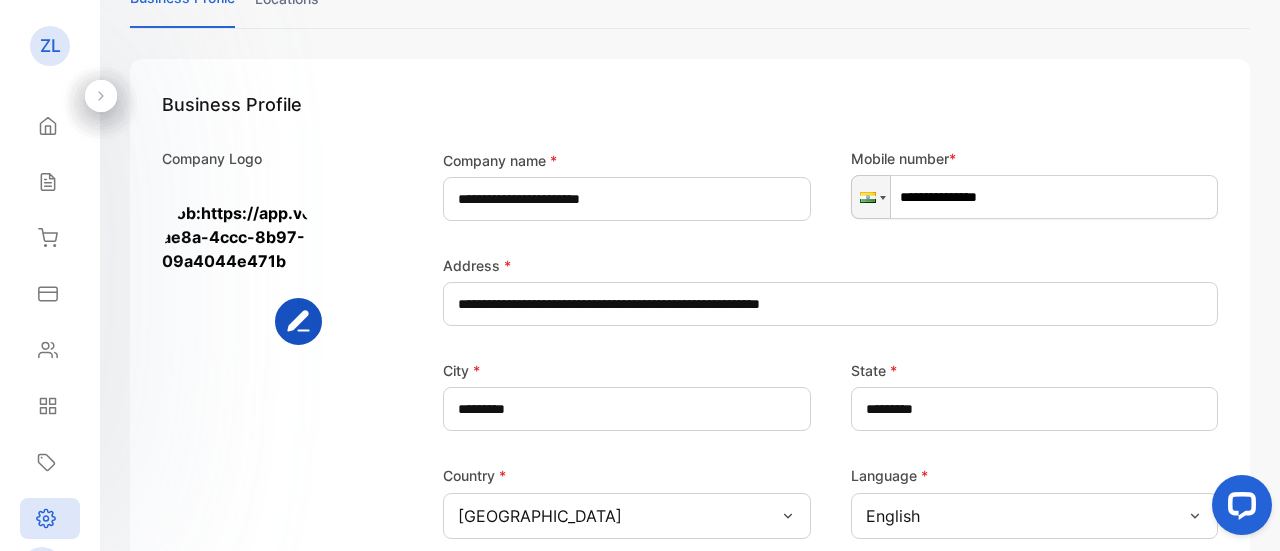 scroll, scrollTop: 120, scrollLeft: 0, axis: vertical 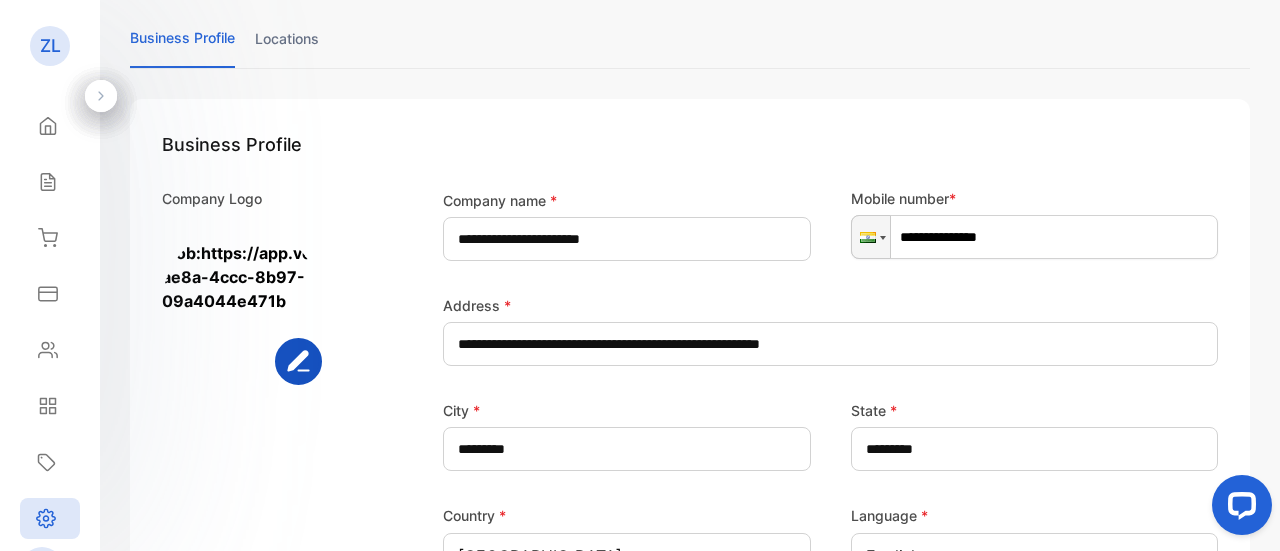 click 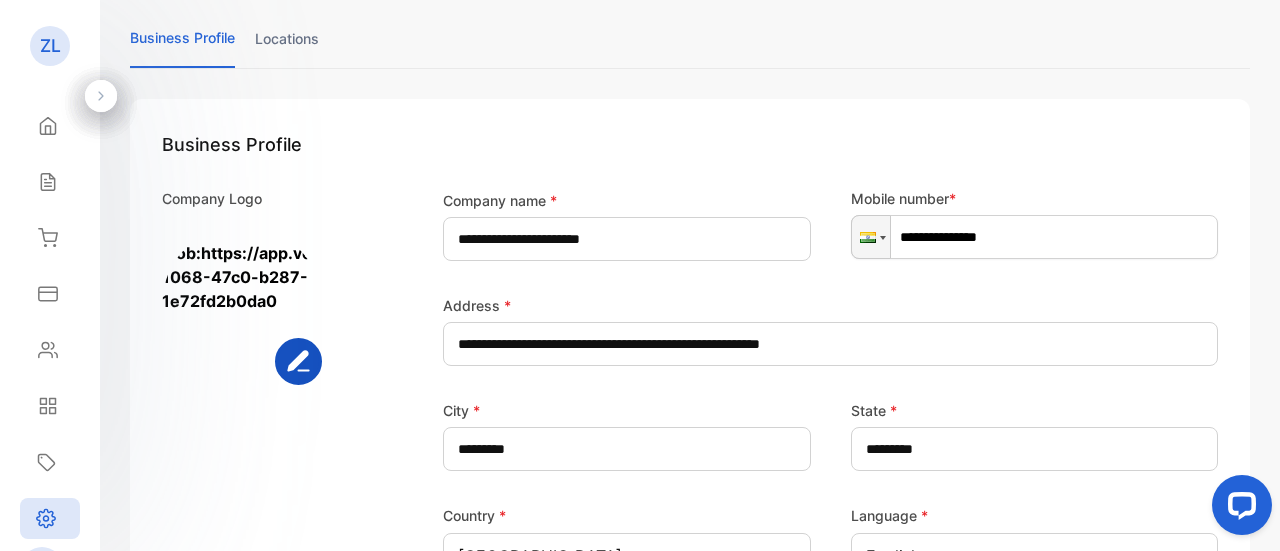 click at bounding box center [242, 305] 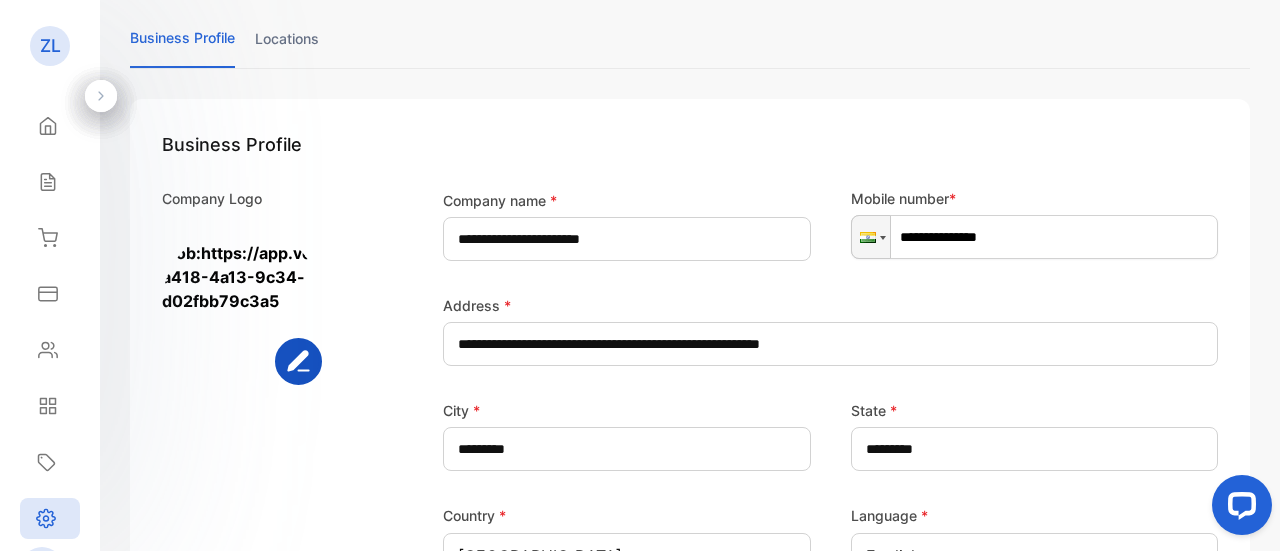 click at bounding box center [242, 305] 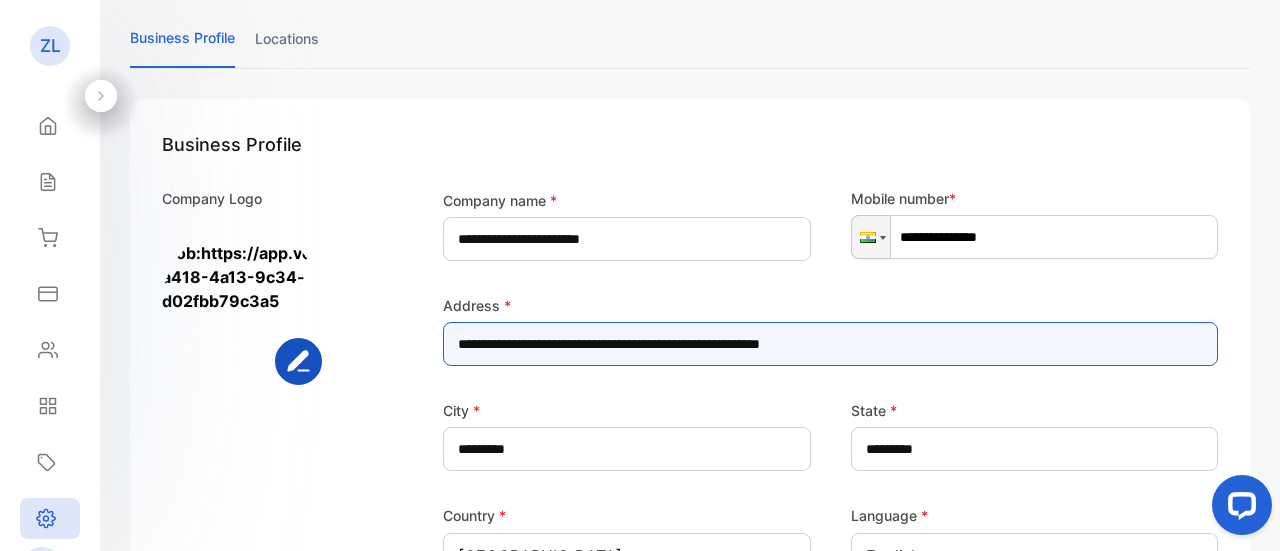 click on "**********" at bounding box center (830, 344) 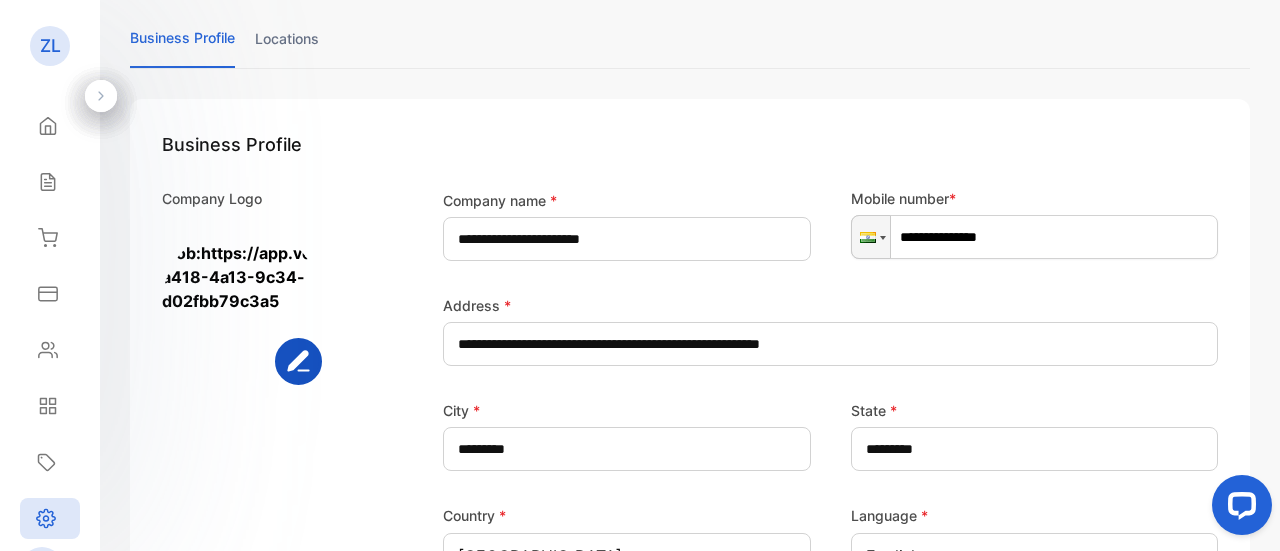 click on "State   * *********" at bounding box center (1035, 434) 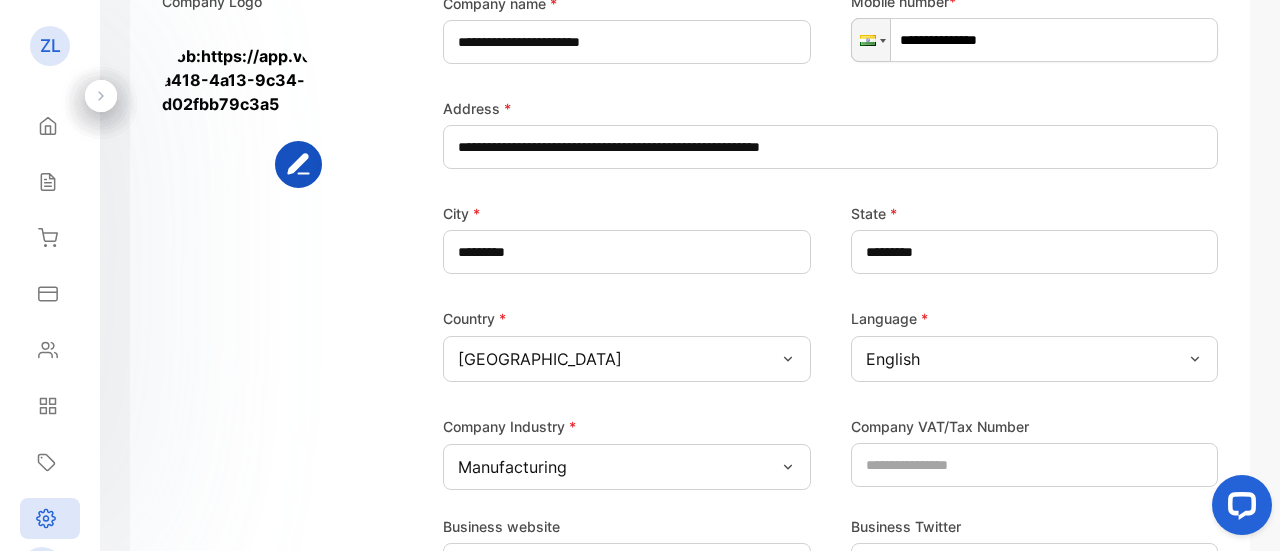 scroll, scrollTop: 320, scrollLeft: 0, axis: vertical 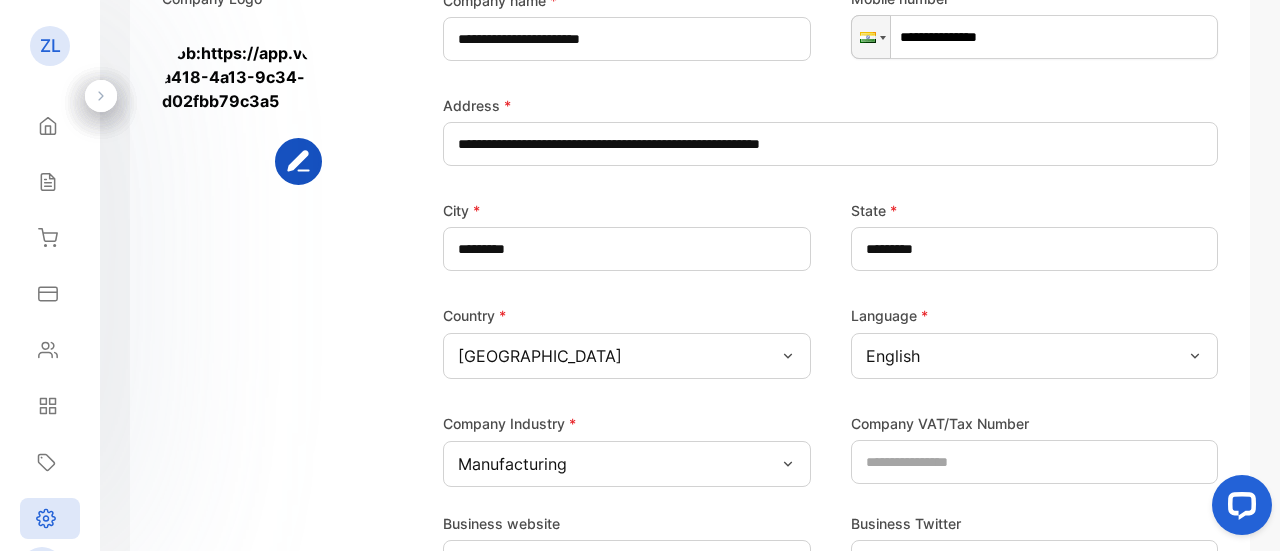 click 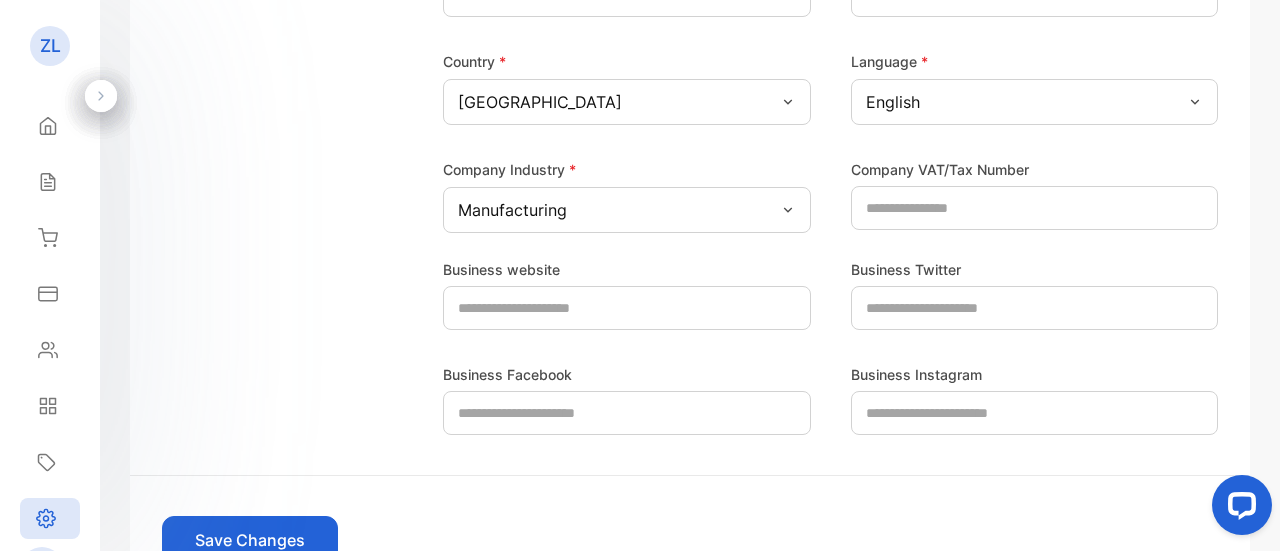 scroll, scrollTop: 720, scrollLeft: 0, axis: vertical 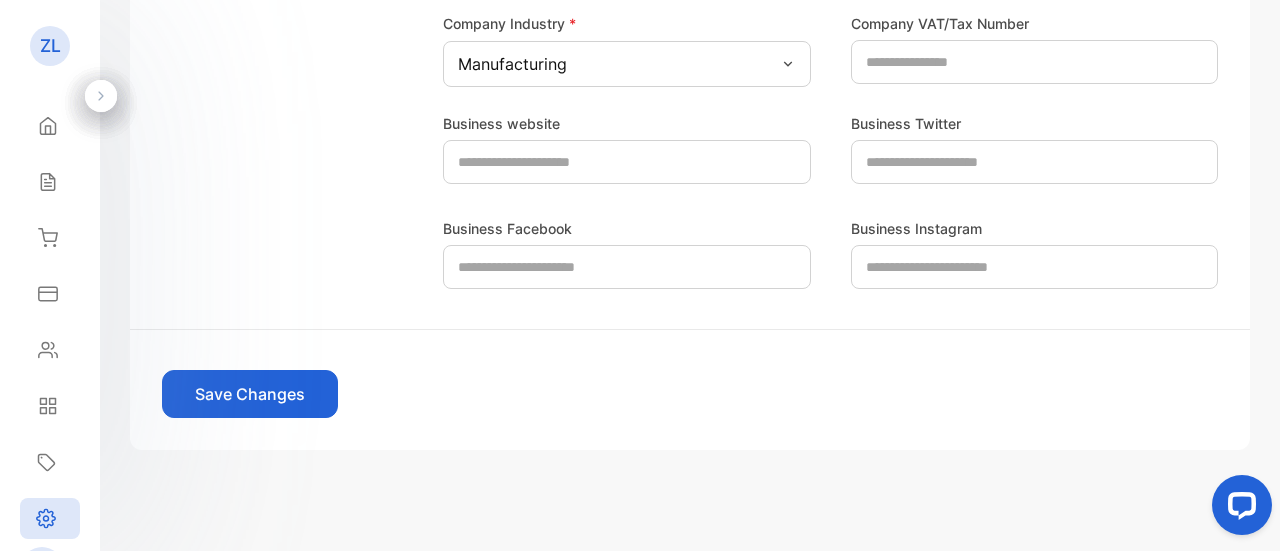click 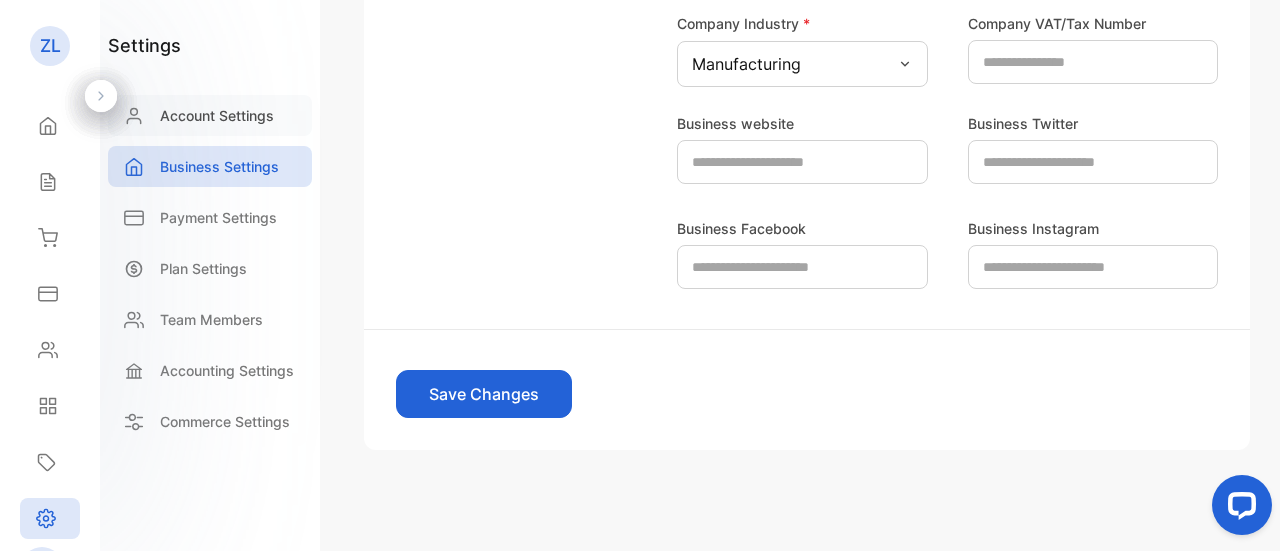 click on "Account Settings" at bounding box center (217, 115) 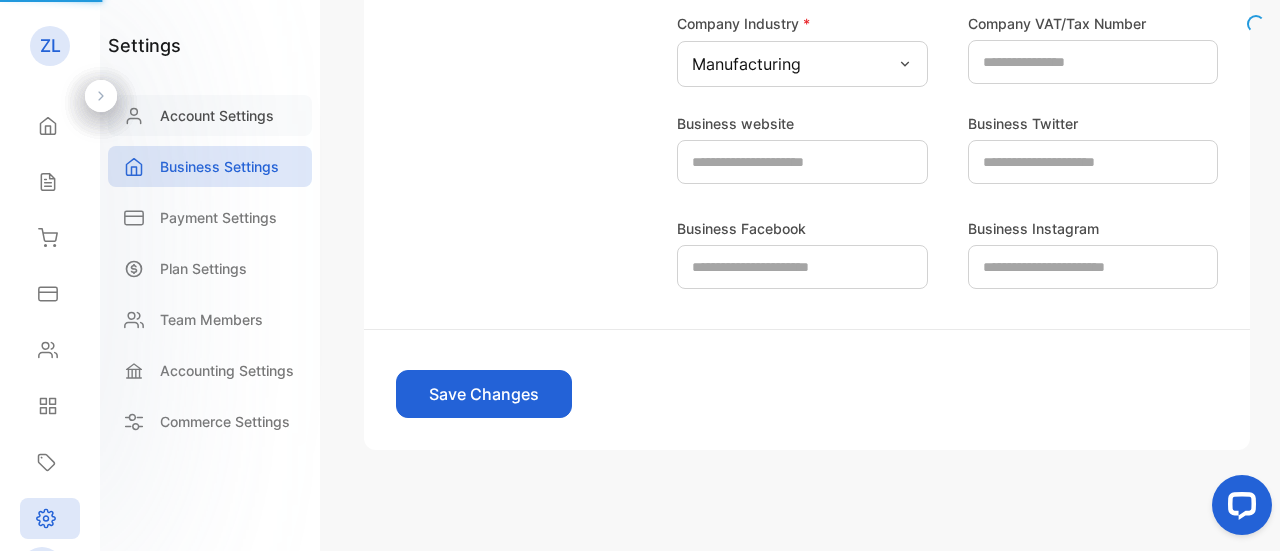 scroll, scrollTop: 166, scrollLeft: 0, axis: vertical 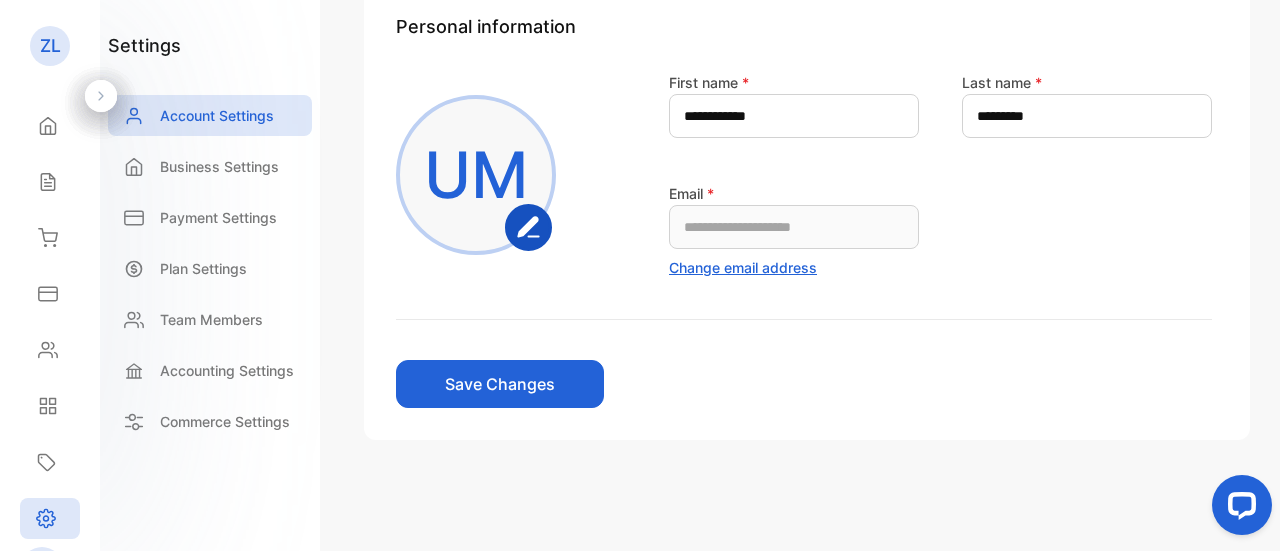 click 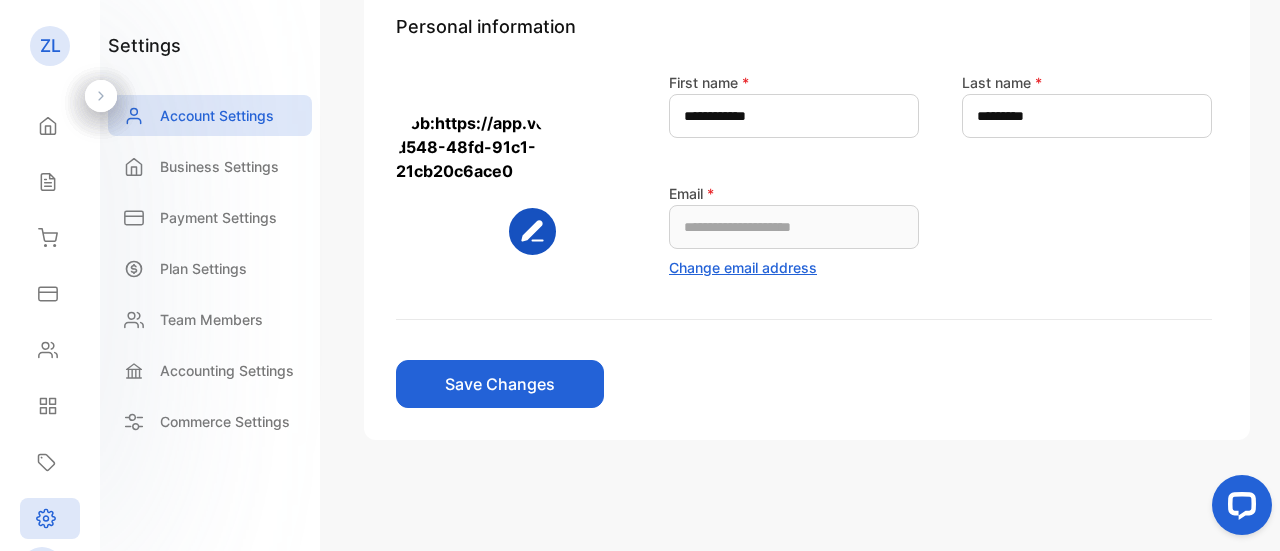 type 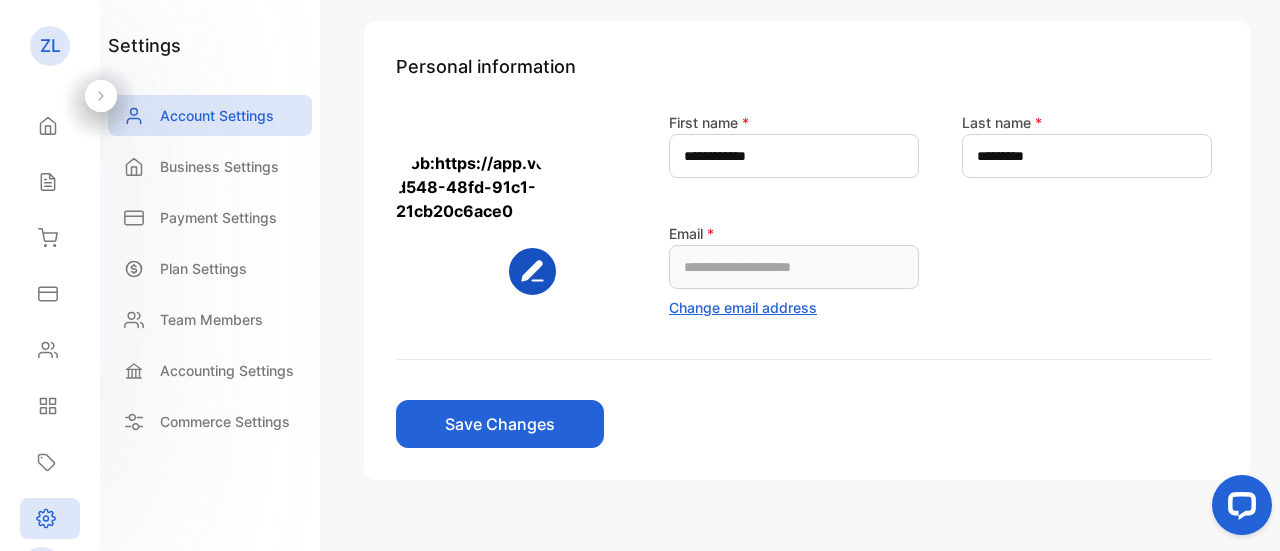 scroll, scrollTop: 0, scrollLeft: 0, axis: both 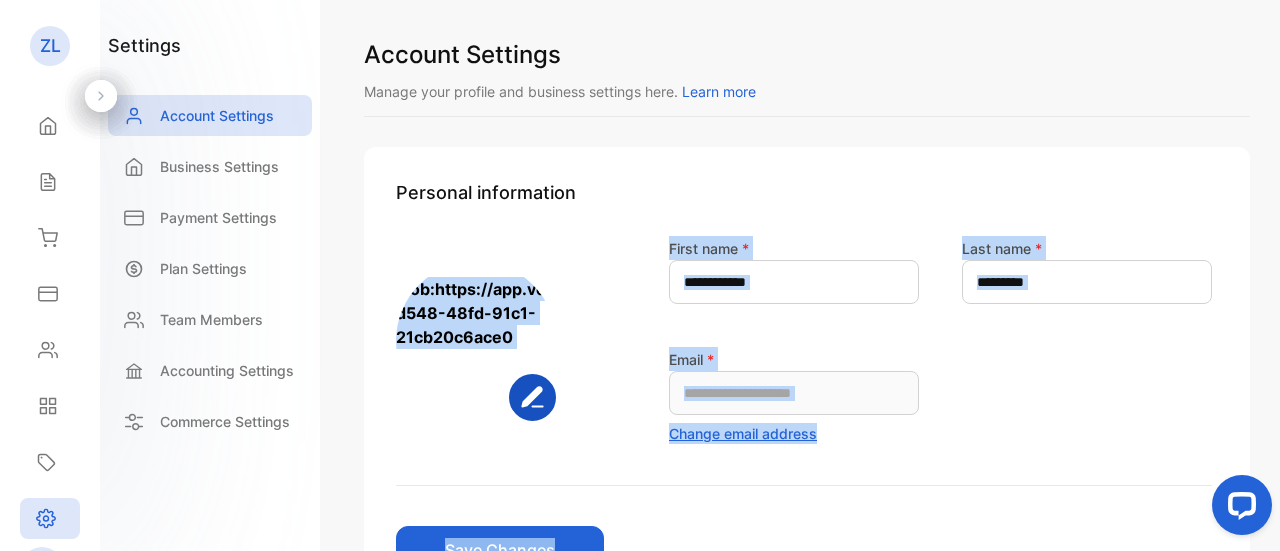 drag, startPoint x: 691, startPoint y: 166, endPoint x: 476, endPoint y: 598, distance: 482.5443 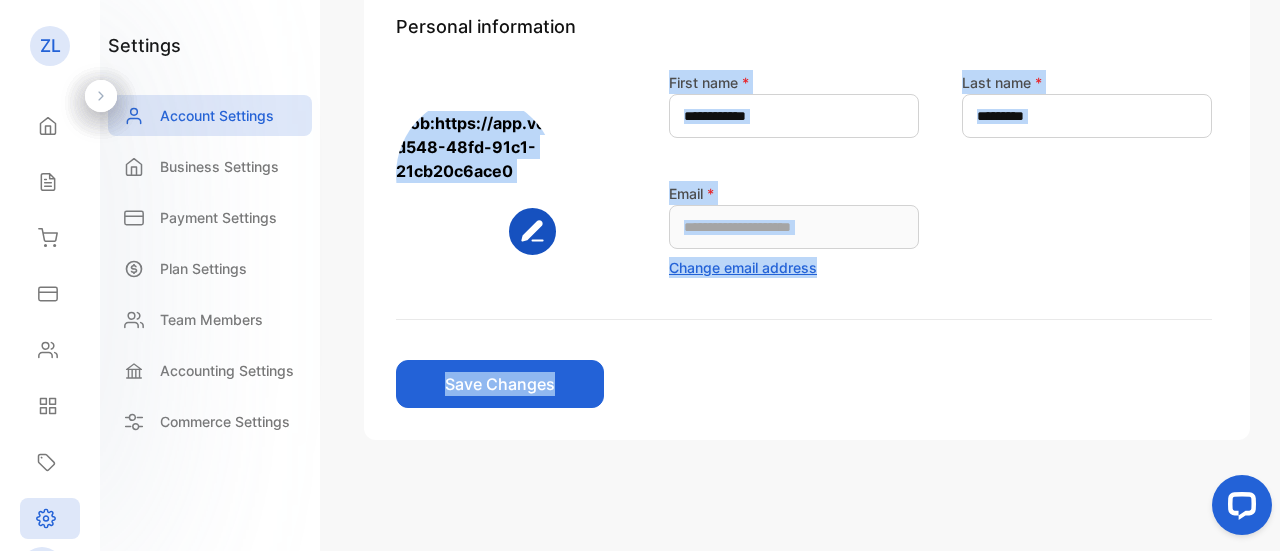 click 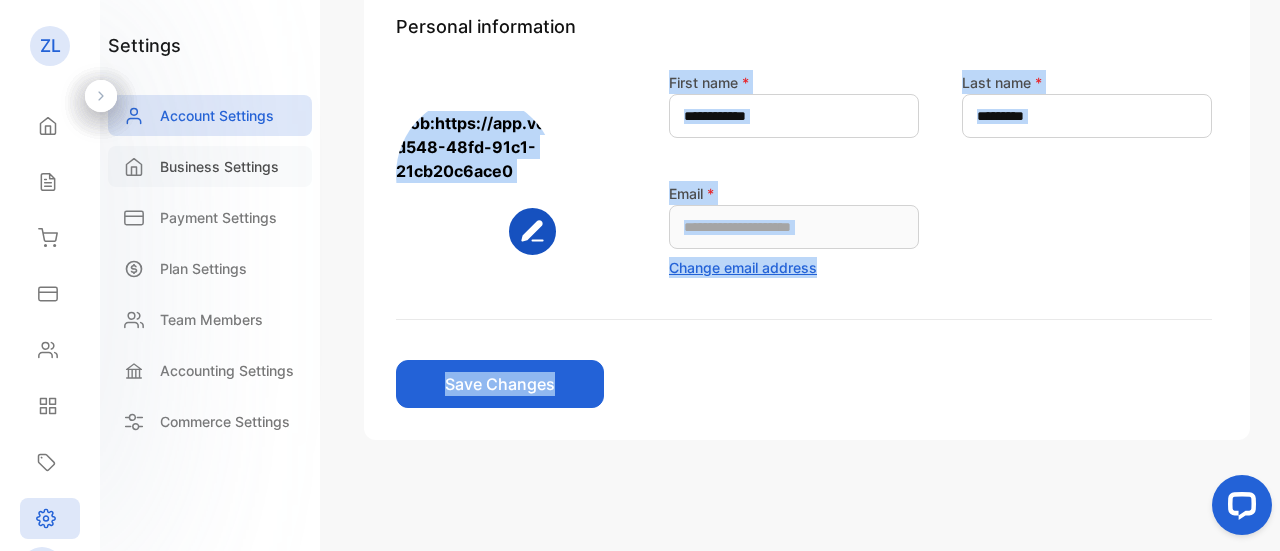 click on "Business Settings" at bounding box center (219, 166) 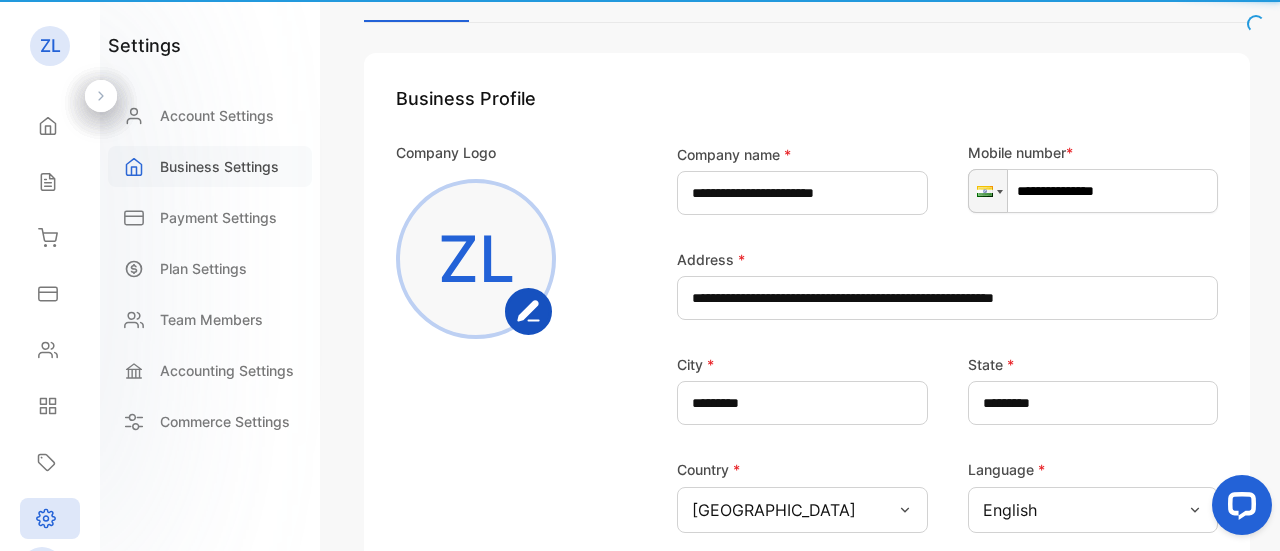 scroll, scrollTop: 207, scrollLeft: 0, axis: vertical 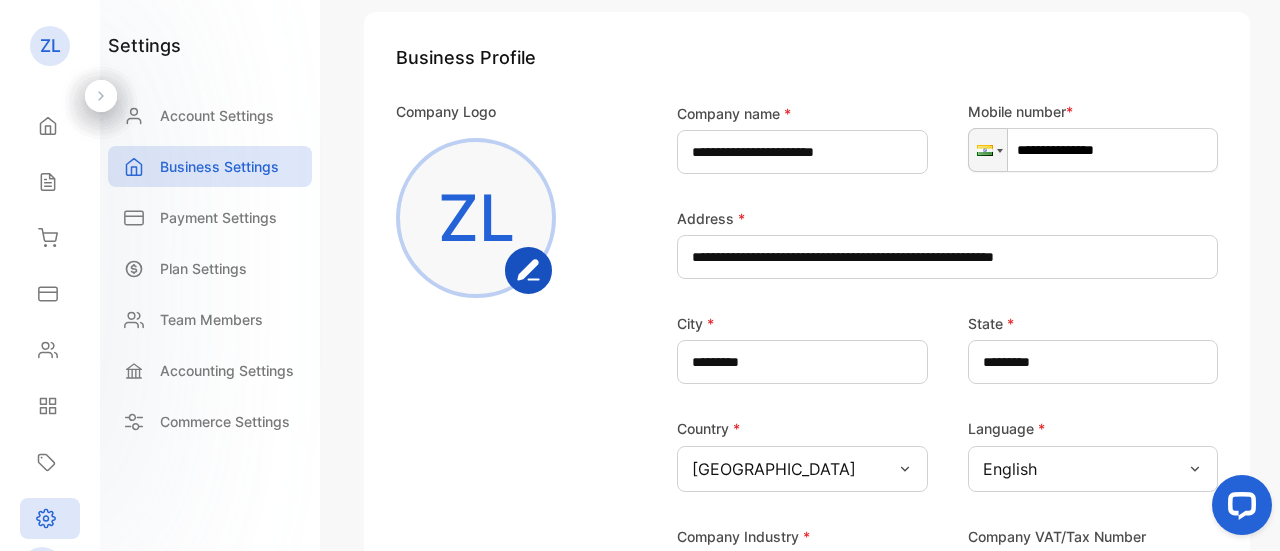 click on "**********" at bounding box center [919, 350] 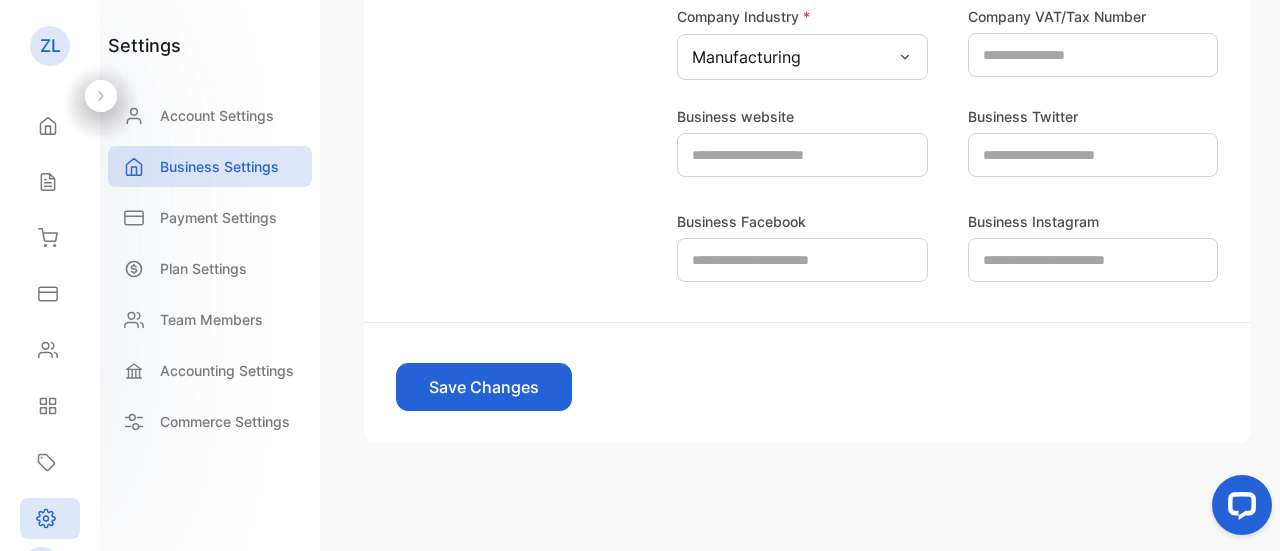 scroll, scrollTop: 728, scrollLeft: 0, axis: vertical 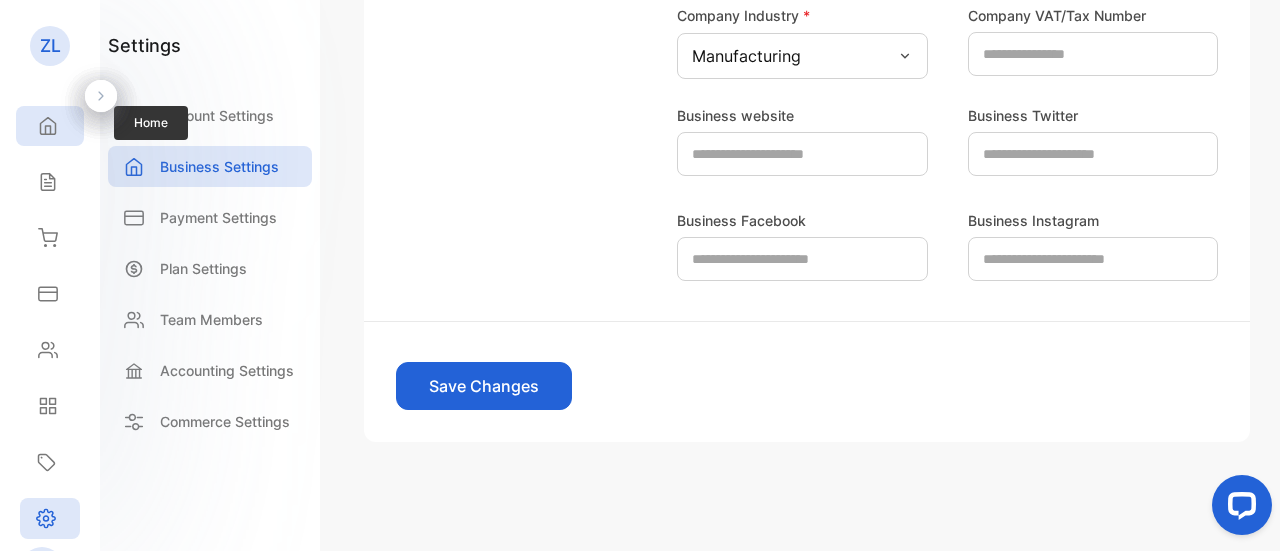 click 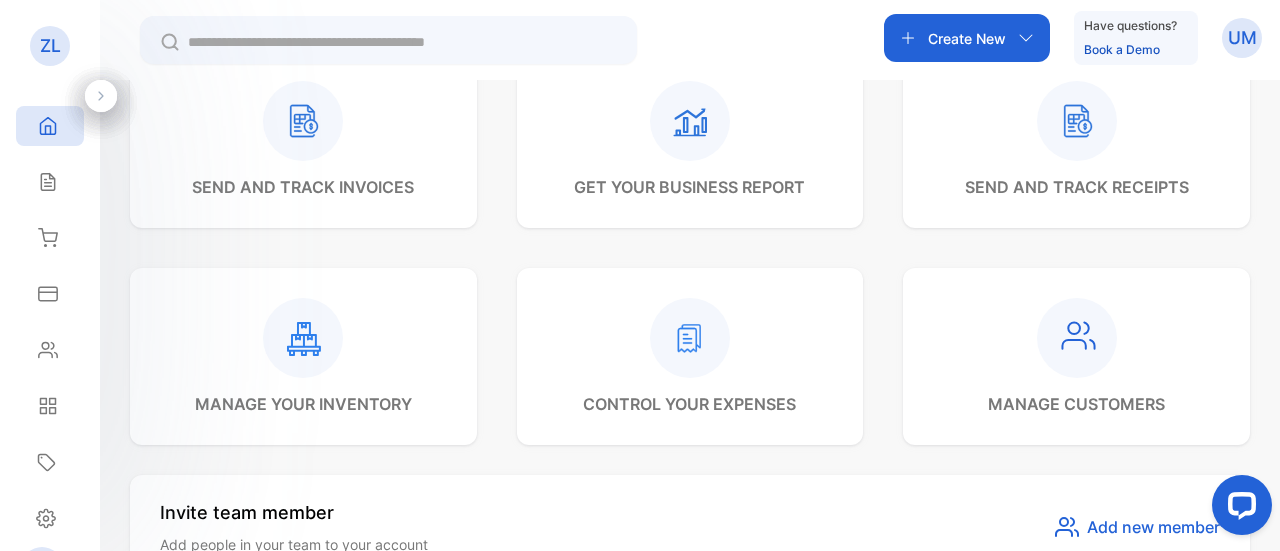 click on "Create New" at bounding box center (967, 38) 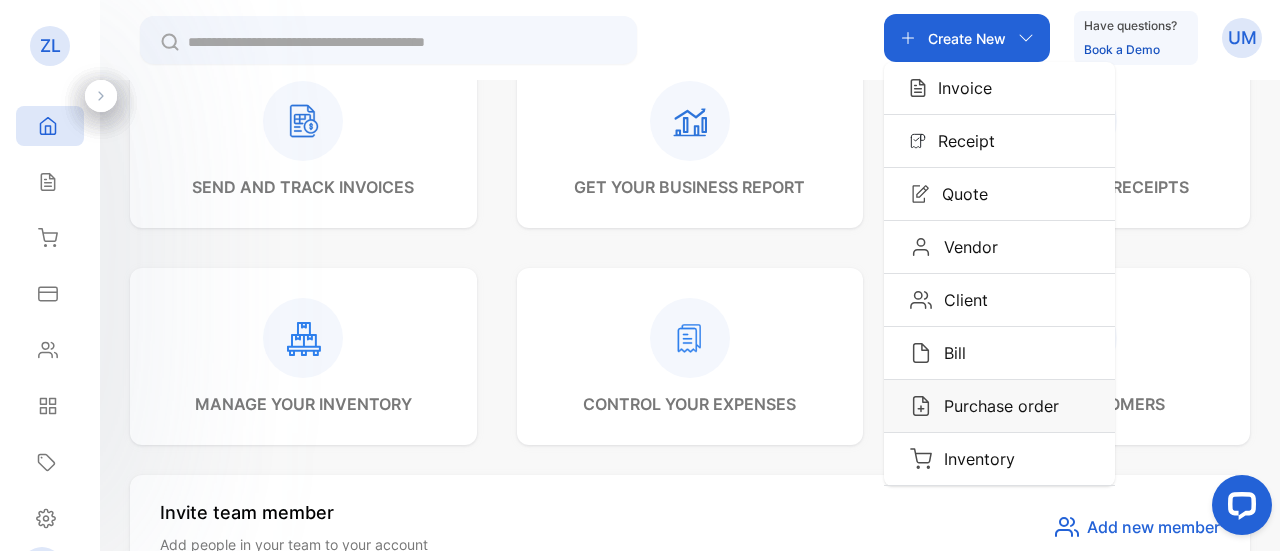 click on "Purchase order" at bounding box center (995, 406) 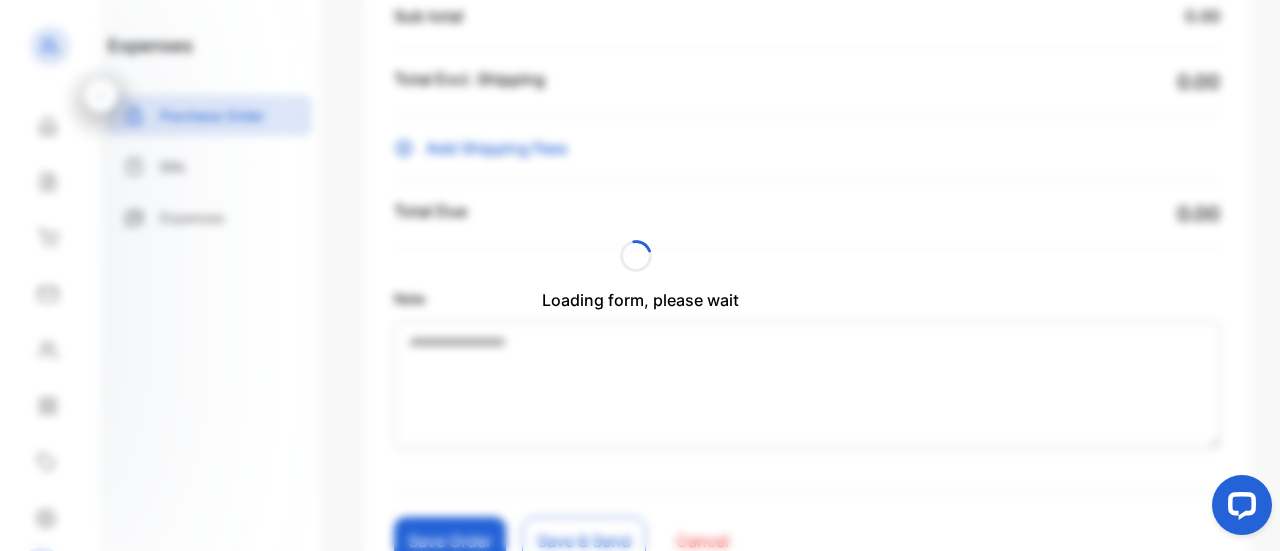 type on "**********" 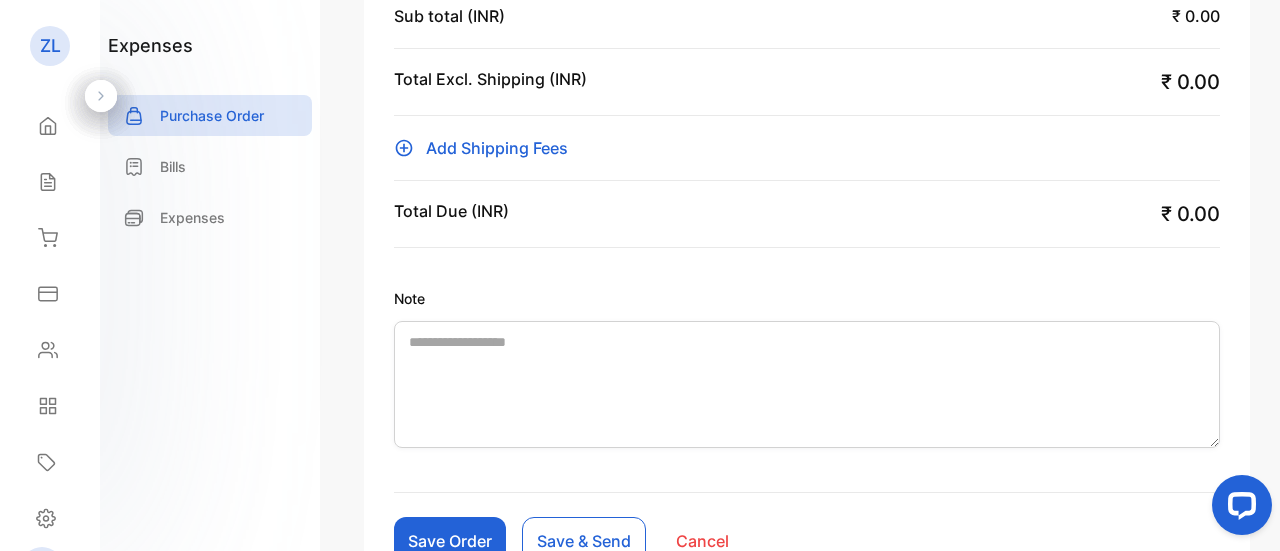 click on "Note" at bounding box center (807, 298) 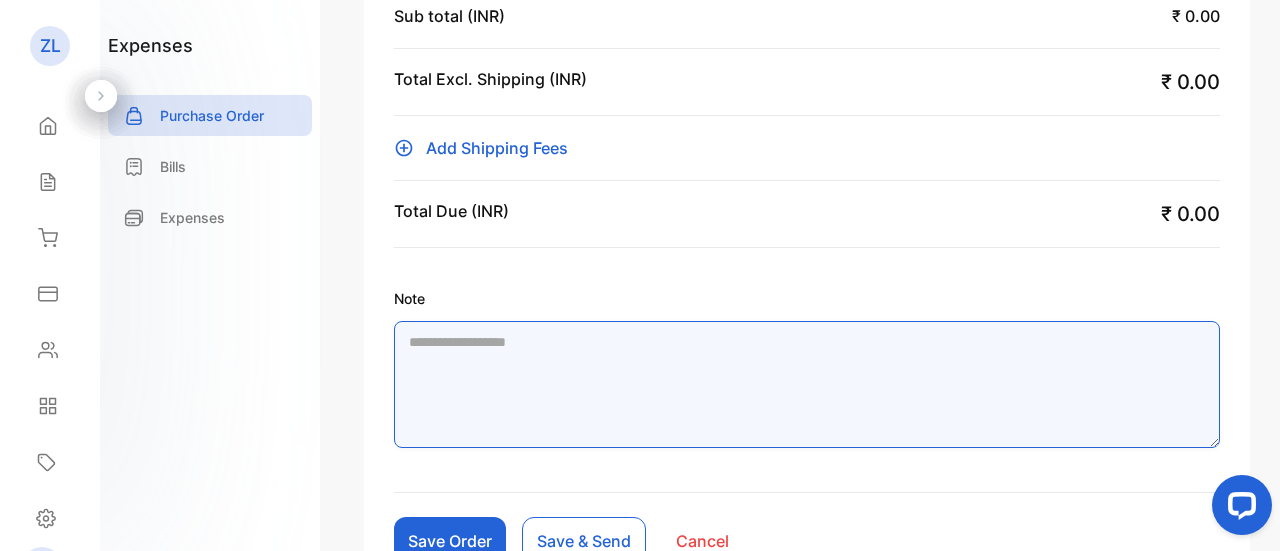 click on "Note" at bounding box center (807, 384) 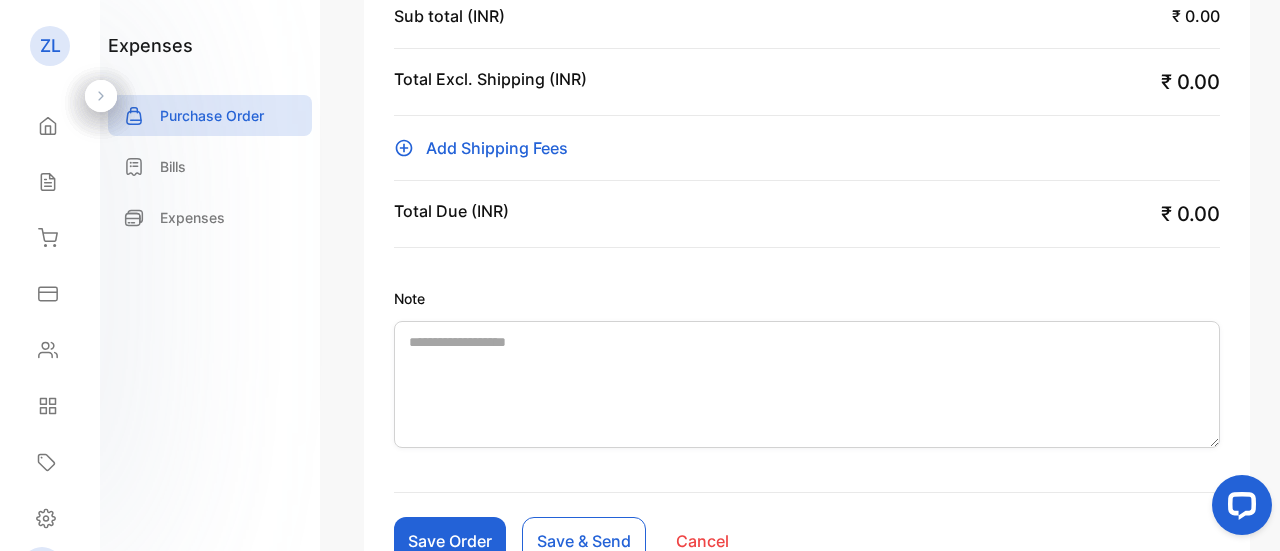 click on "Sub total (INR)    : ₹ 0.00 Total Excl. Shipping (INR)  : ₹ 0.00    Add Shipping Fees Total Due (INR) ₹ 0.00" at bounding box center (807, 122) 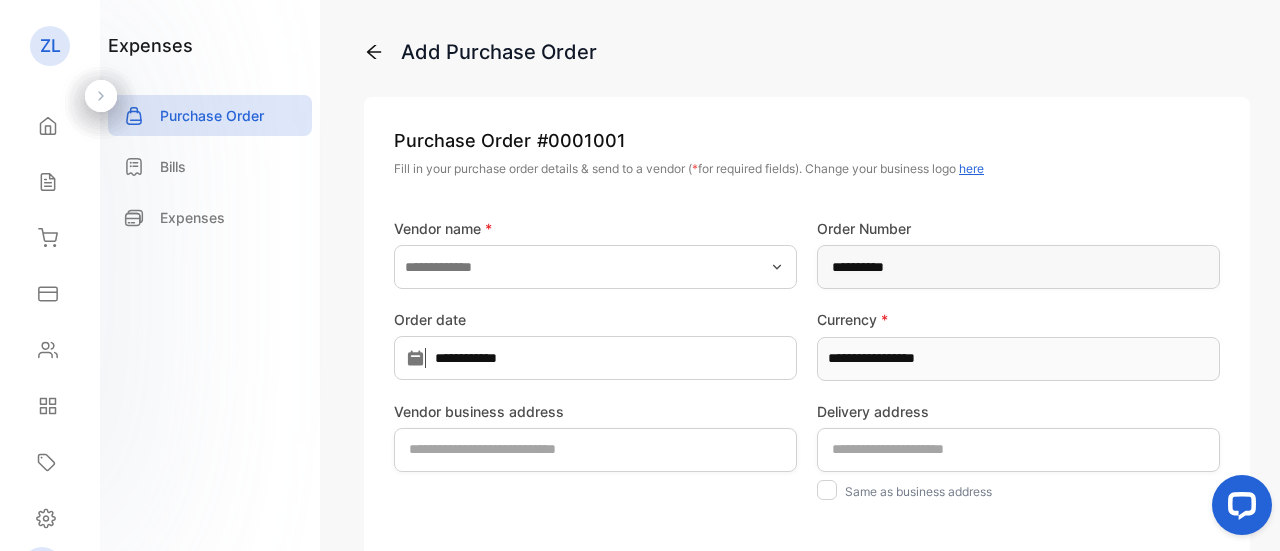 scroll, scrollTop: 0, scrollLeft: 0, axis: both 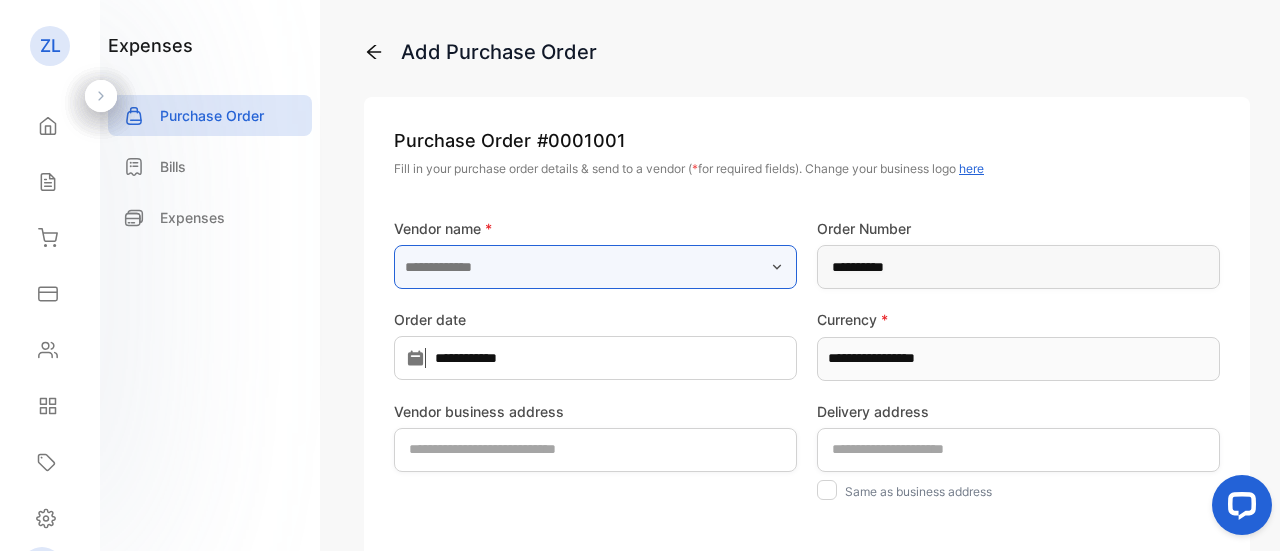click at bounding box center [595, 267] 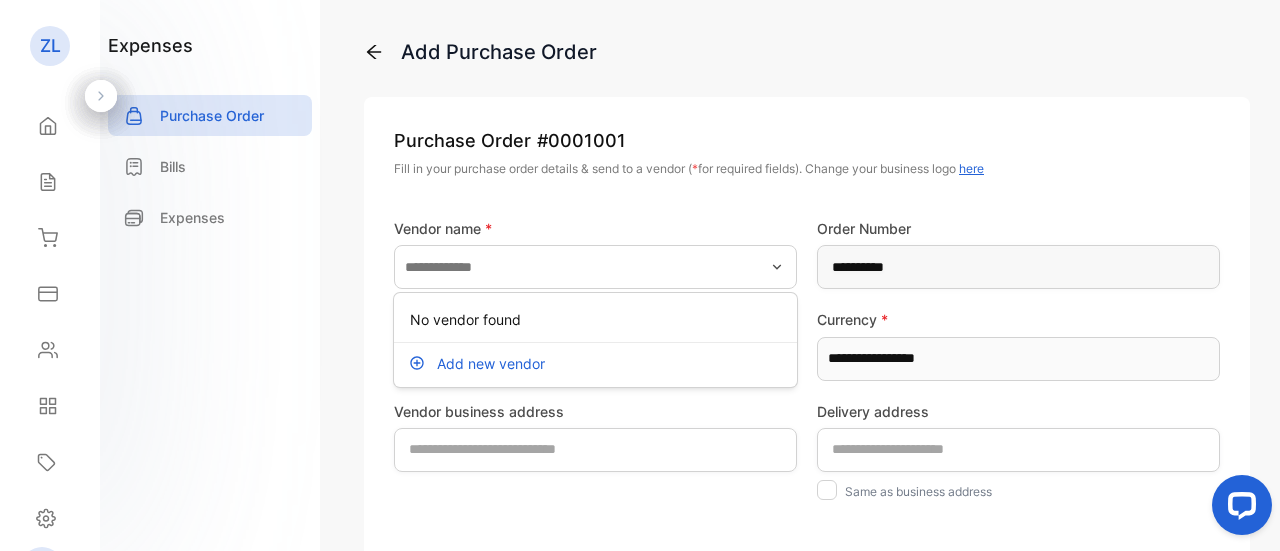 click on "Add new vendor" at bounding box center [595, 363] 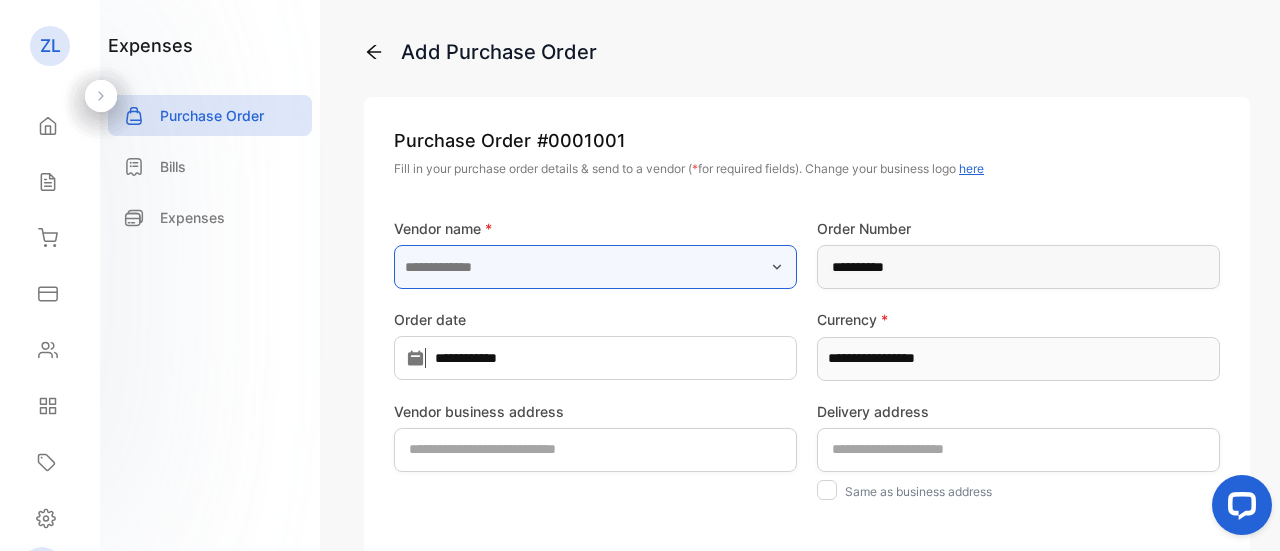 click at bounding box center (595, 267) 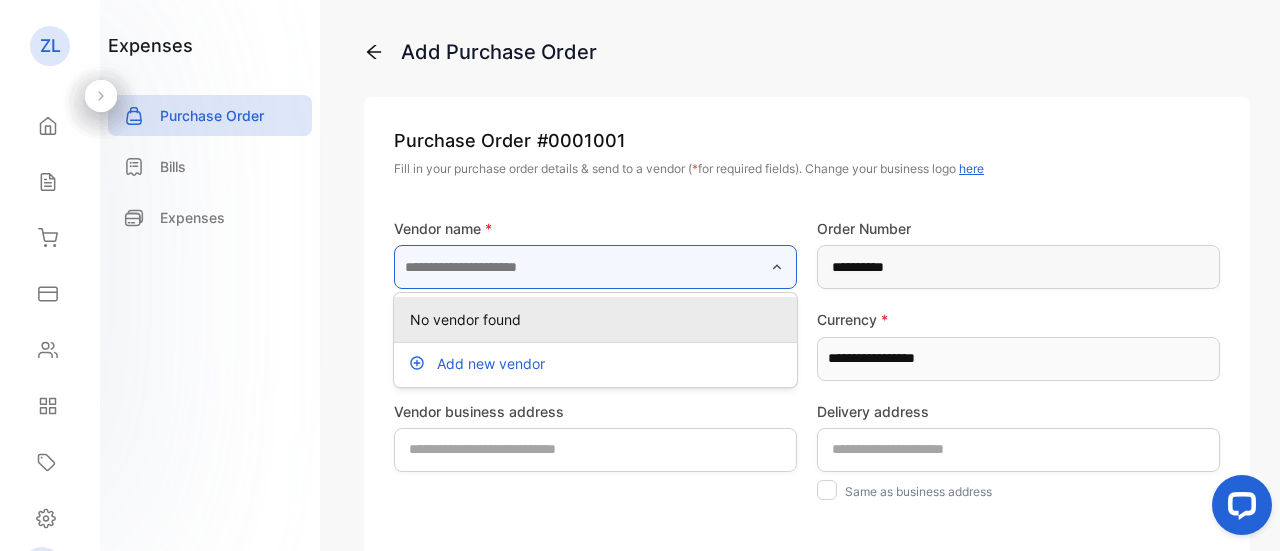 click at bounding box center [595, 267] 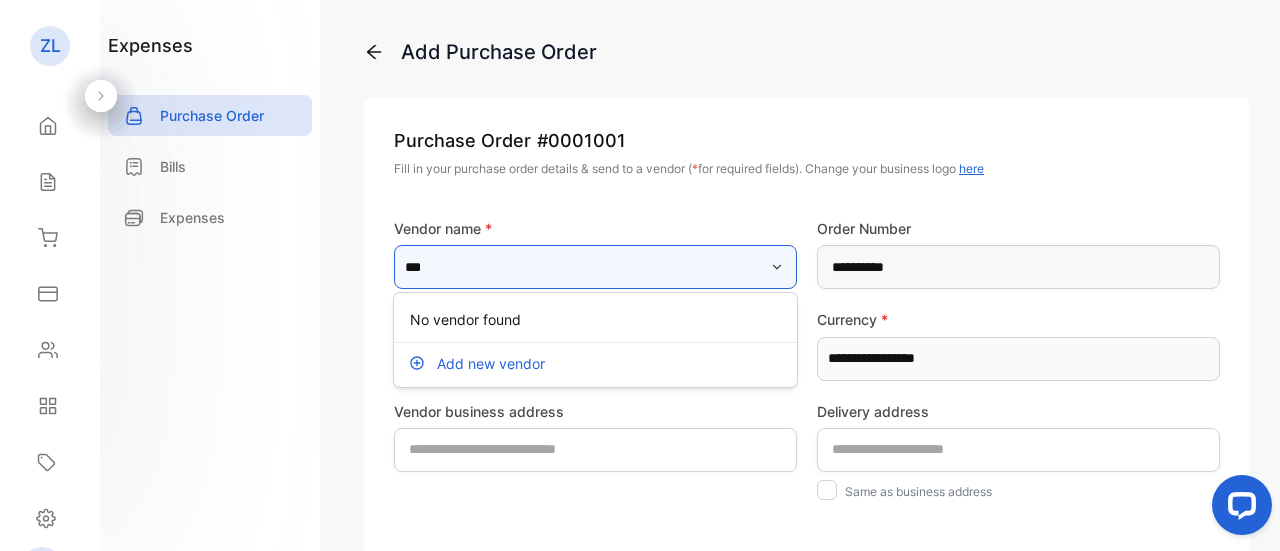 type on "***" 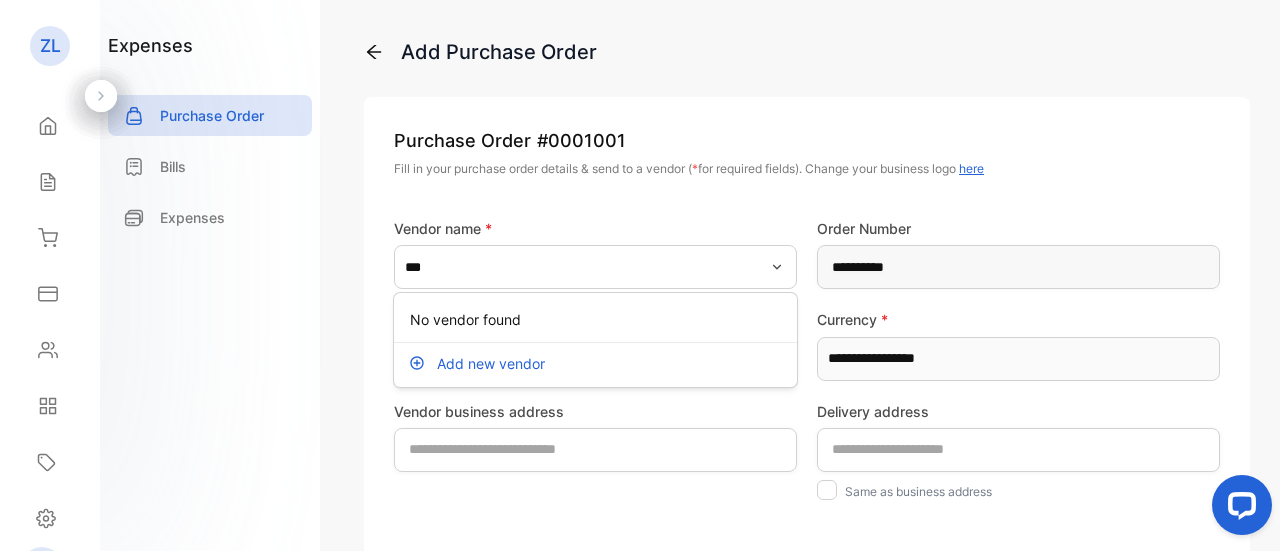 type 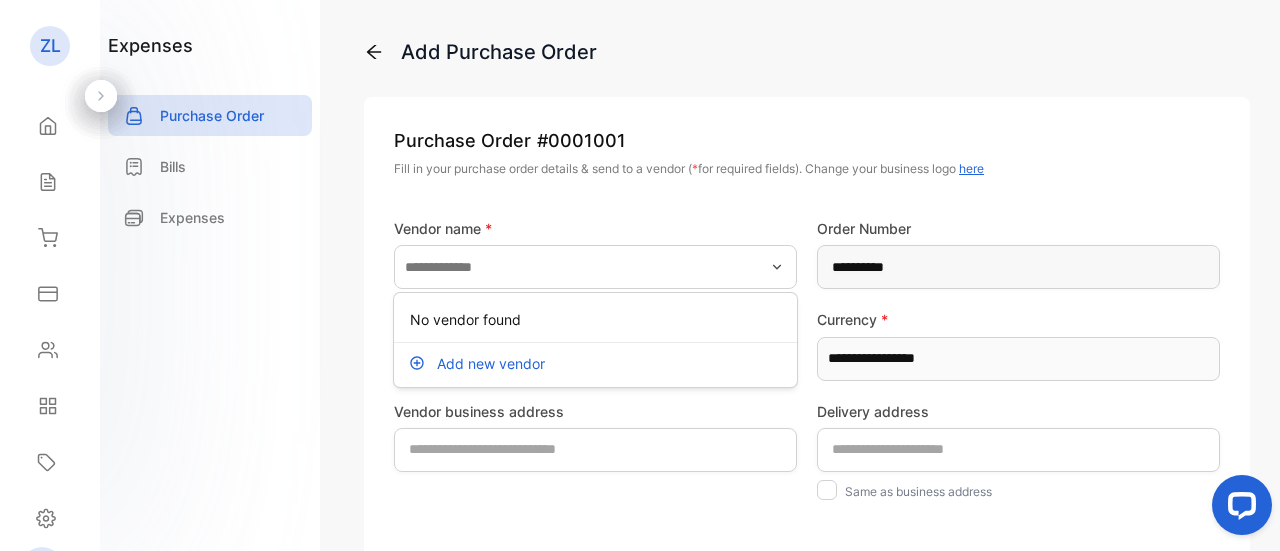 click on "**********" at bounding box center [807, 710] 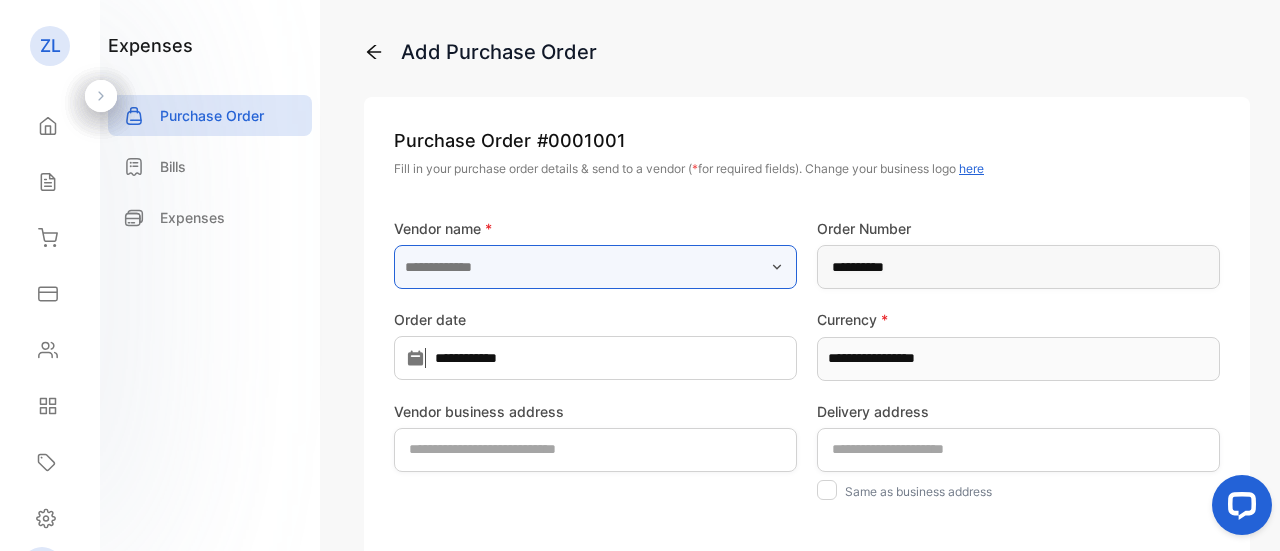 click at bounding box center [595, 267] 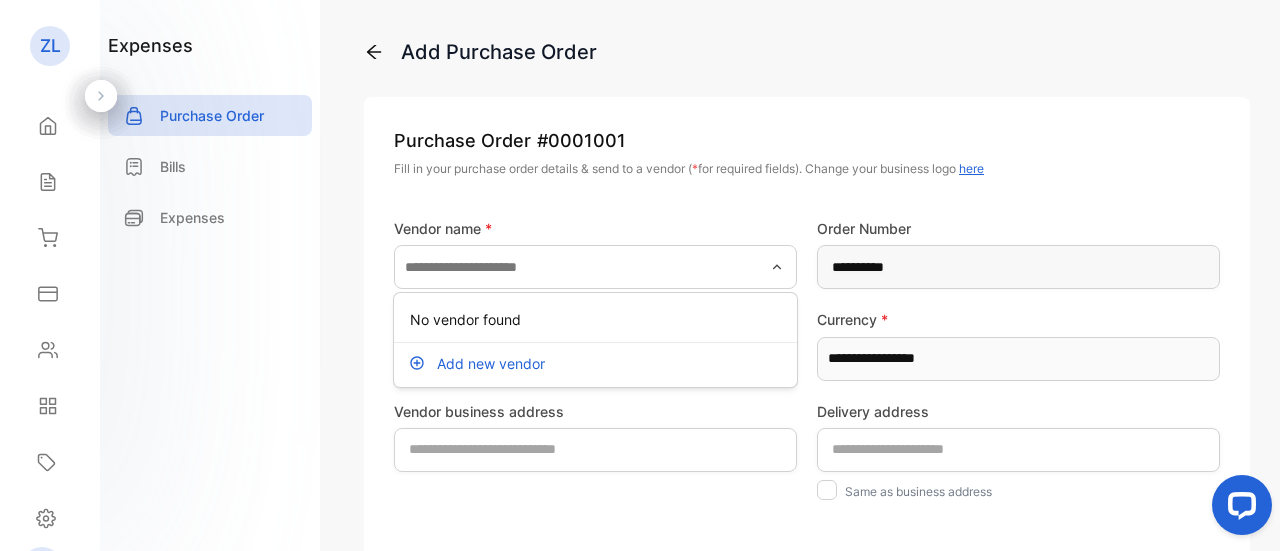 click on "Add new vendor" at bounding box center [491, 363] 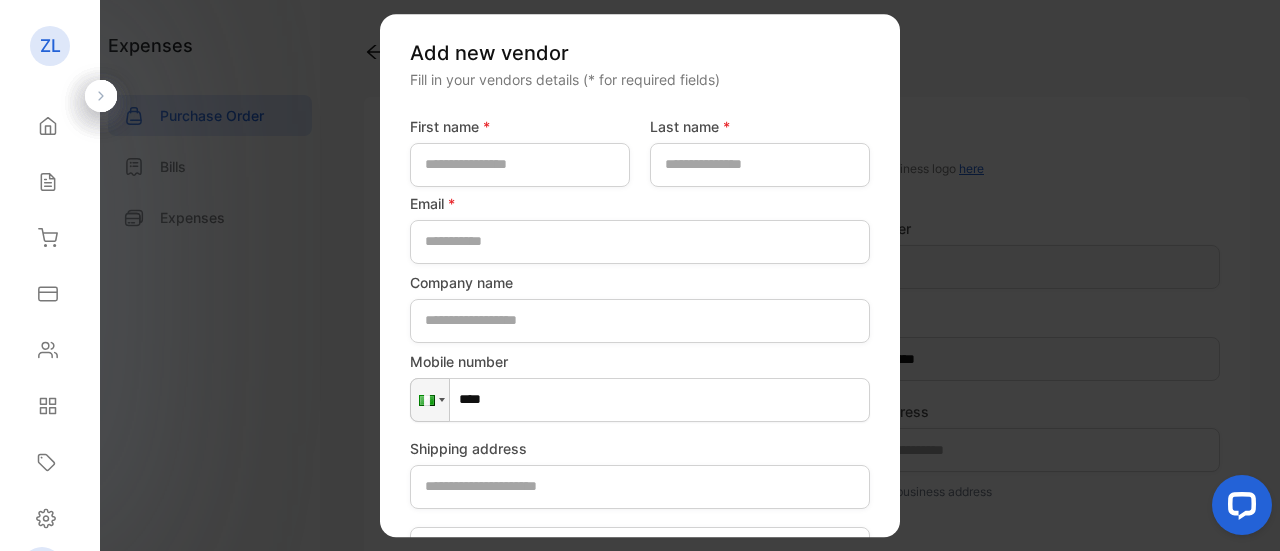 click on "Mobile number Phone ****" at bounding box center (640, 386) 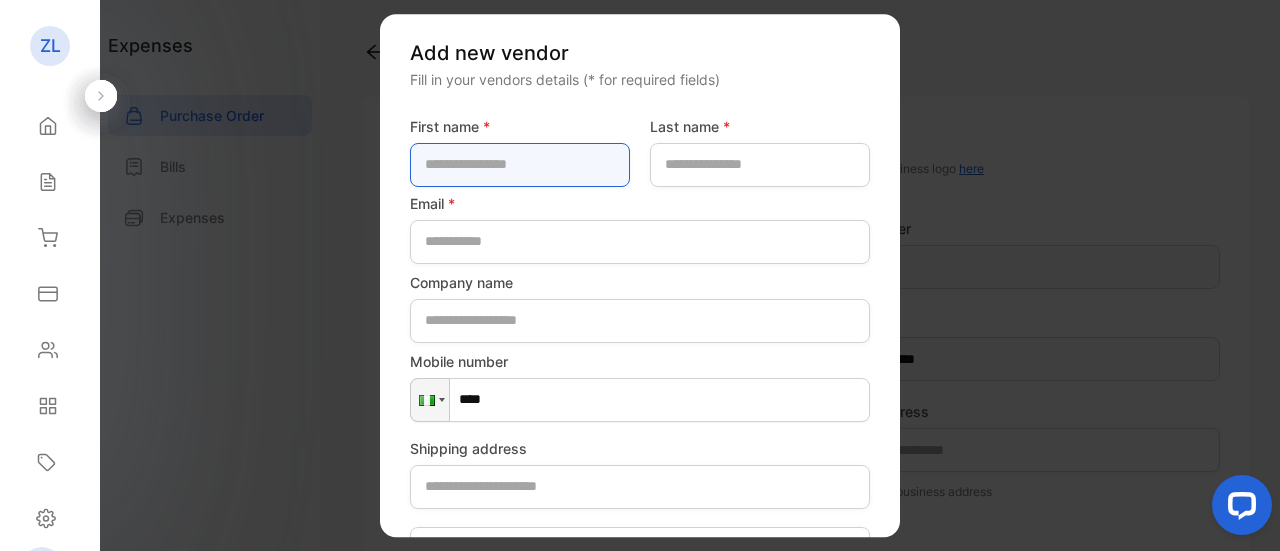 click at bounding box center [520, 165] 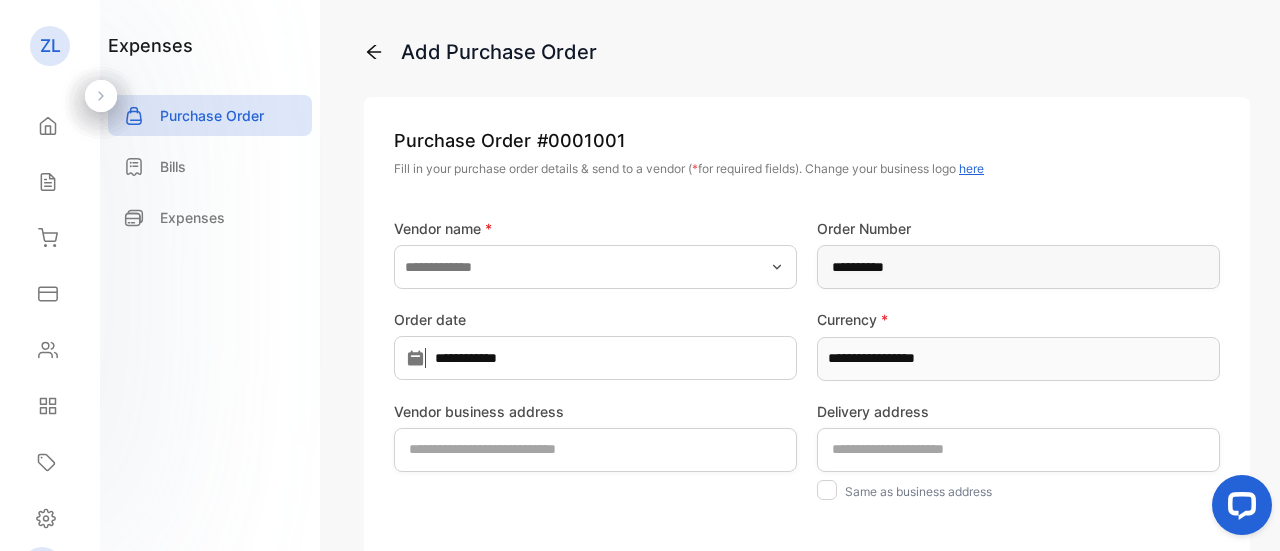 click on "**********" at bounding box center (807, 710) 